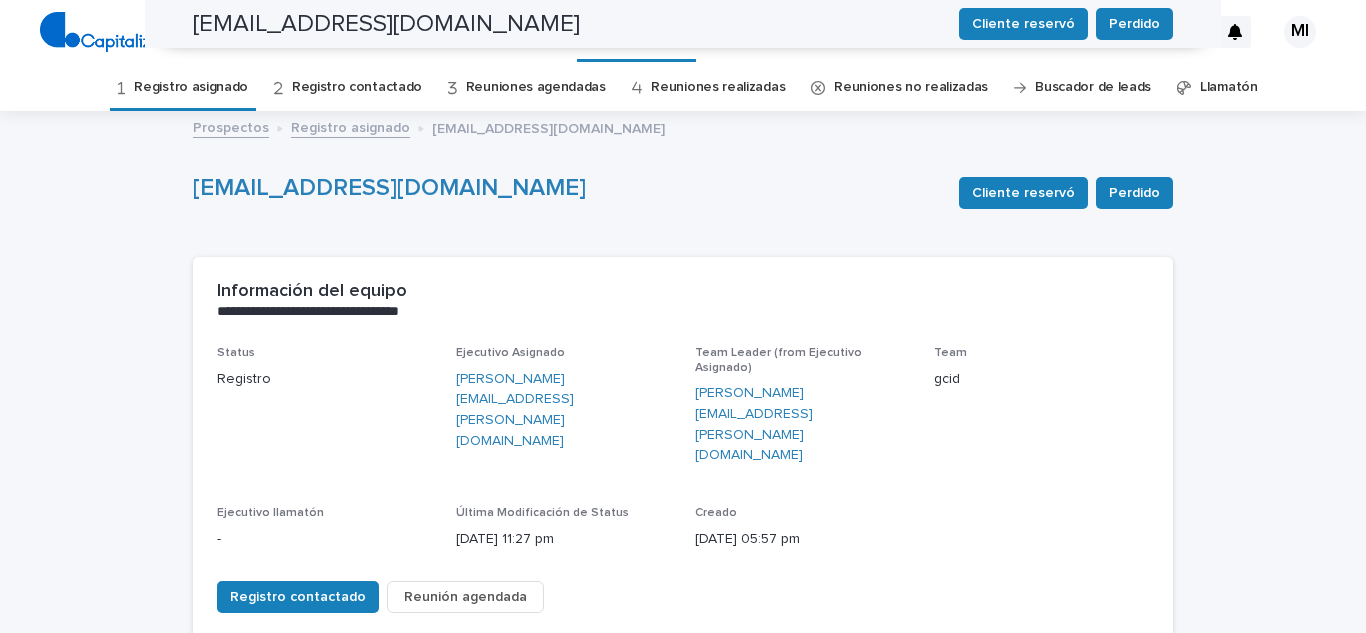 scroll, scrollTop: 0, scrollLeft: 0, axis: both 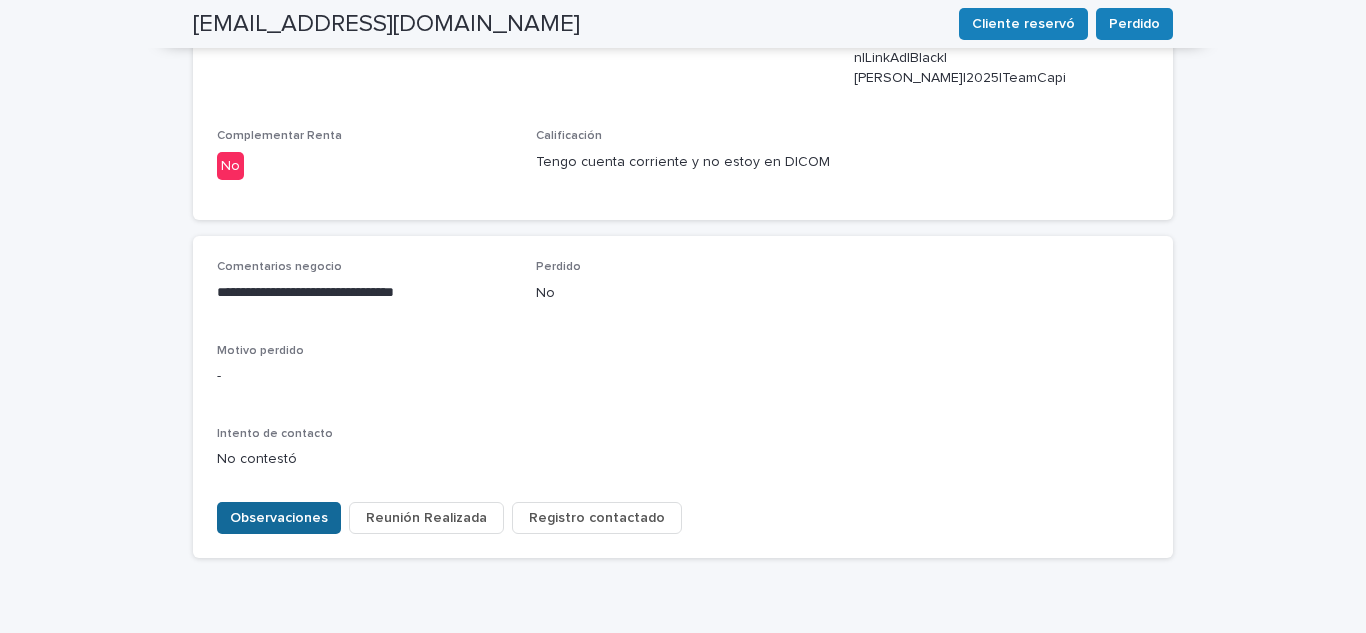 click on "Observaciones" at bounding box center [279, 518] 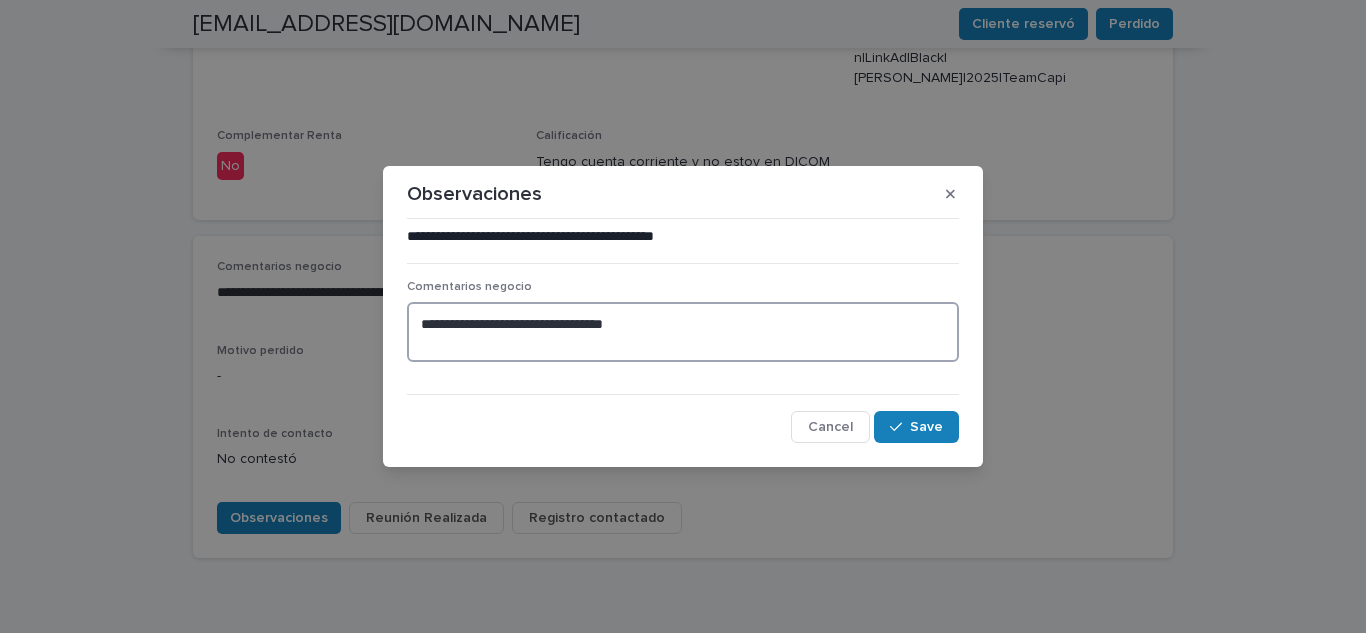 click on "**********" at bounding box center [683, 332] 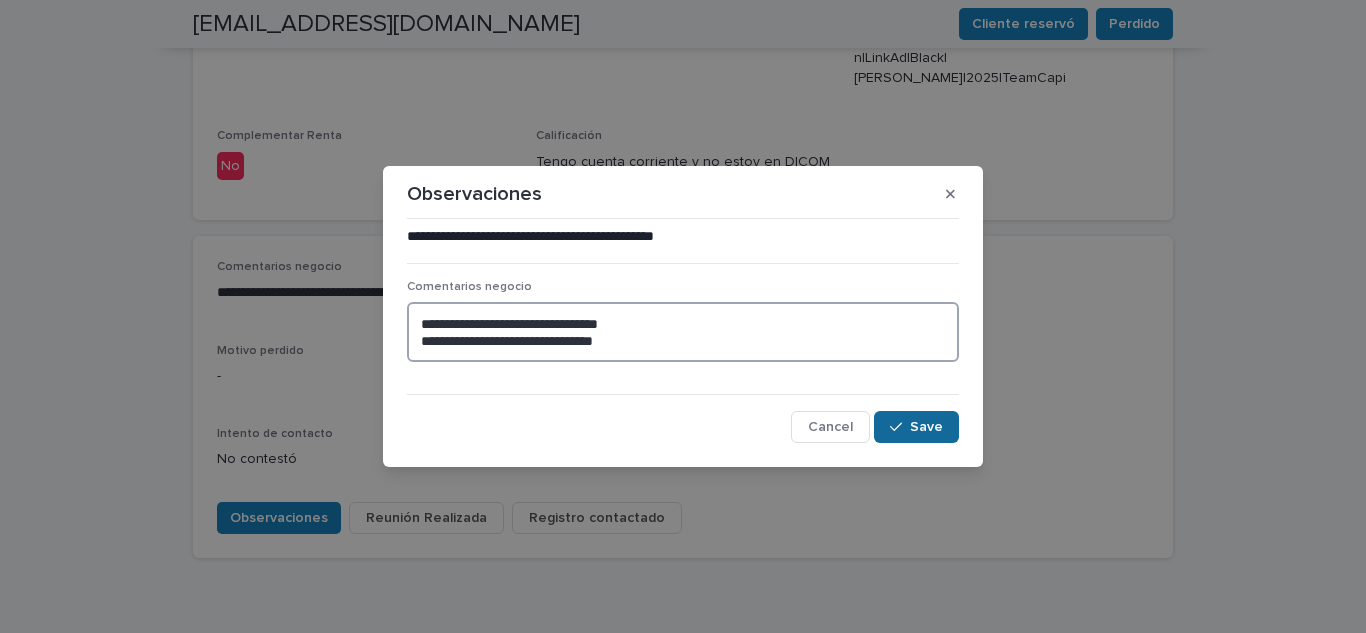 type on "**********" 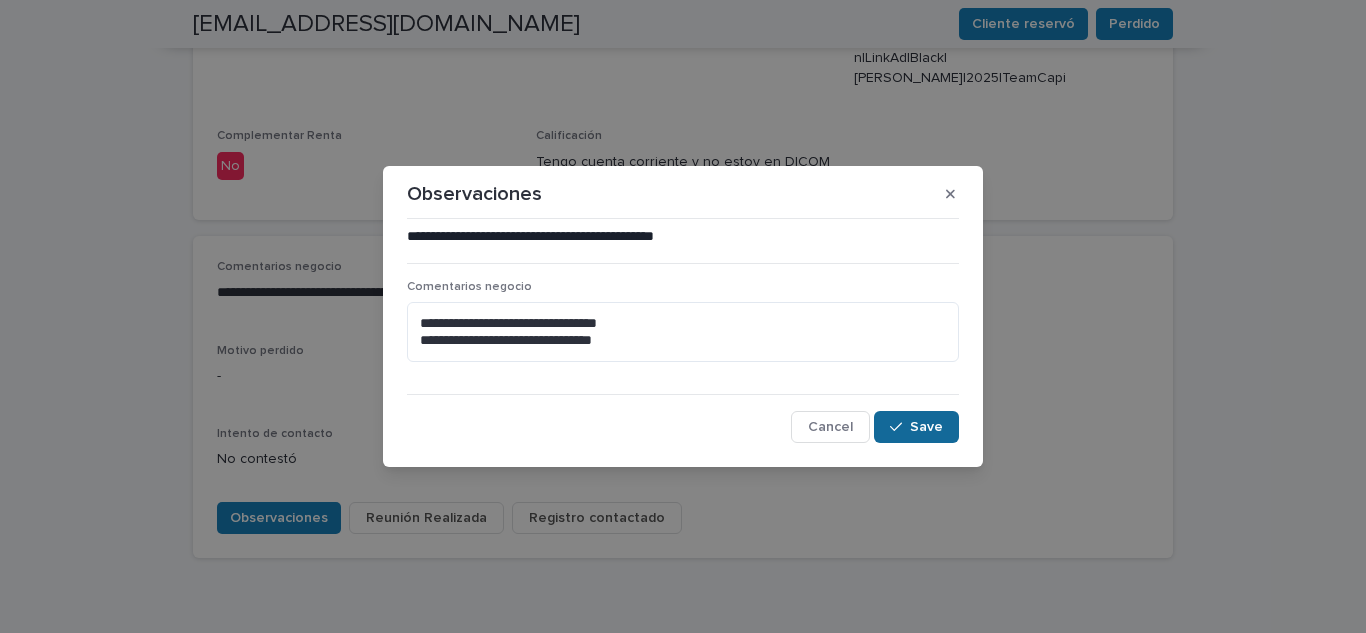 click on "Save" at bounding box center [926, 427] 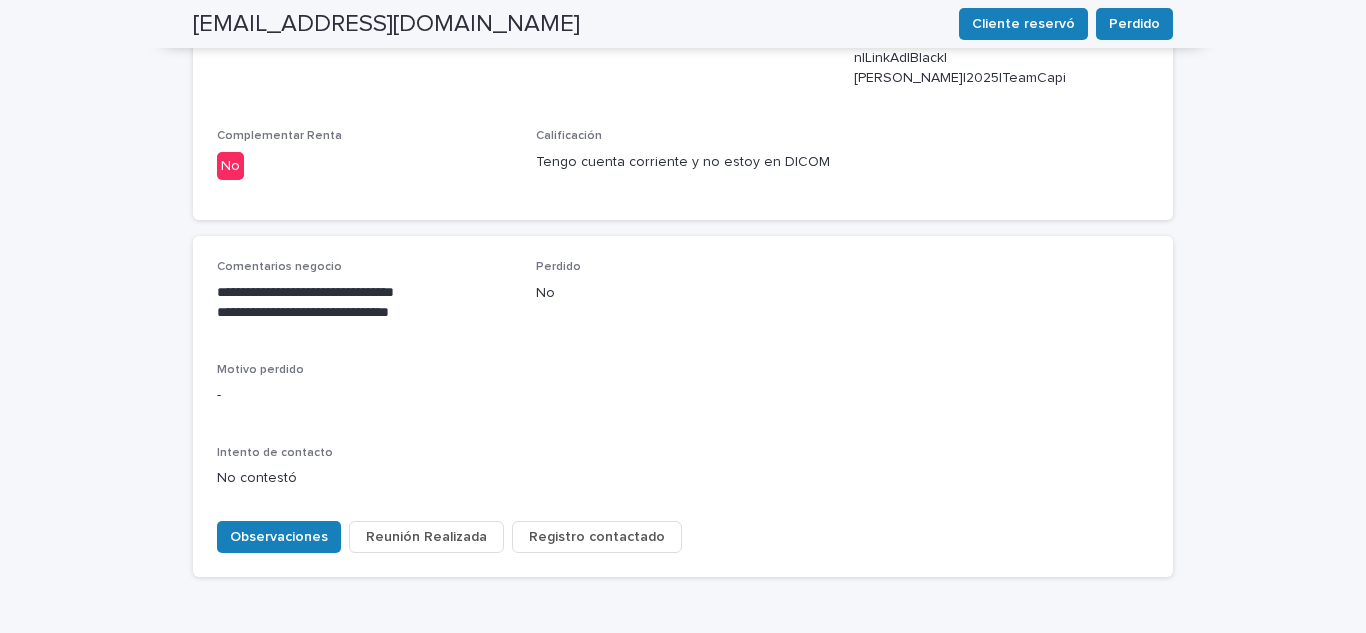 click on "Registro contactado" at bounding box center [597, 537] 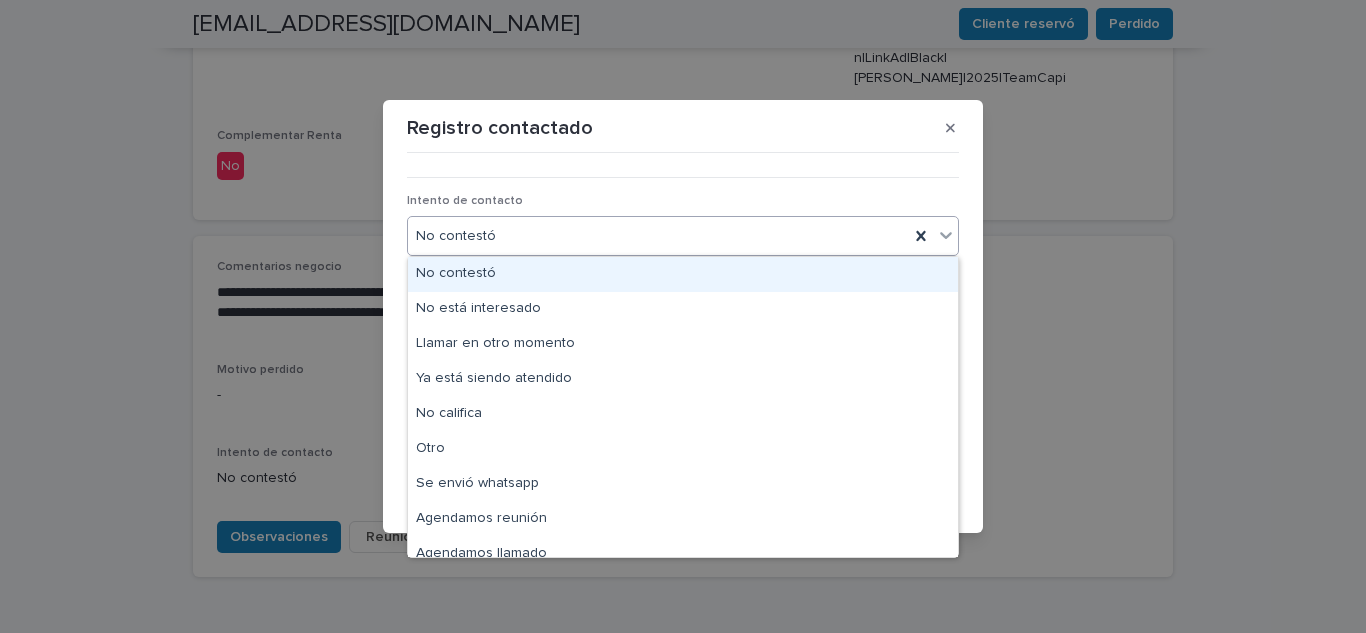 click on "No contestó" at bounding box center [658, 236] 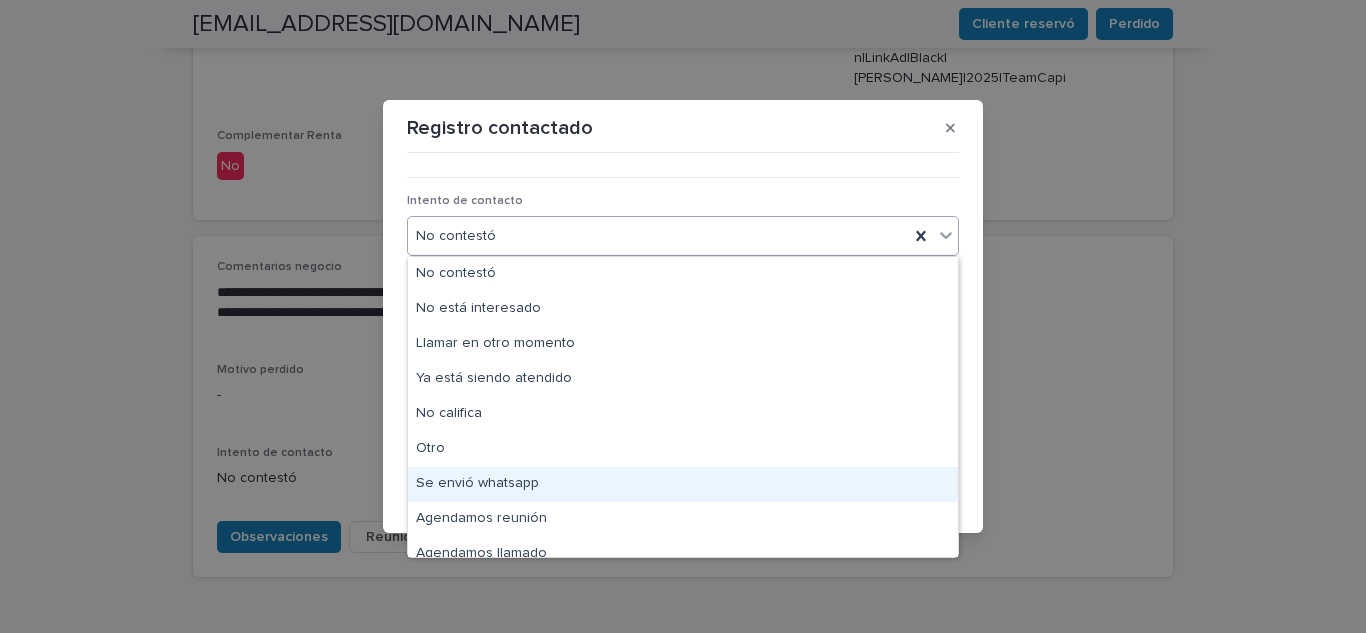 click on "Se envió whatsapp" at bounding box center [683, 484] 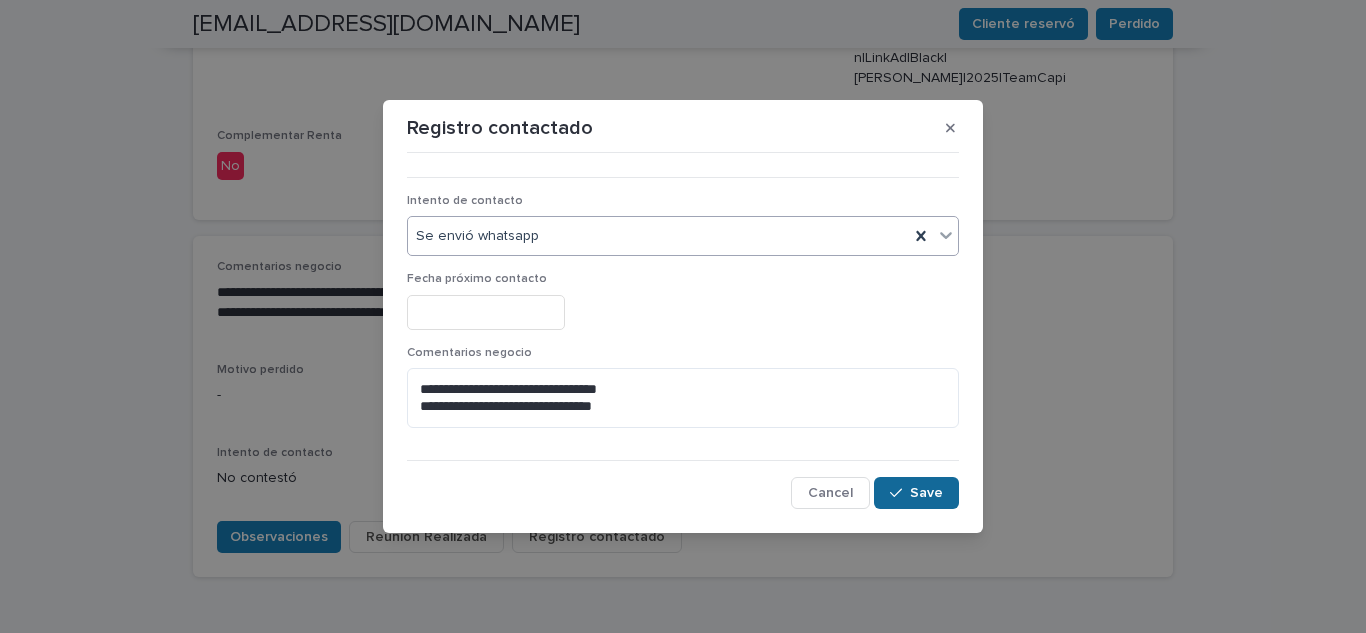click on "Save" at bounding box center [926, 493] 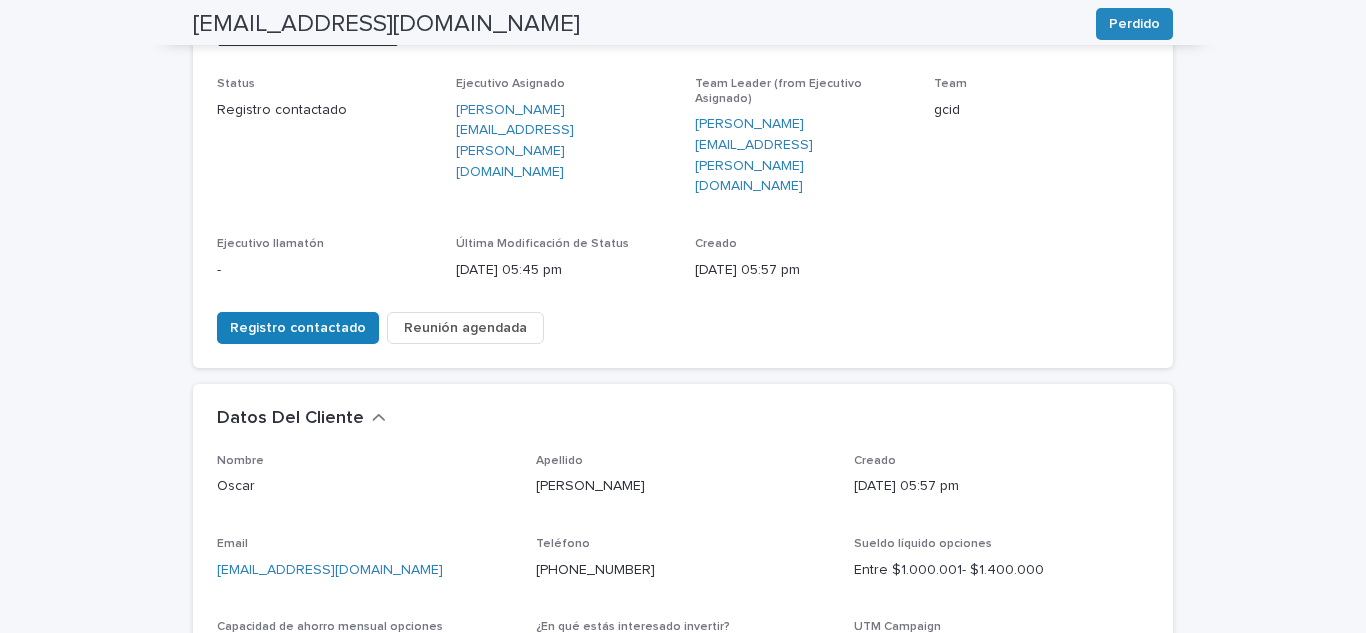 scroll, scrollTop: 0, scrollLeft: 0, axis: both 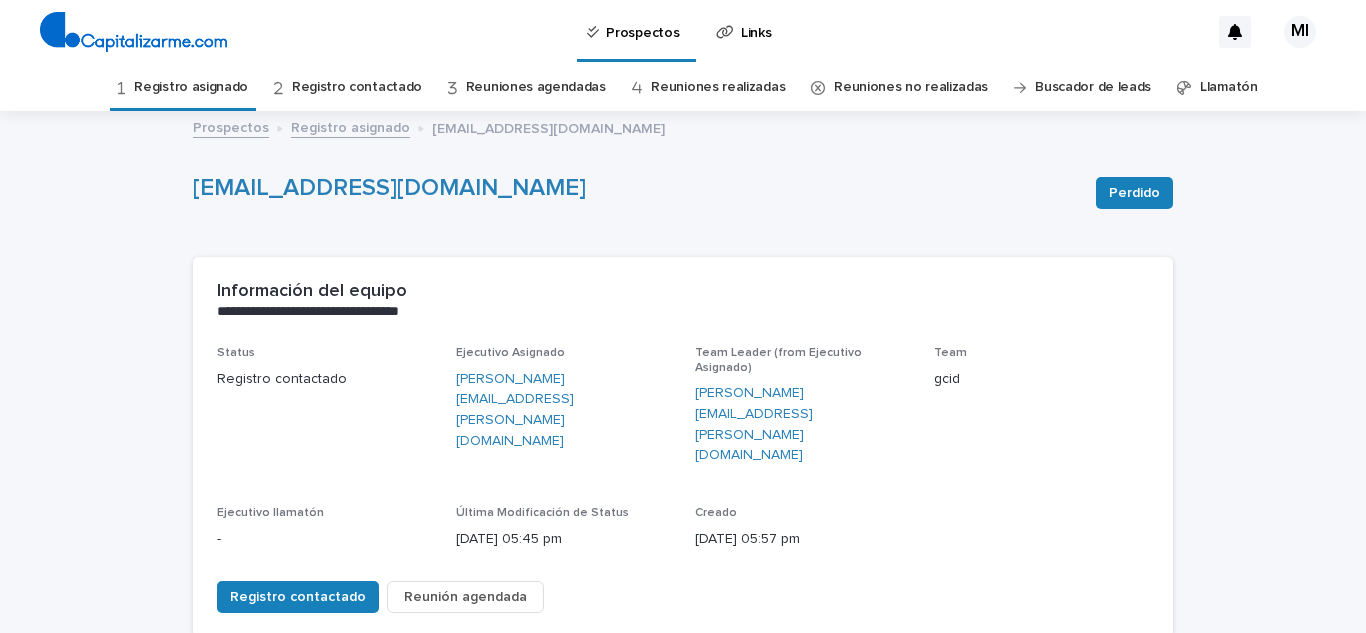 click on "Registro asignado" at bounding box center (191, 87) 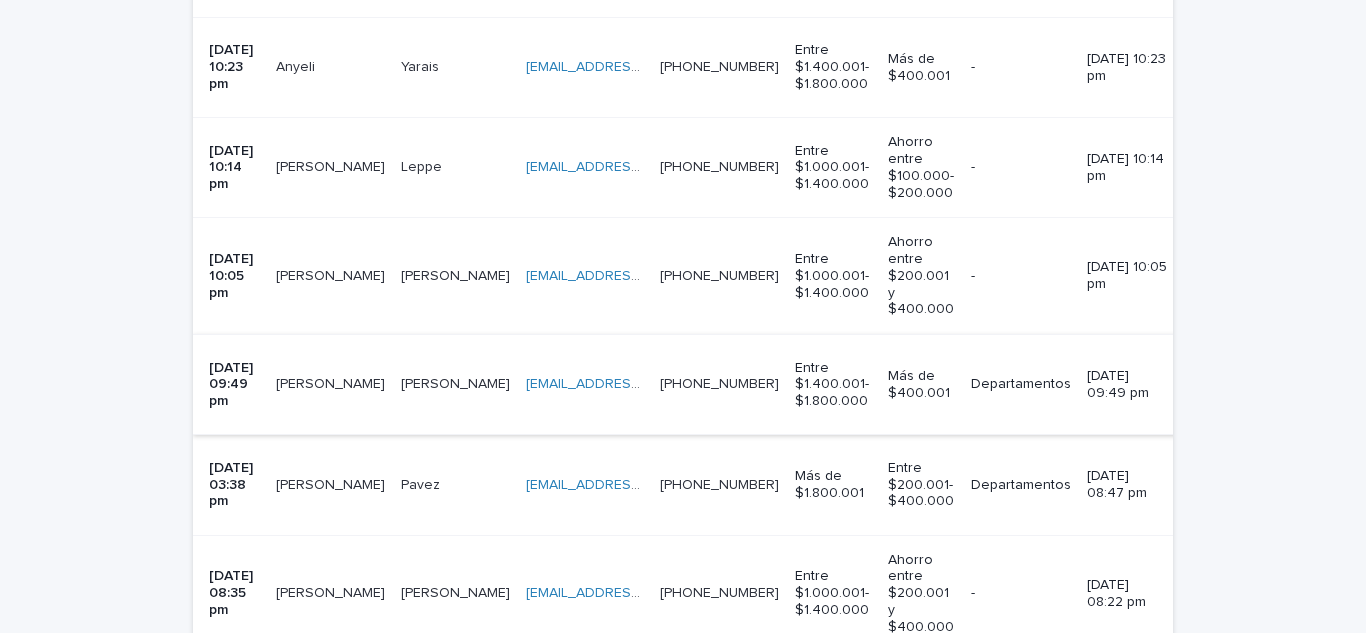 scroll, scrollTop: 900, scrollLeft: 0, axis: vertical 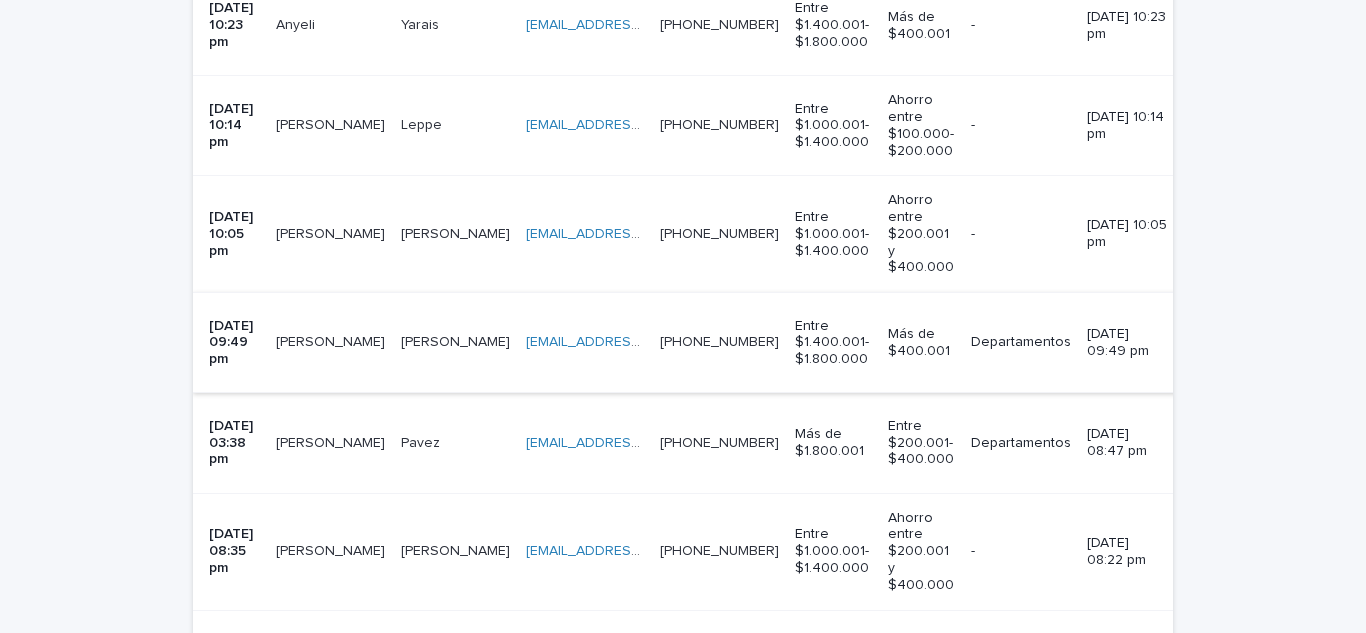 click on "[PERSON_NAME]" at bounding box center [332, 549] 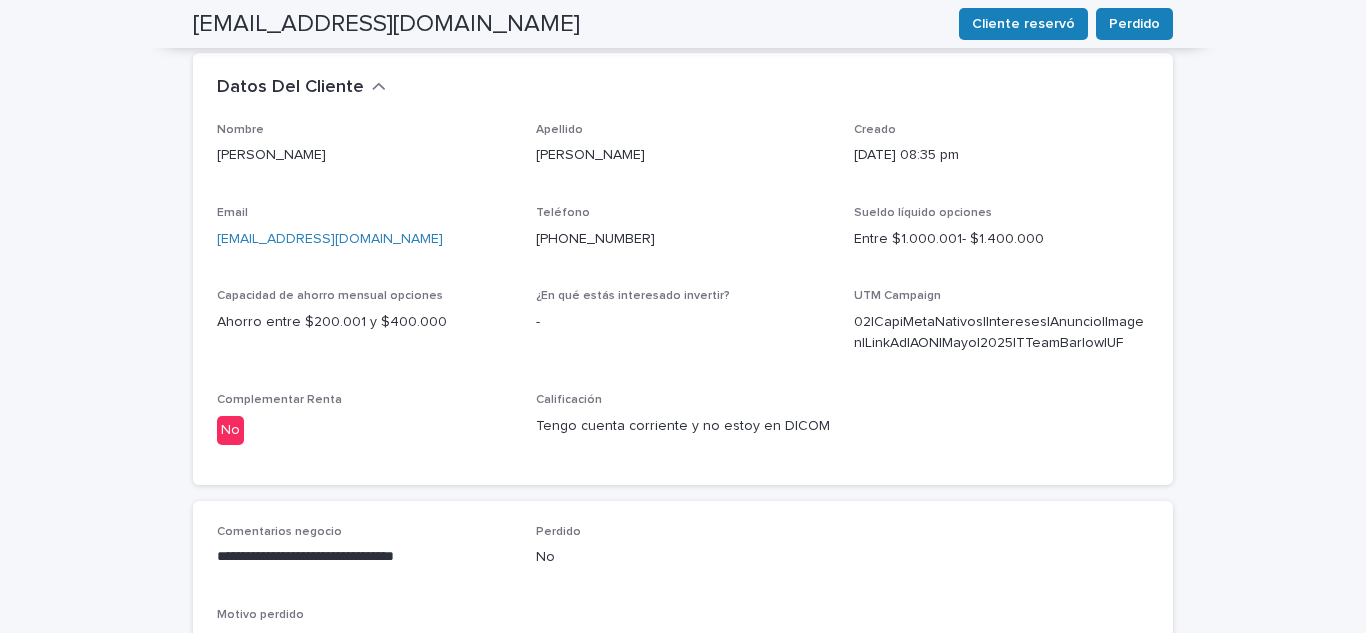 scroll, scrollTop: 700, scrollLeft: 0, axis: vertical 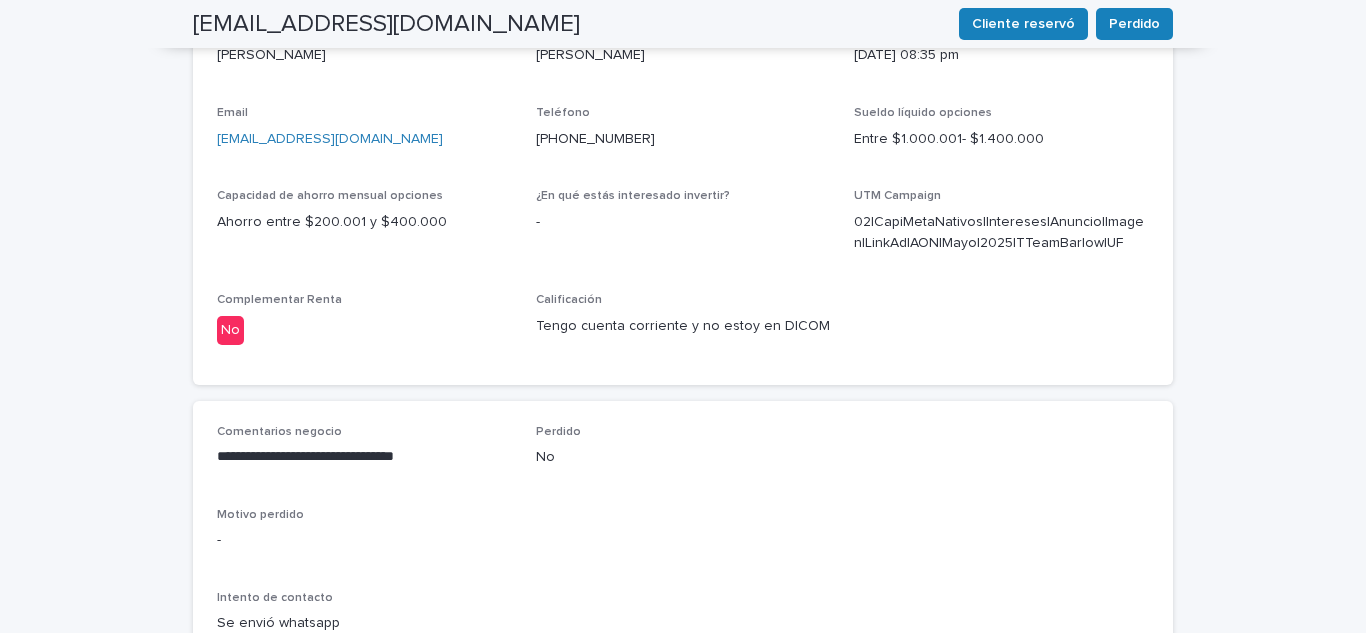 click on "Observaciones" at bounding box center [279, 682] 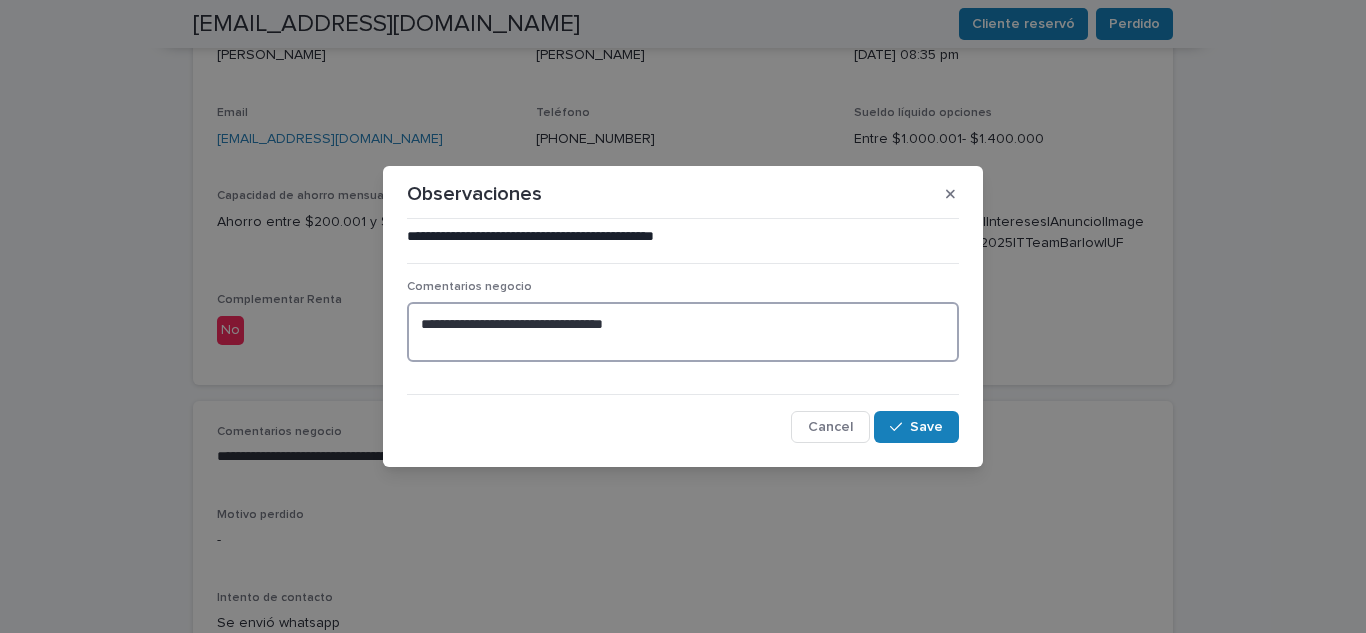 click on "**********" at bounding box center (683, 332) 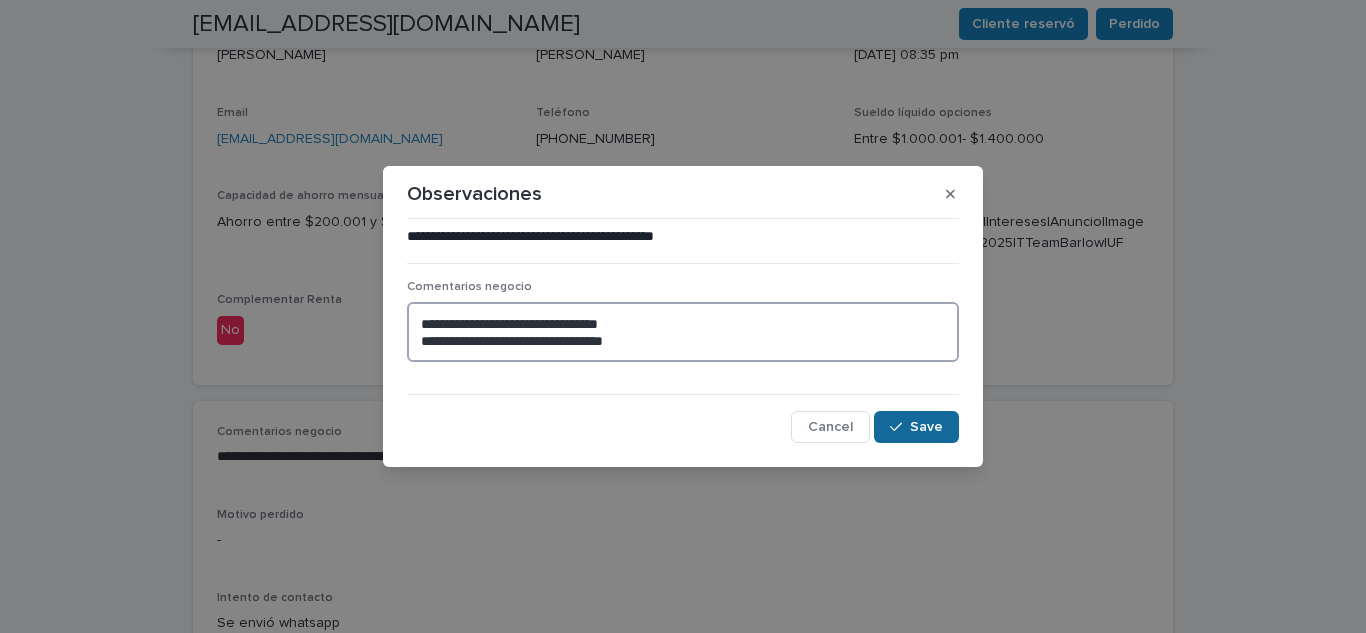 type on "**********" 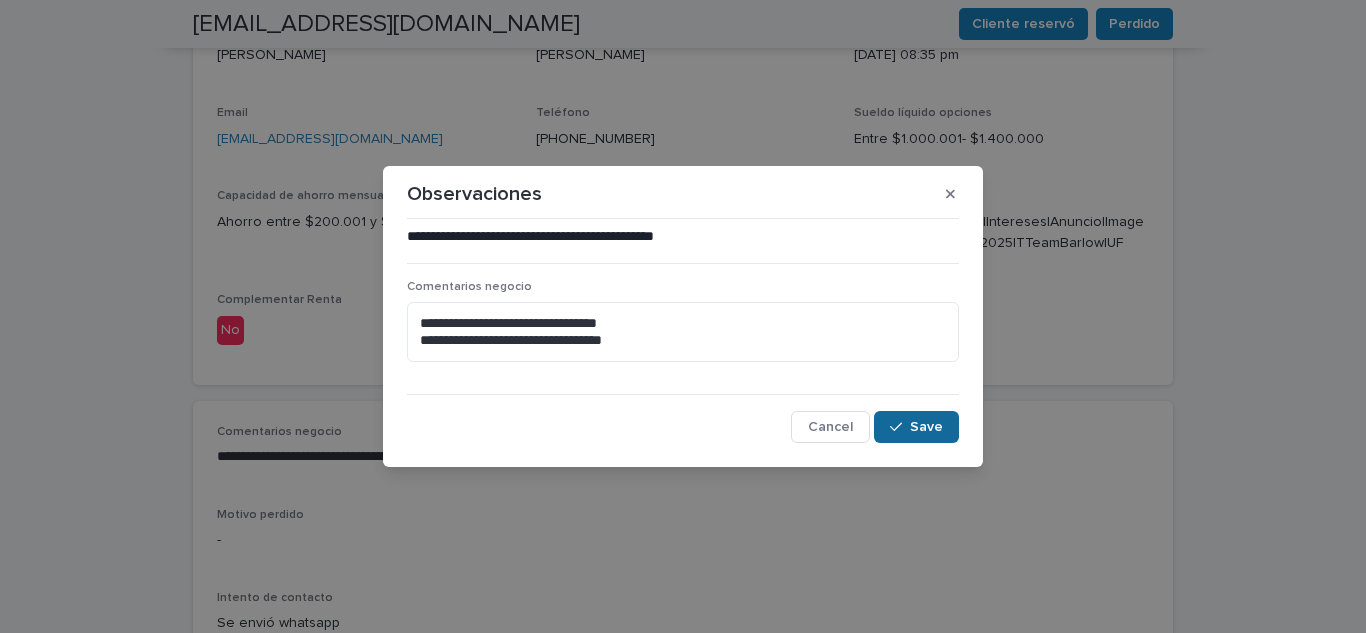 click on "Save" at bounding box center [926, 427] 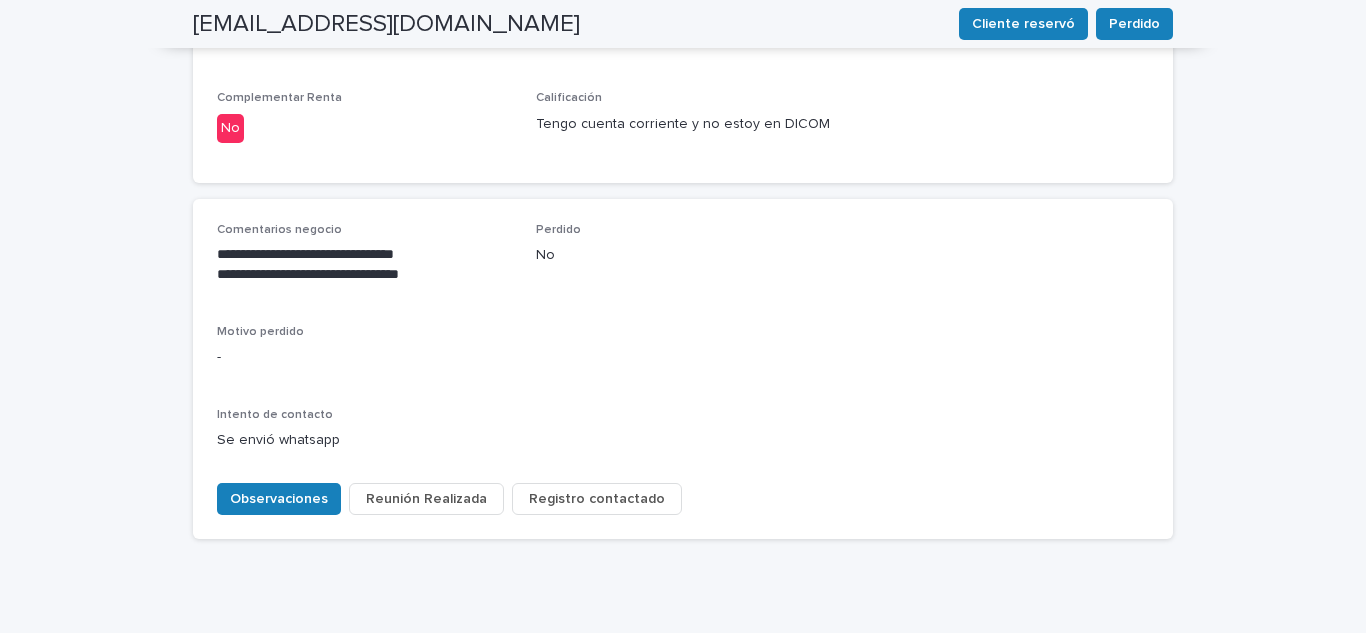 scroll, scrollTop: 904, scrollLeft: 0, axis: vertical 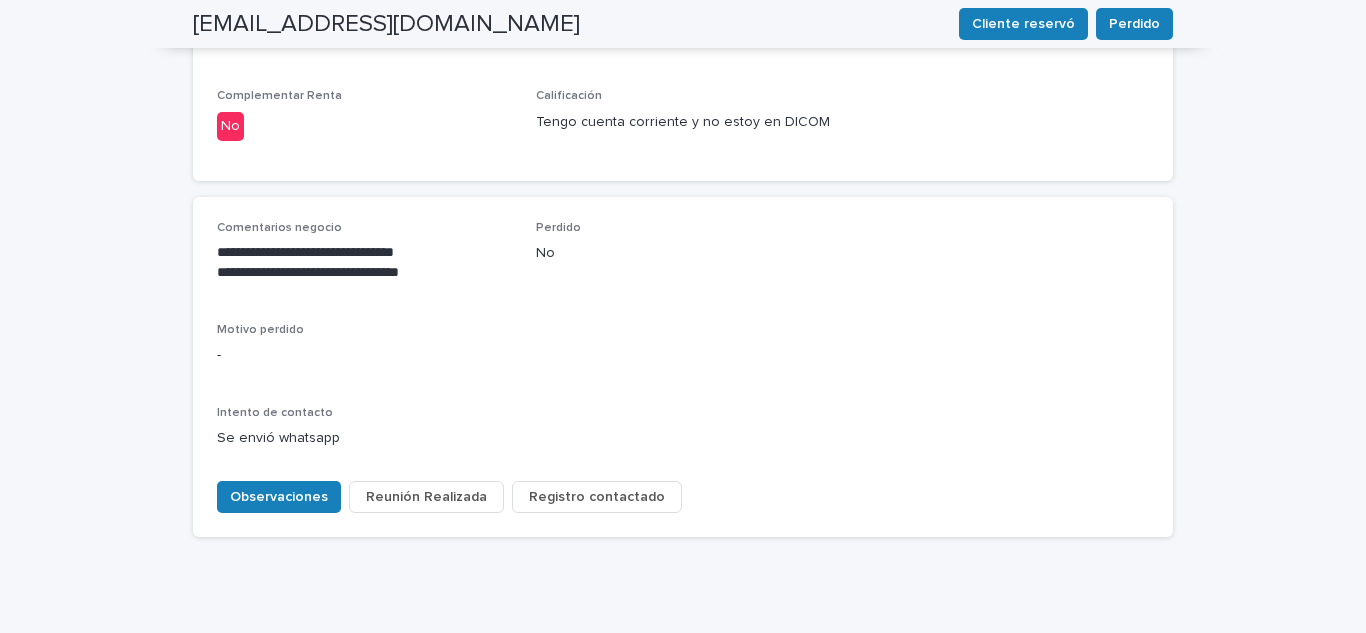 click on "Registro contactado" at bounding box center [597, 497] 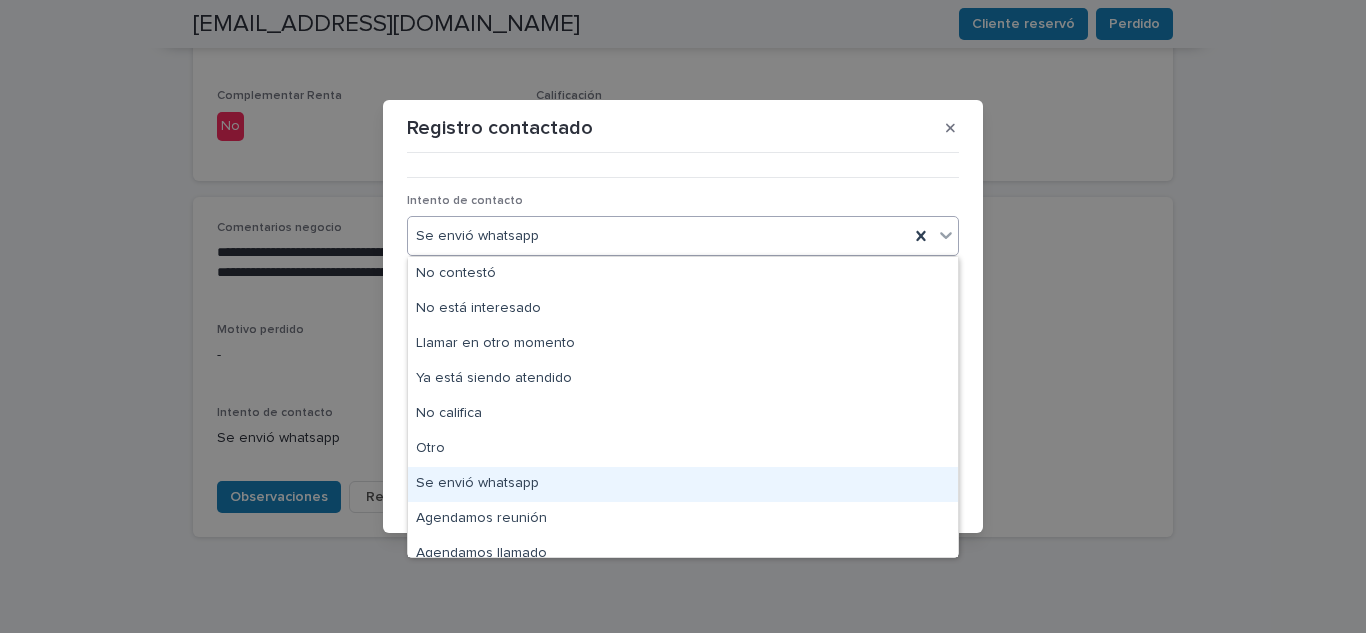 click on "Se envió whatsapp" at bounding box center (683, 484) 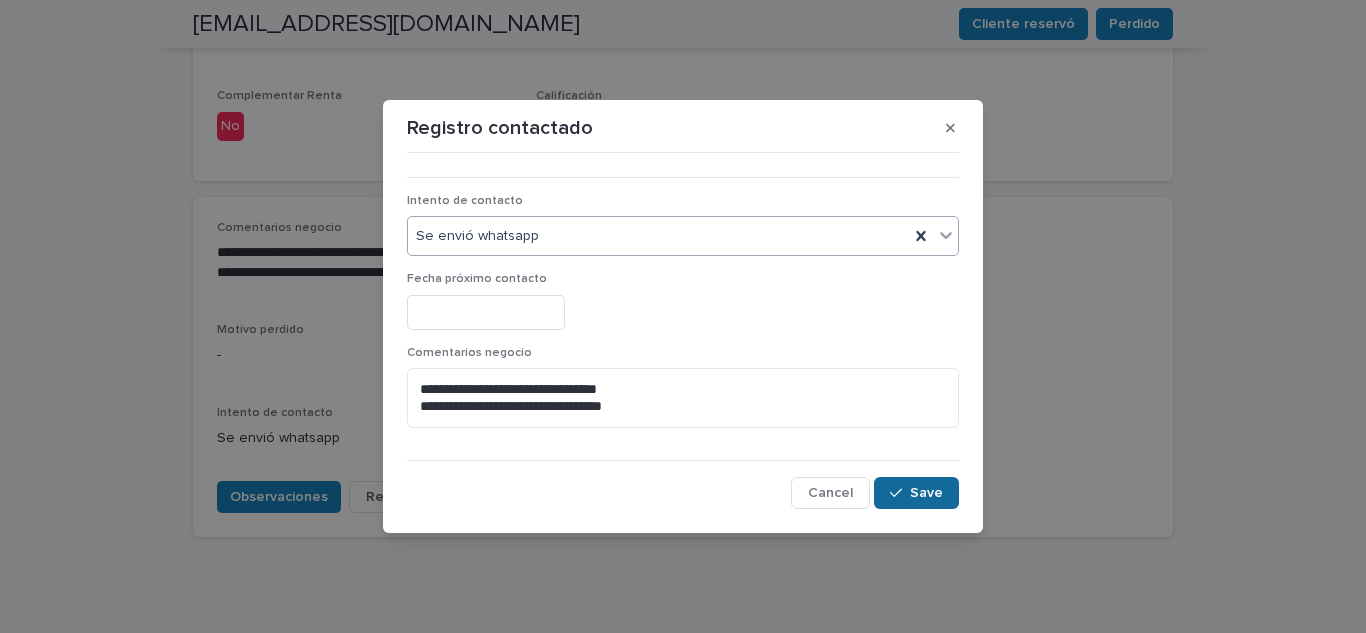 click on "Save" at bounding box center (926, 493) 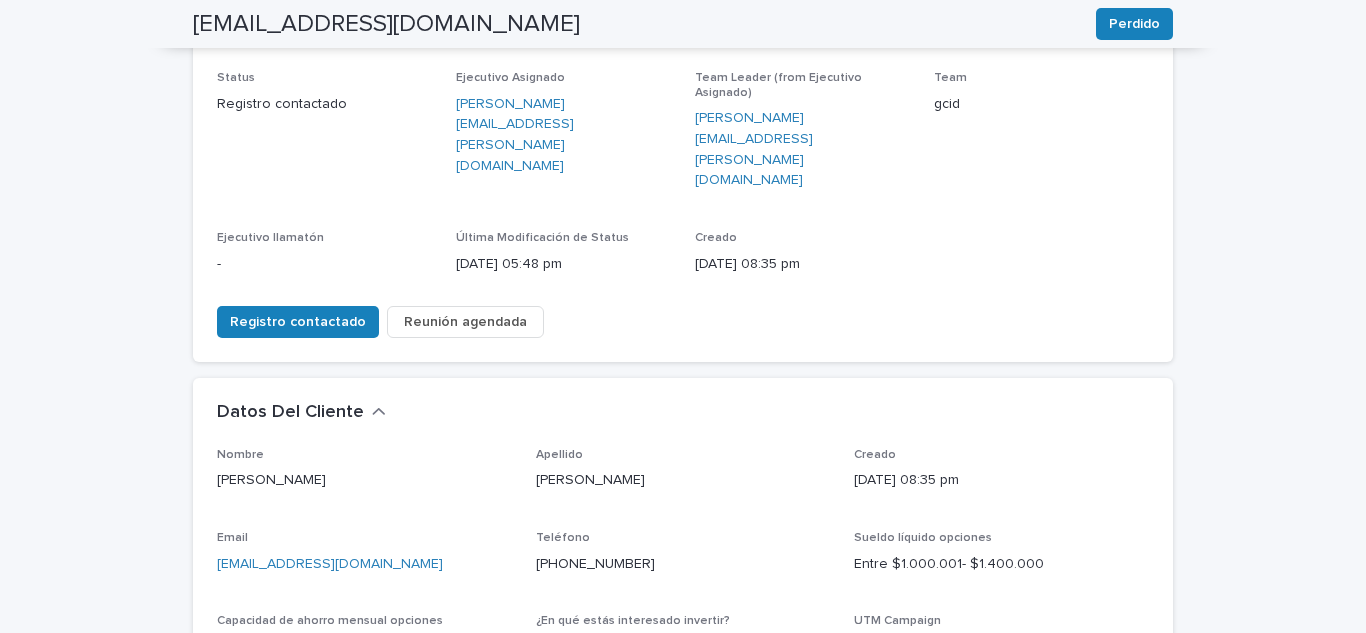 scroll, scrollTop: 4, scrollLeft: 0, axis: vertical 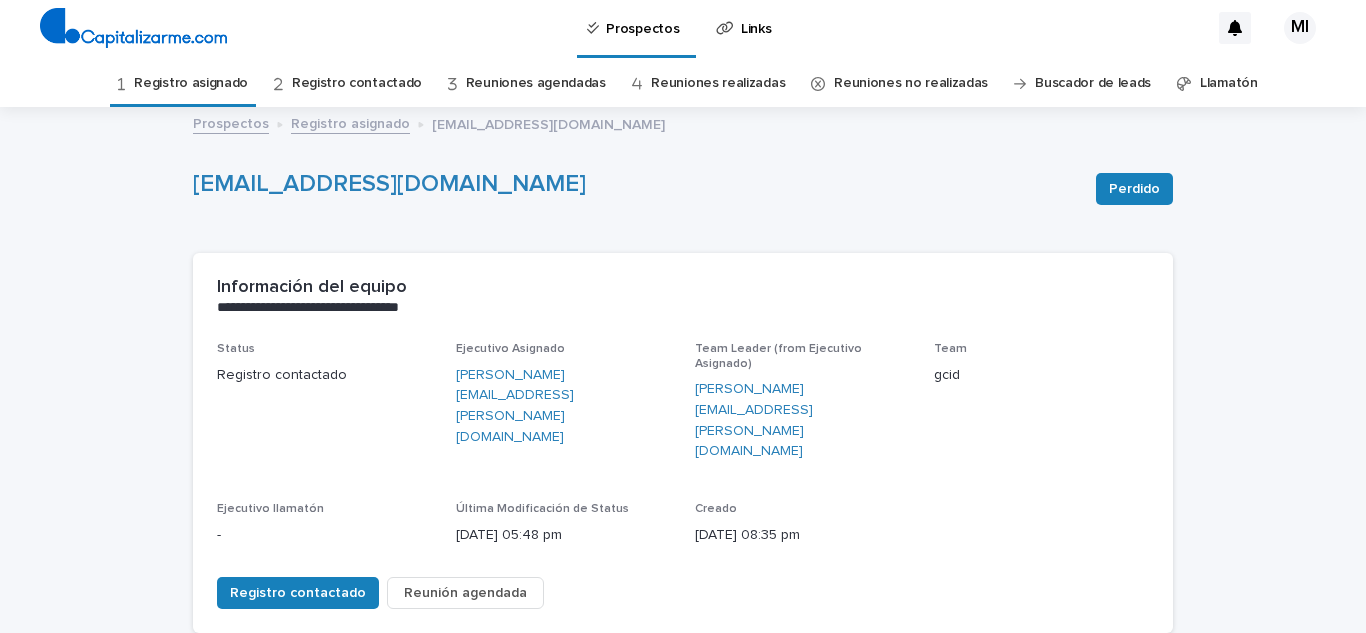 click on "Registro asignado" at bounding box center (191, 83) 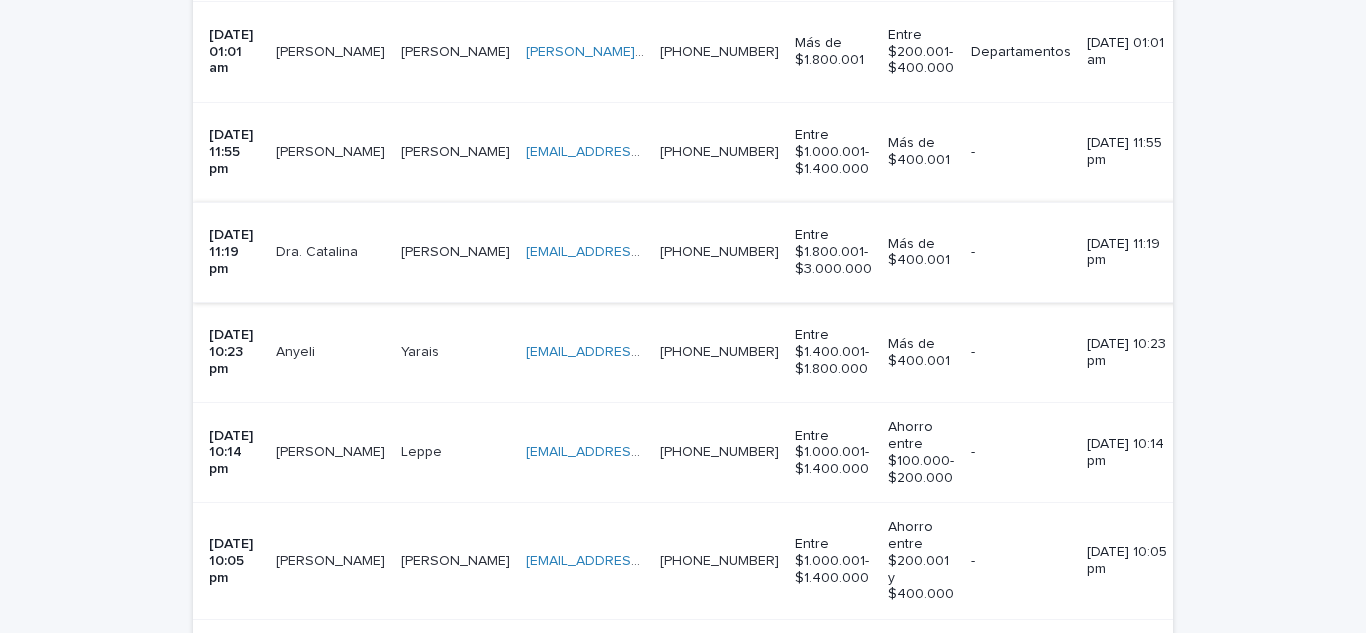 scroll, scrollTop: 800, scrollLeft: 0, axis: vertical 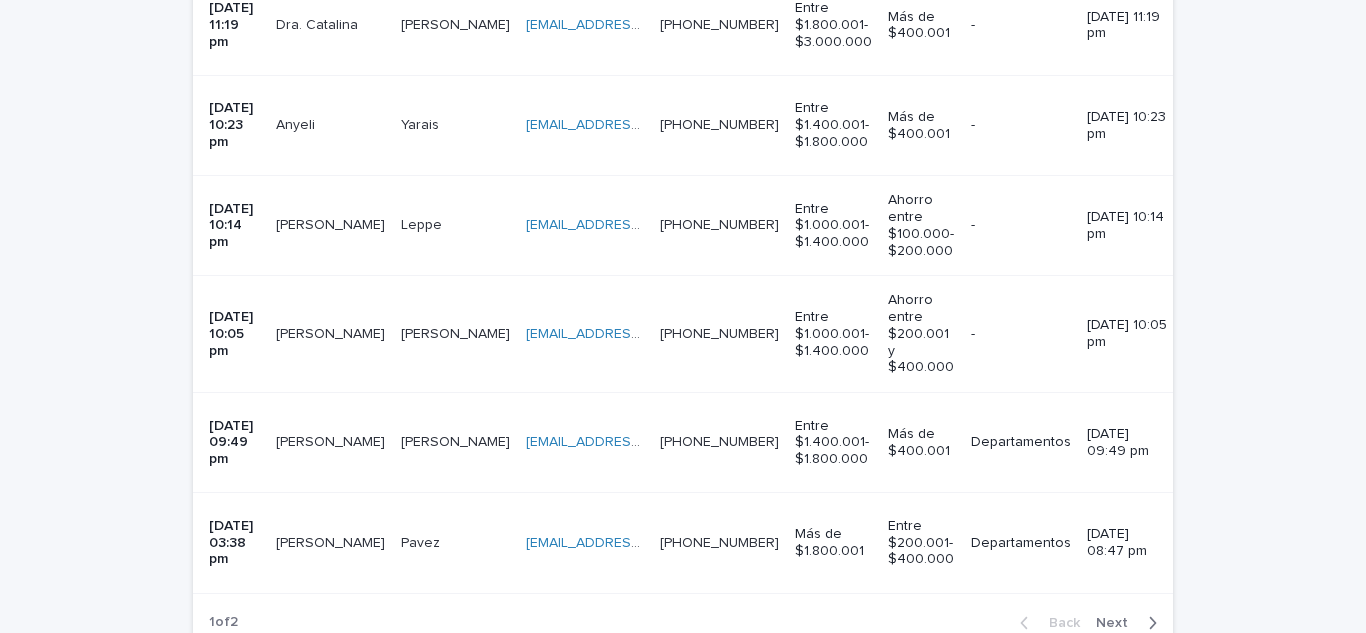 click on "[PERSON_NAME]" at bounding box center [332, 541] 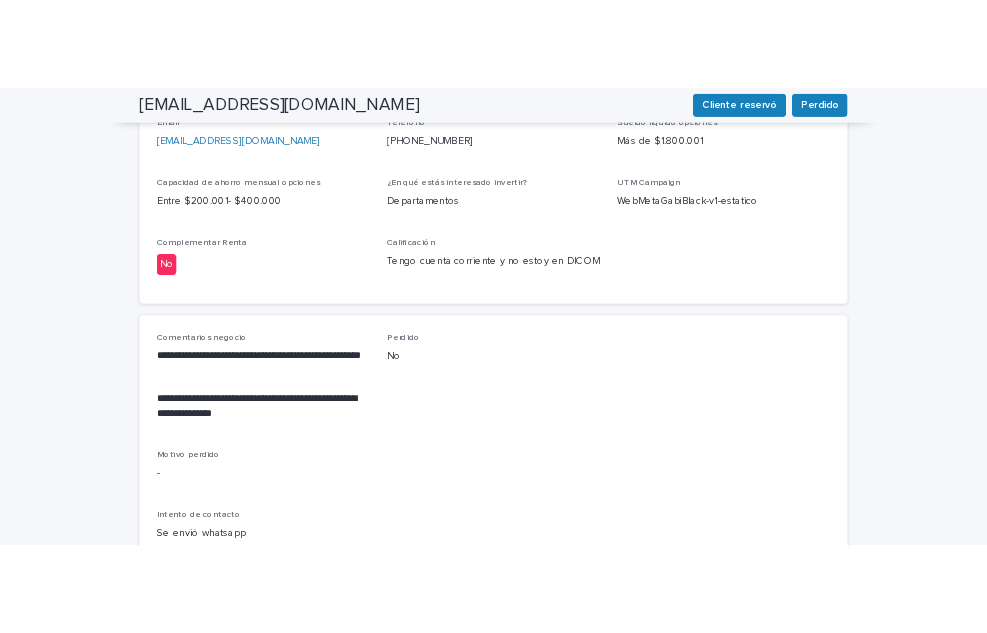 scroll, scrollTop: 800, scrollLeft: 0, axis: vertical 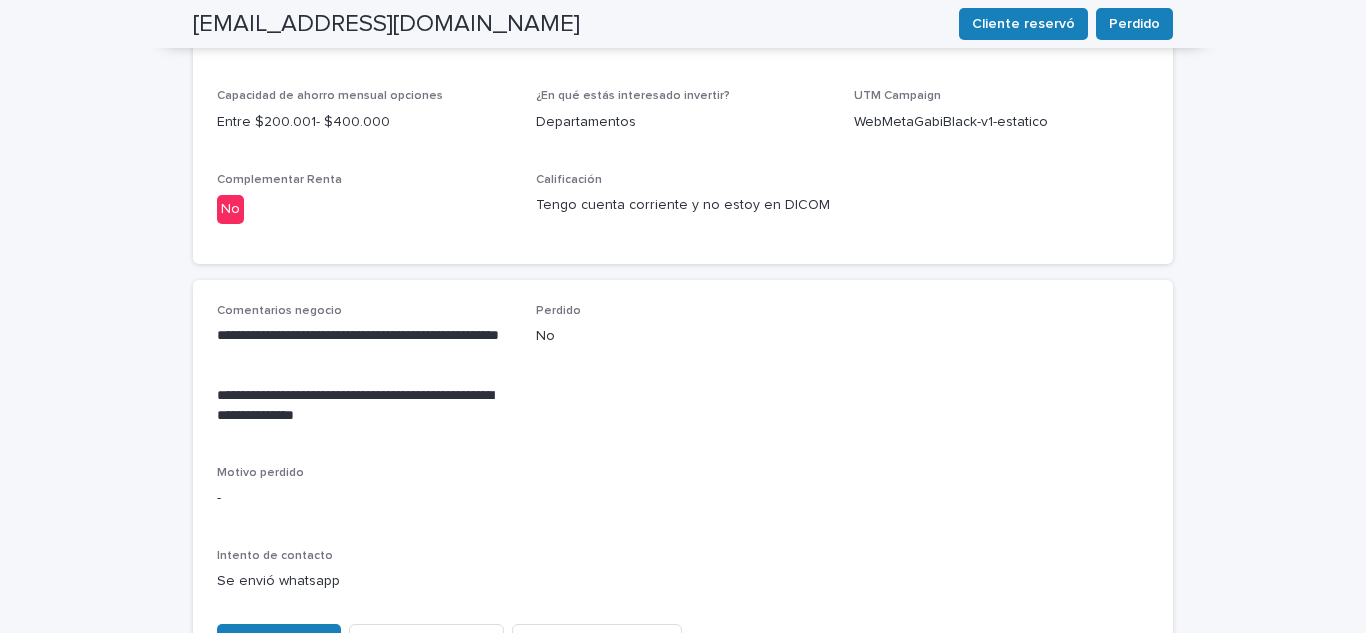 click on "Registro contactado" at bounding box center [597, 640] 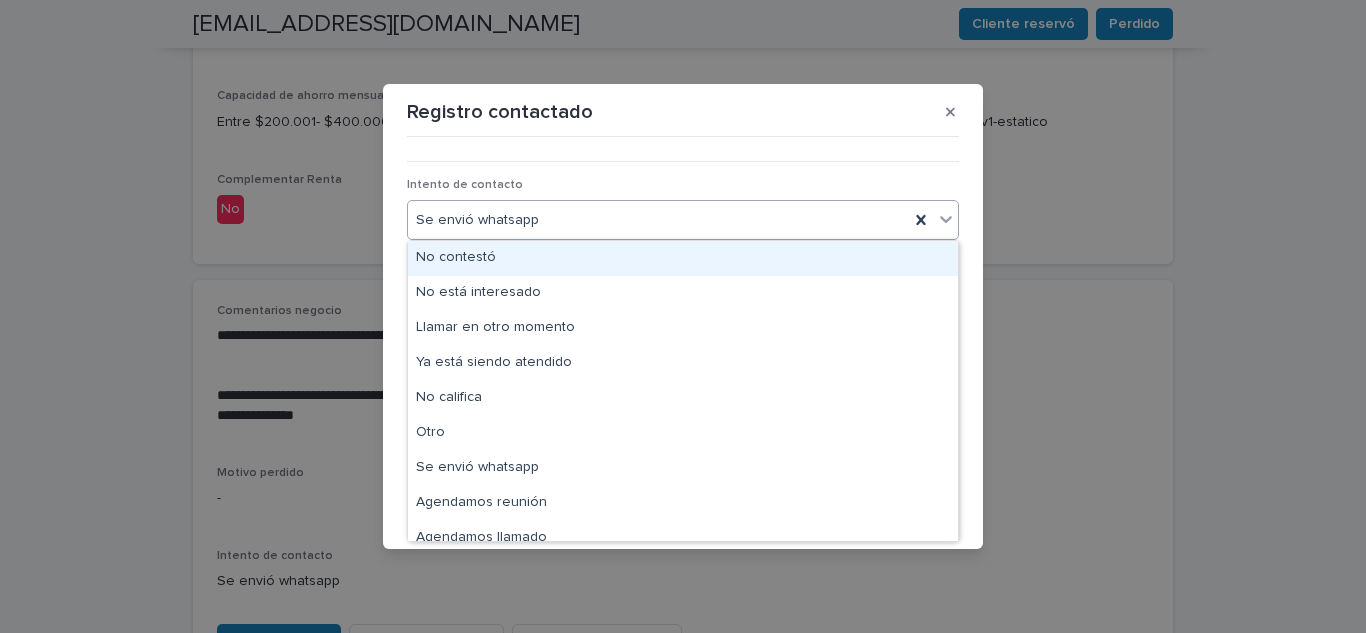 click on "No contestó" at bounding box center [683, 258] 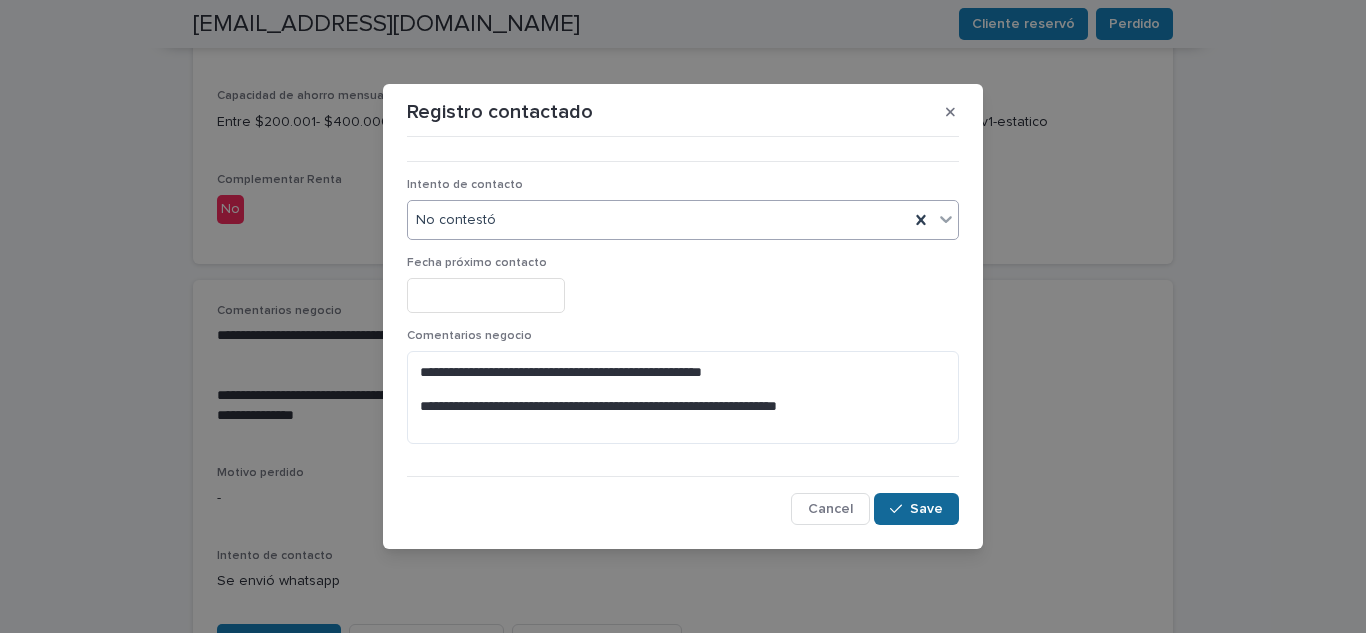 click on "Save" at bounding box center (926, 509) 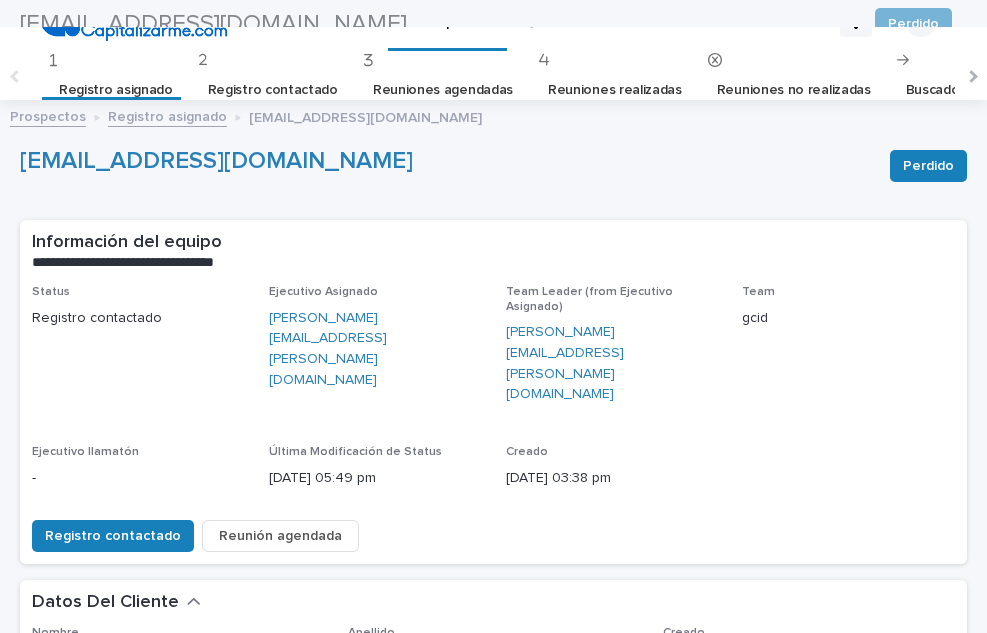 scroll, scrollTop: 0, scrollLeft: 0, axis: both 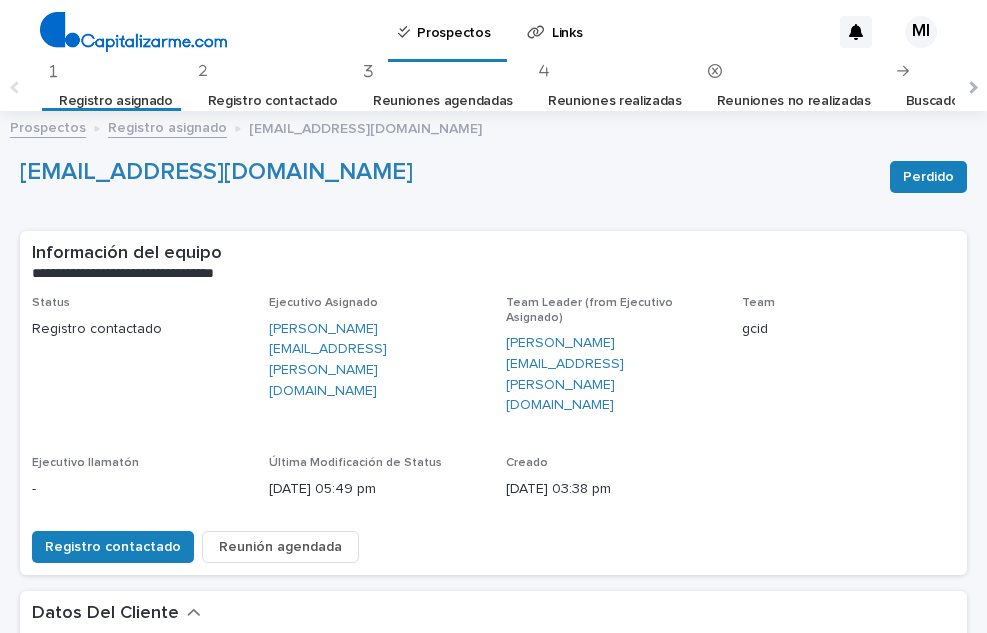 click on "Registro asignado" at bounding box center [116, 101] 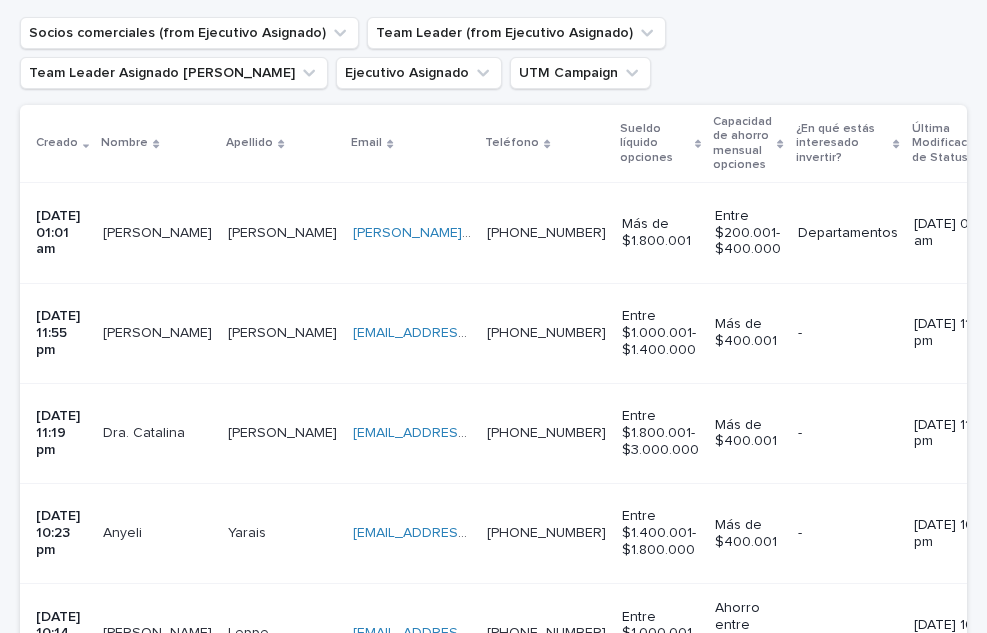 scroll, scrollTop: 700, scrollLeft: 0, axis: vertical 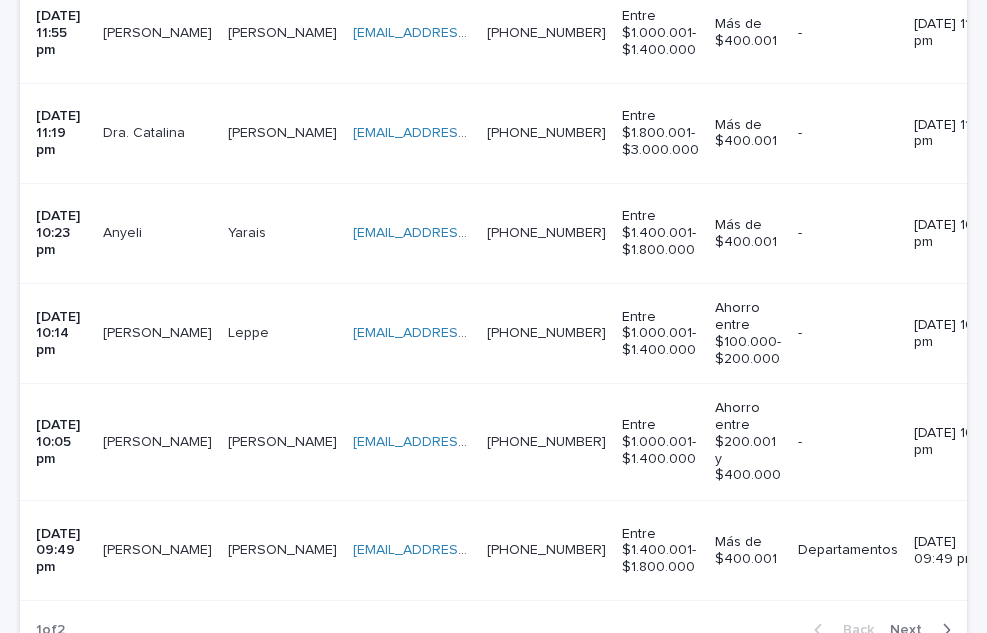 click on "[PERSON_NAME]" at bounding box center [159, 548] 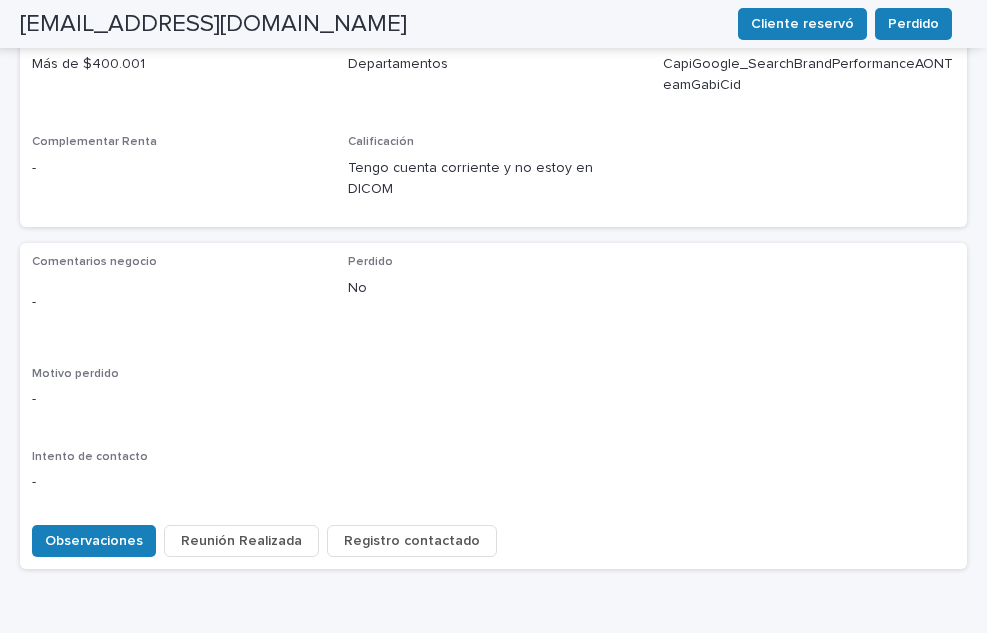 scroll, scrollTop: 798, scrollLeft: 0, axis: vertical 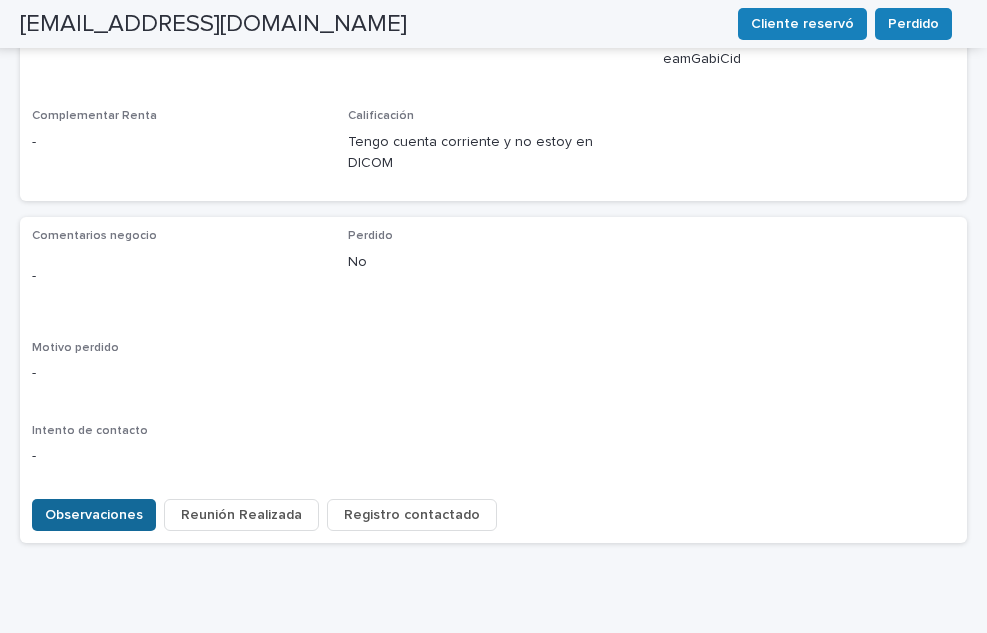 click on "Observaciones" at bounding box center [94, 515] 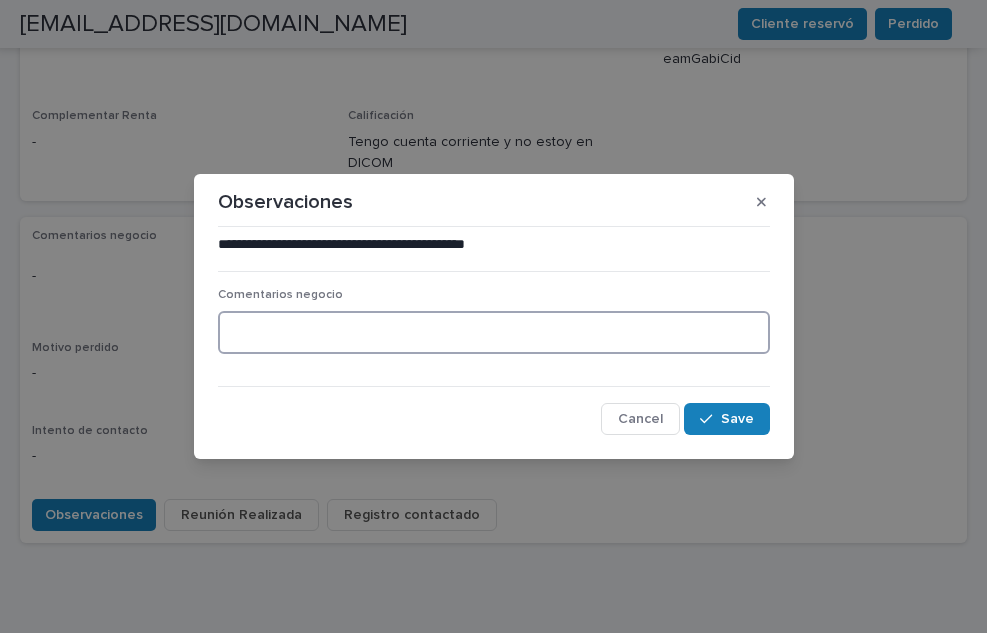 click at bounding box center (494, 332) 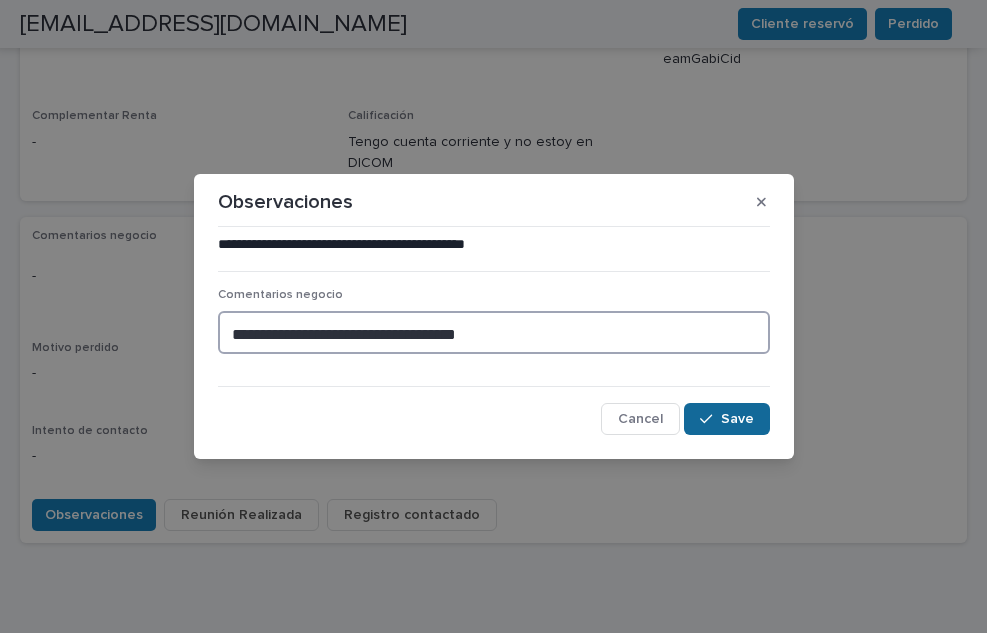 type on "**********" 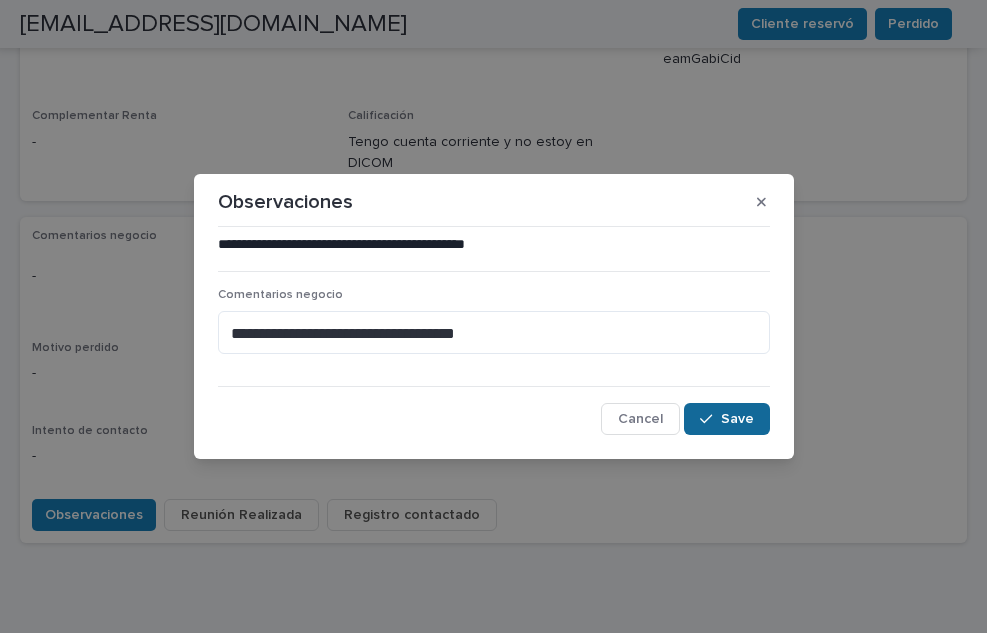 click on "Save" at bounding box center (737, 419) 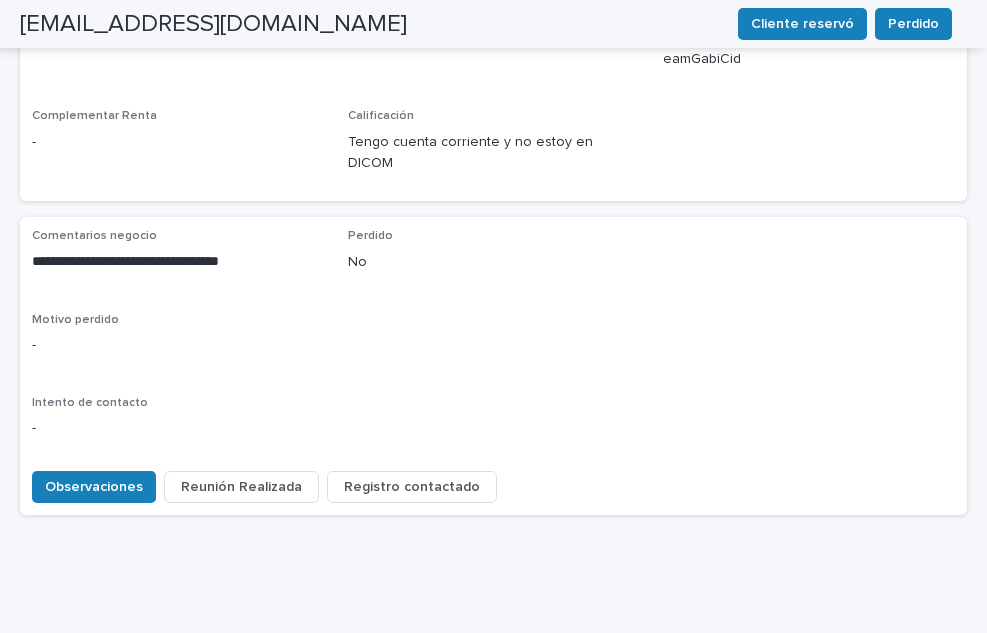 scroll, scrollTop: 770, scrollLeft: 0, axis: vertical 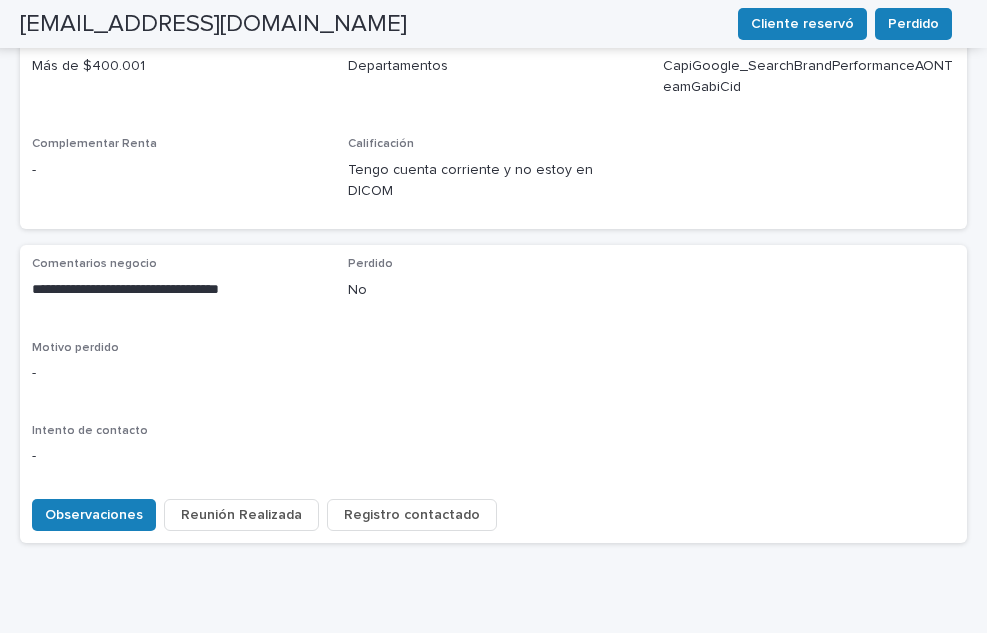 click on "Registro contactado" at bounding box center (412, 515) 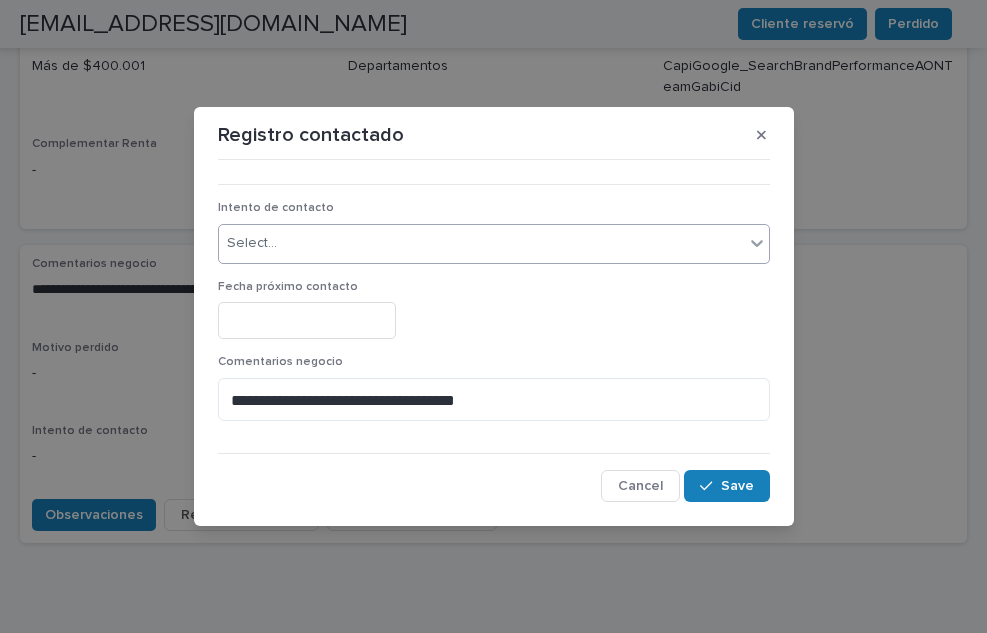 click on "Select..." at bounding box center (481, 243) 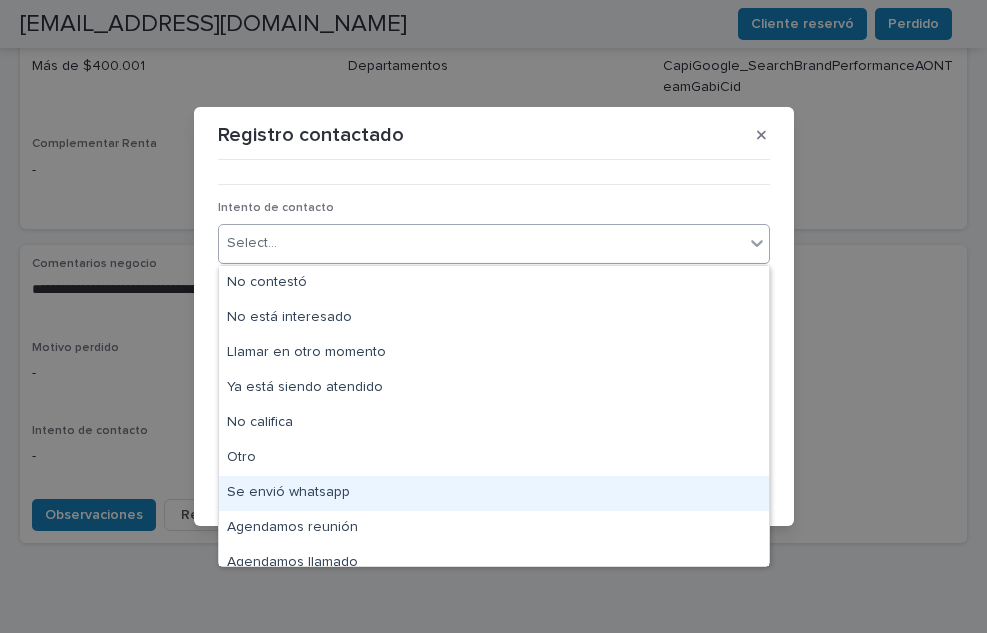 click on "Se envió whatsapp" at bounding box center [494, 493] 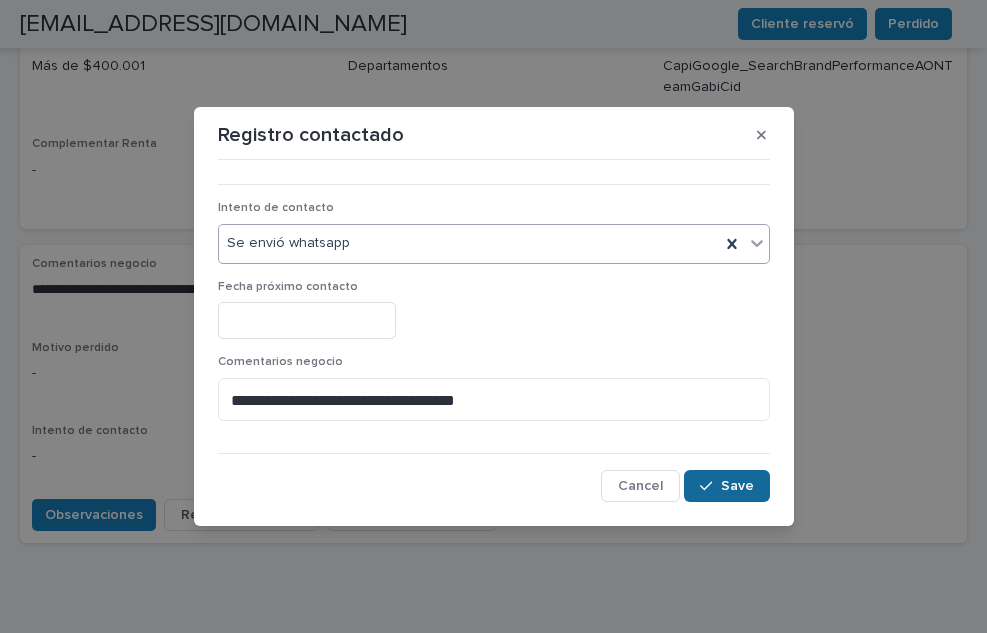 click on "Save" at bounding box center (726, 486) 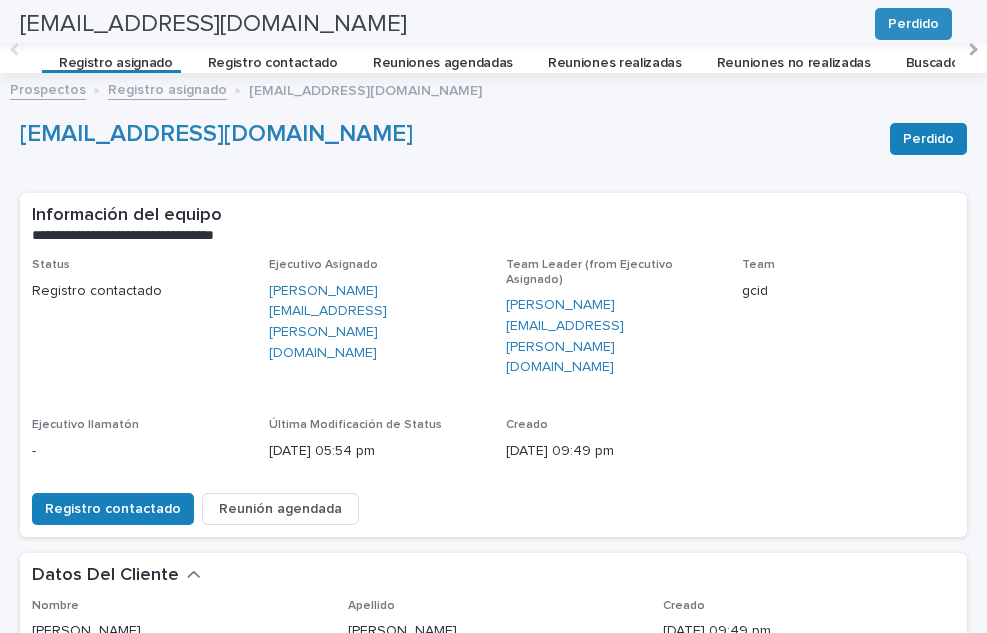 scroll, scrollTop: 0, scrollLeft: 0, axis: both 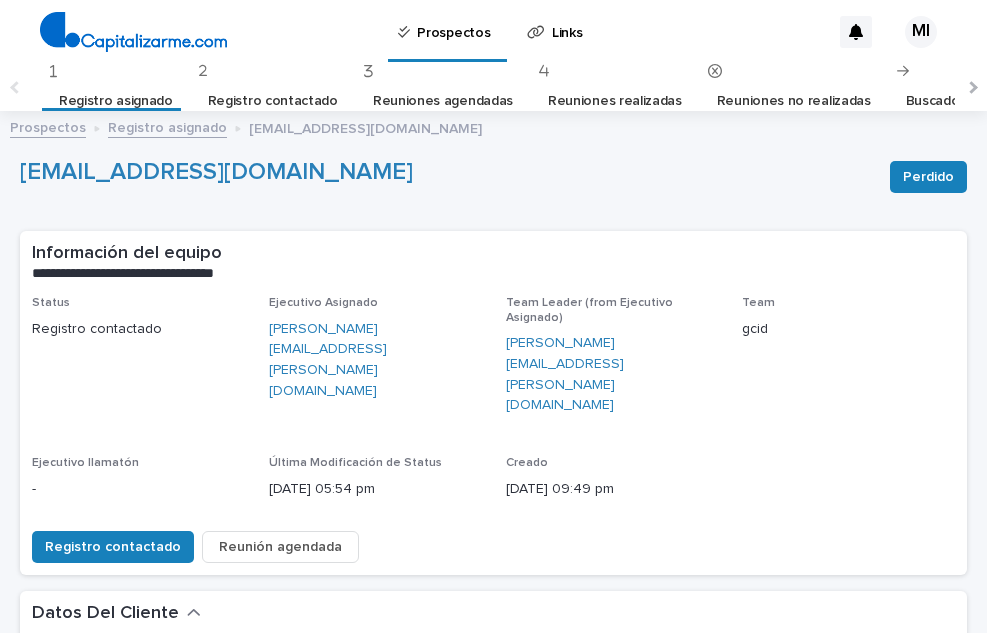 click on "Registro asignado" at bounding box center (116, 101) 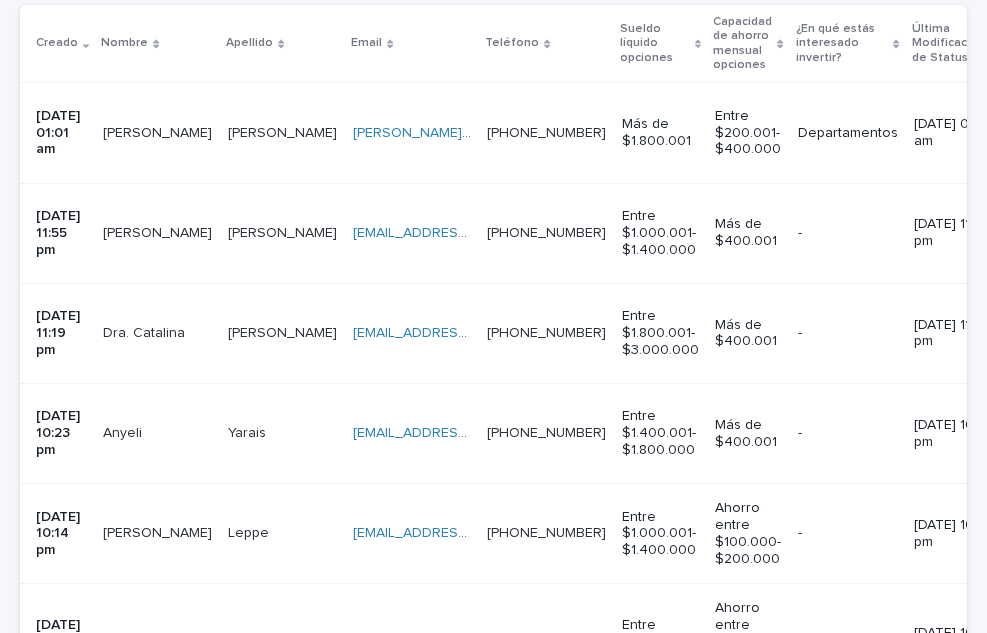 scroll, scrollTop: 600, scrollLeft: 0, axis: vertical 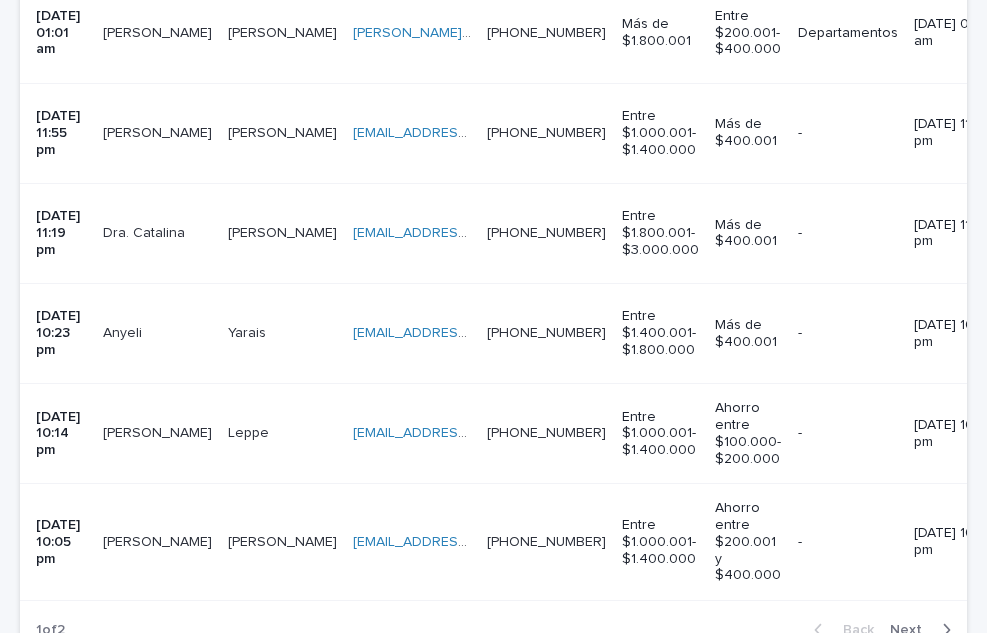 click on "[PERSON_NAME]" at bounding box center (159, 540) 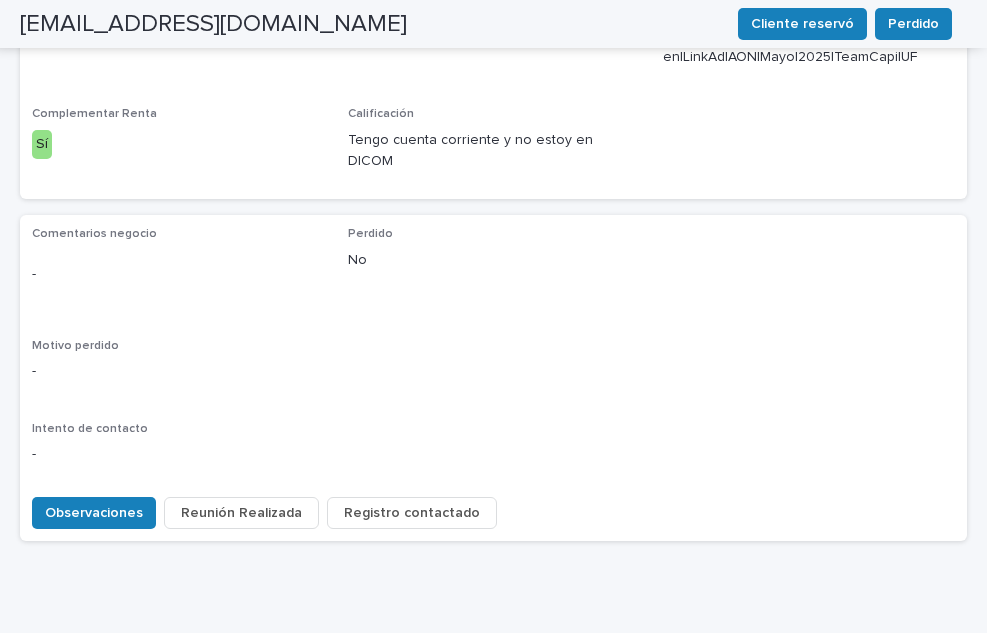 scroll, scrollTop: 806, scrollLeft: 0, axis: vertical 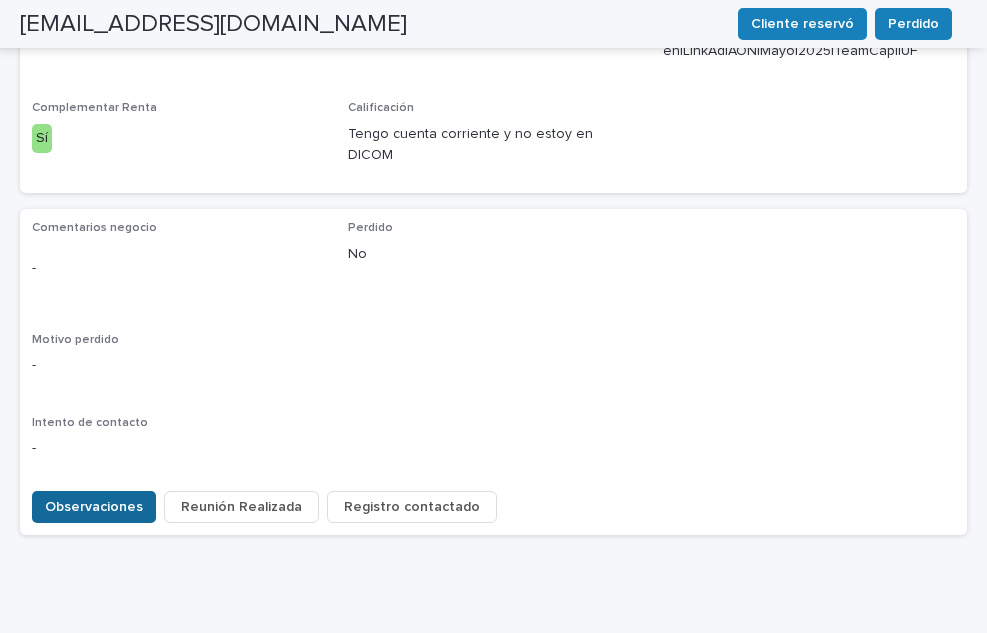click on "Observaciones" at bounding box center [94, 507] 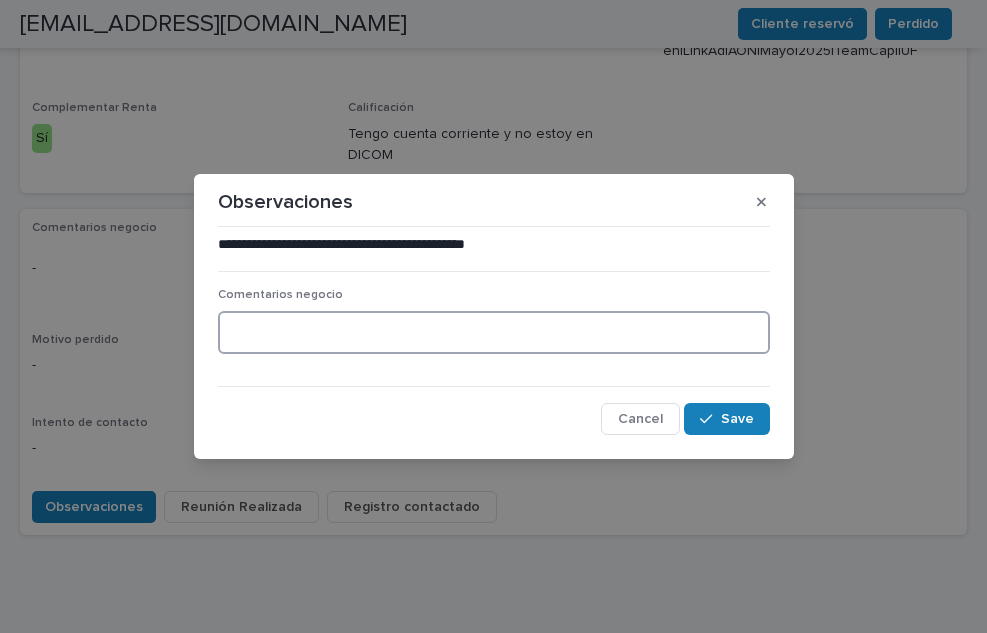 click at bounding box center (494, 332) 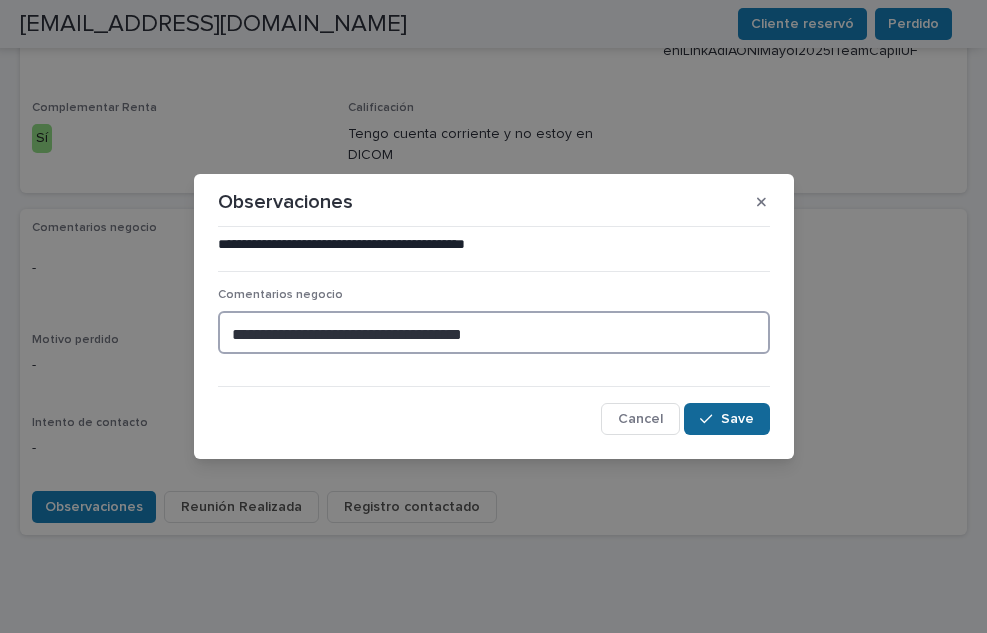 type on "**********" 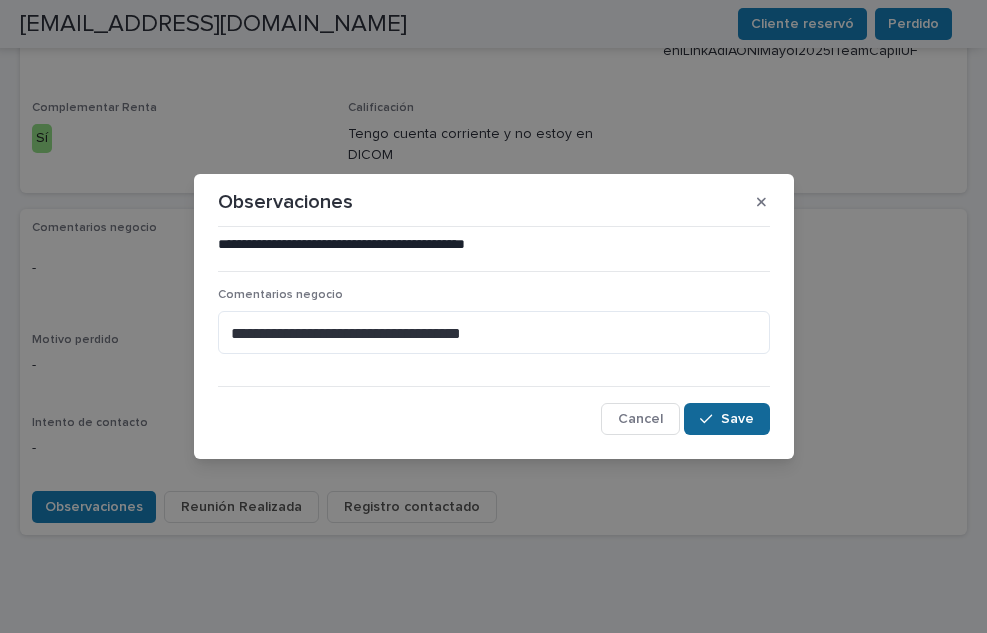 click on "Save" at bounding box center [726, 419] 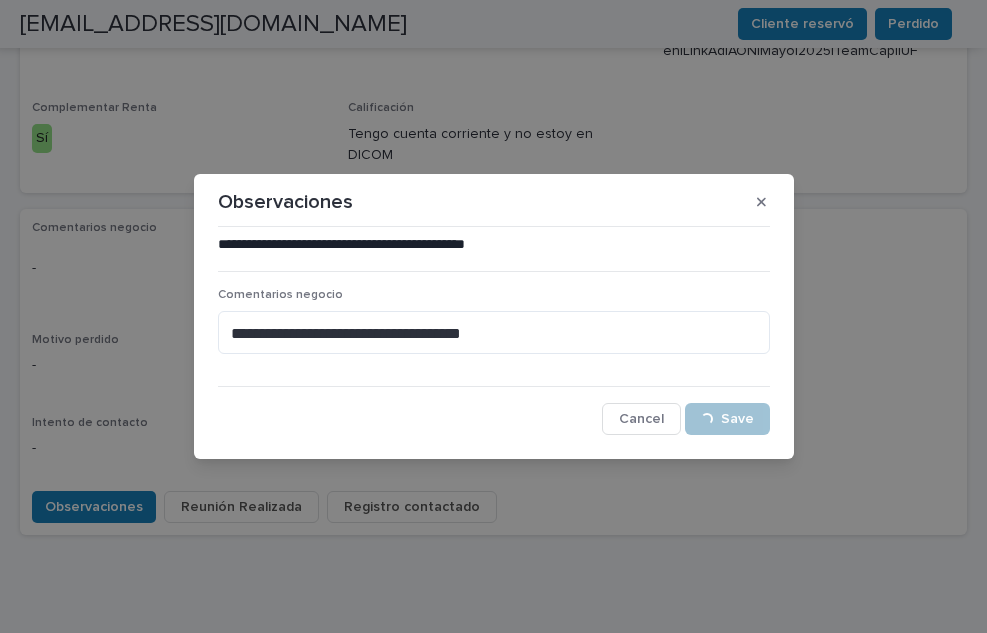 scroll, scrollTop: 778, scrollLeft: 0, axis: vertical 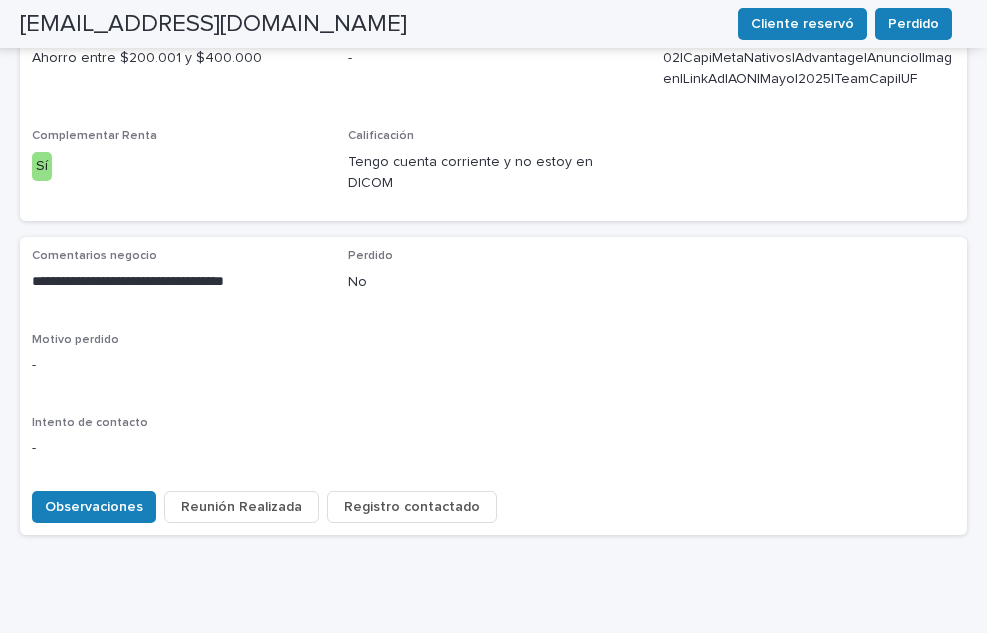 click on "Registro contactado" at bounding box center [412, 507] 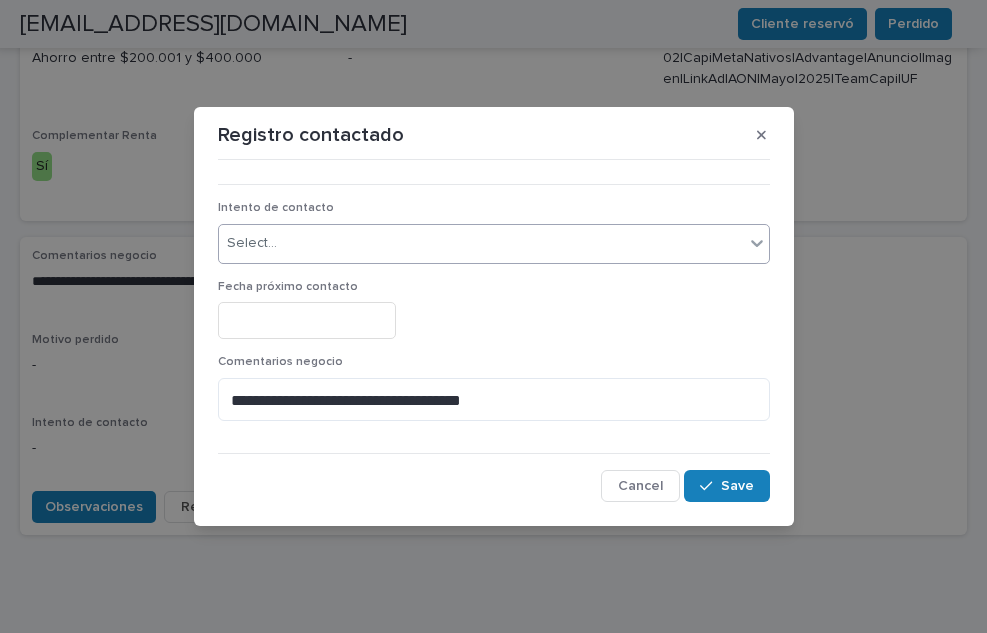 click on "Select..." at bounding box center [481, 243] 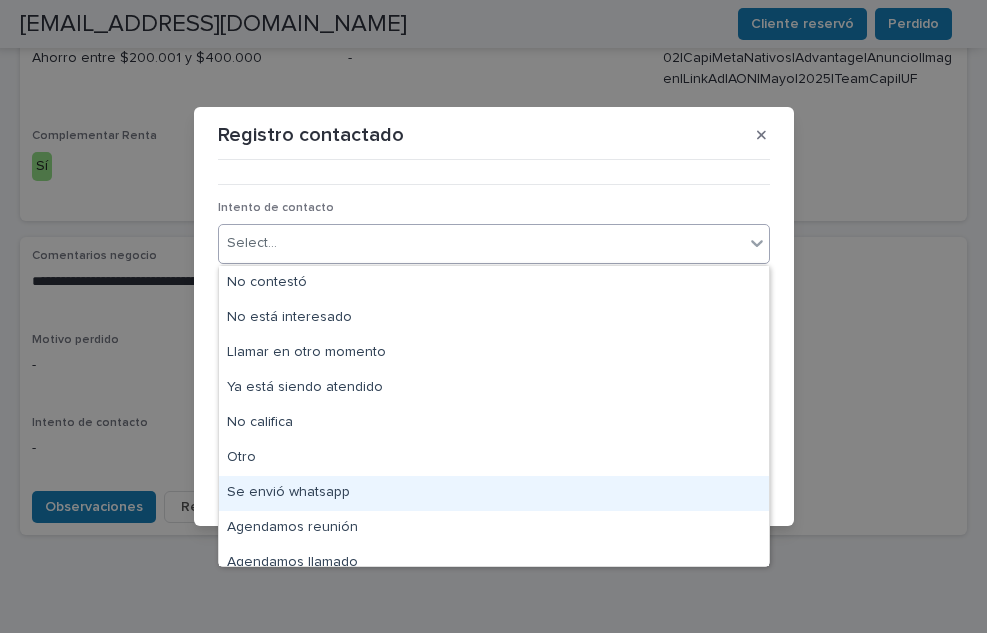 click on "Se envió whatsapp" at bounding box center [494, 493] 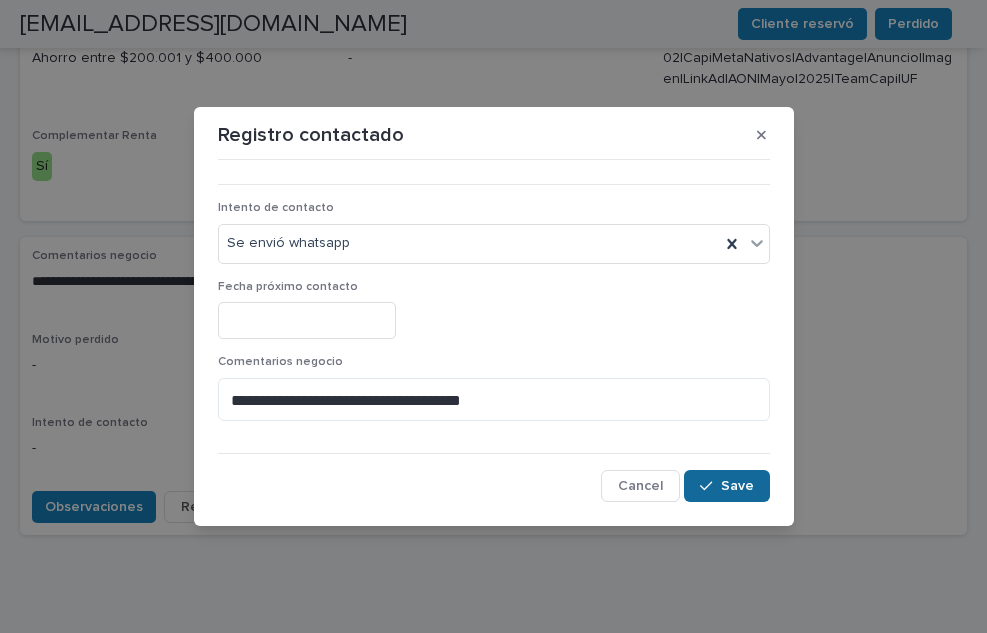 click at bounding box center (710, 486) 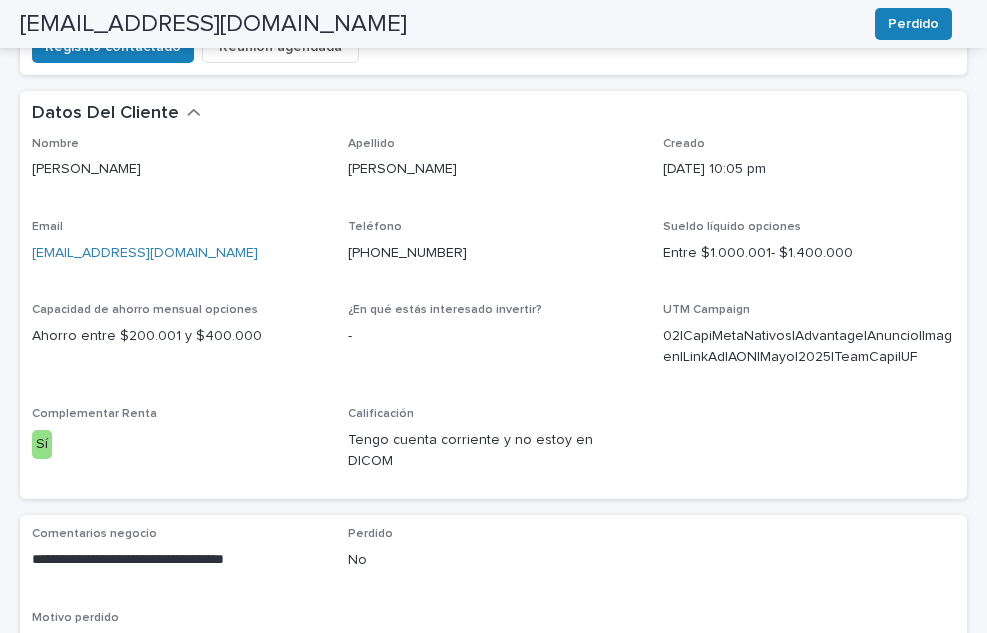 scroll, scrollTop: 0, scrollLeft: 0, axis: both 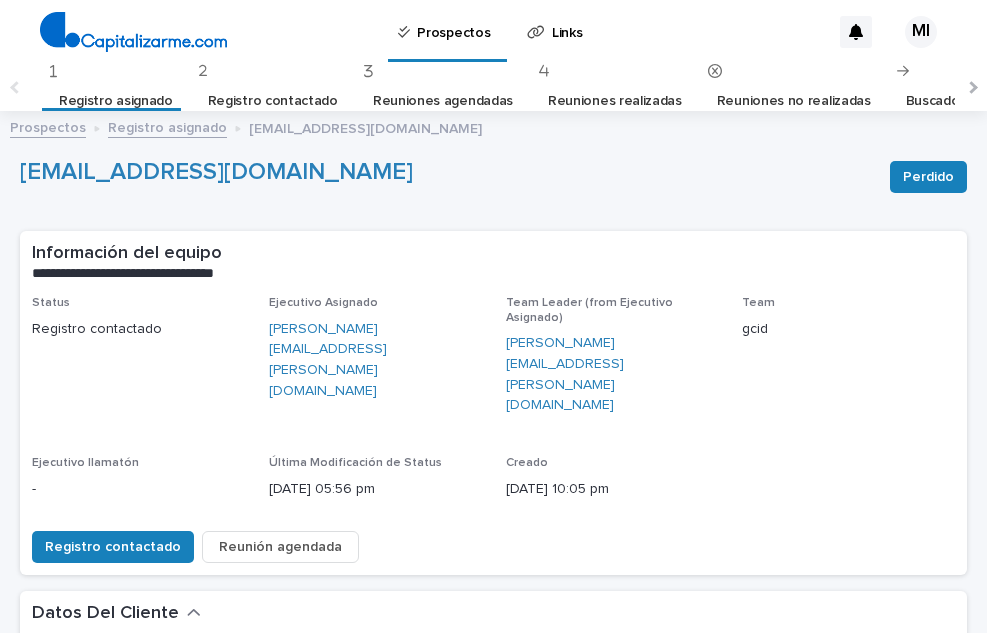 click on "Prospectos Registro asignado [EMAIL_ADDRESS][DOMAIN_NAME]" at bounding box center (493, 117) 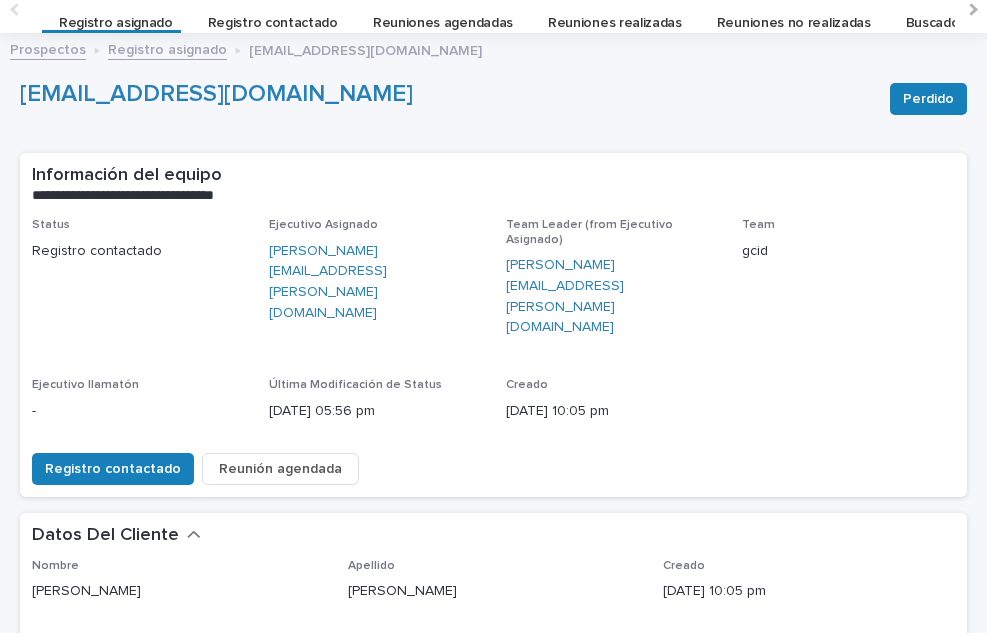 scroll, scrollTop: 0, scrollLeft: 0, axis: both 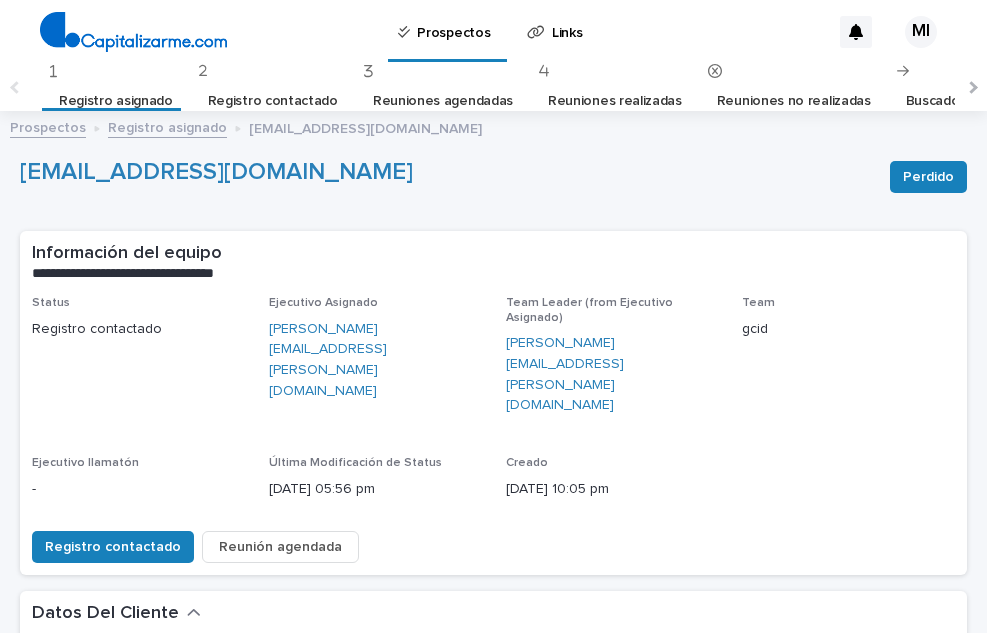 click on "Registro asignado" at bounding box center (116, 101) 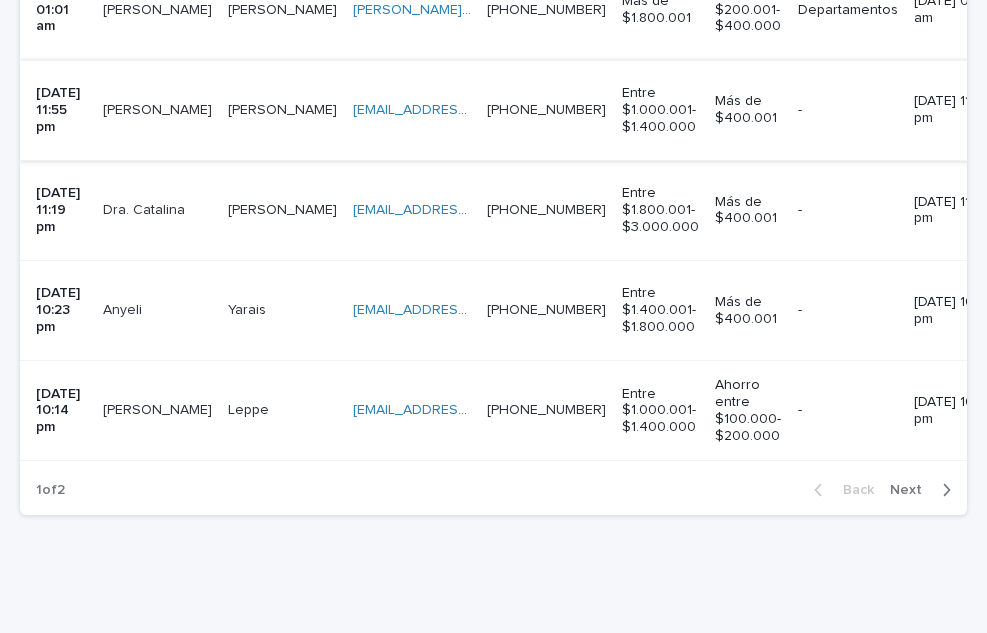 scroll, scrollTop: 626, scrollLeft: 0, axis: vertical 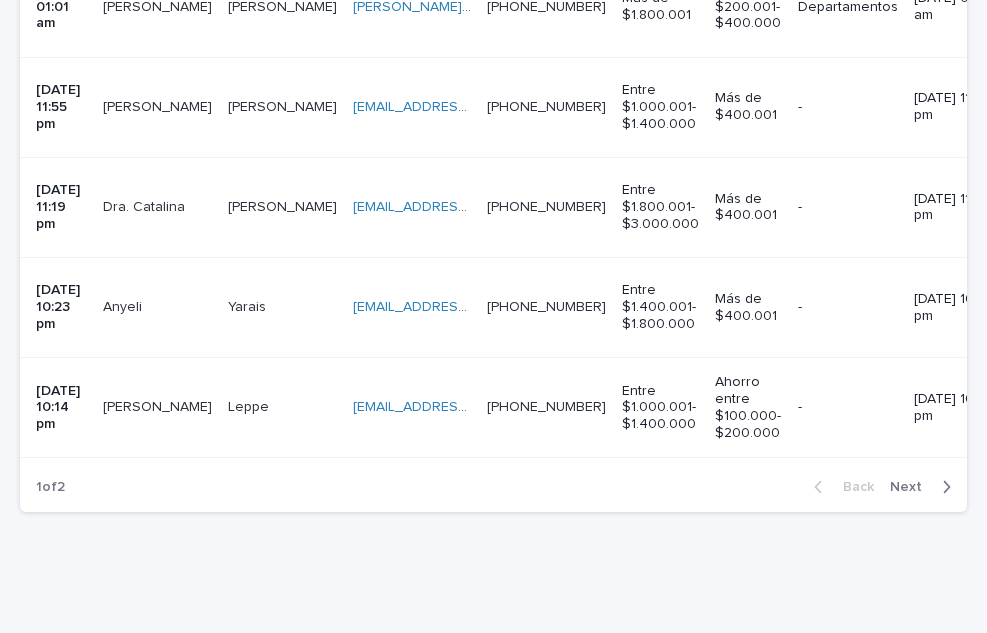 click on "[PERSON_NAME]" at bounding box center (159, 405) 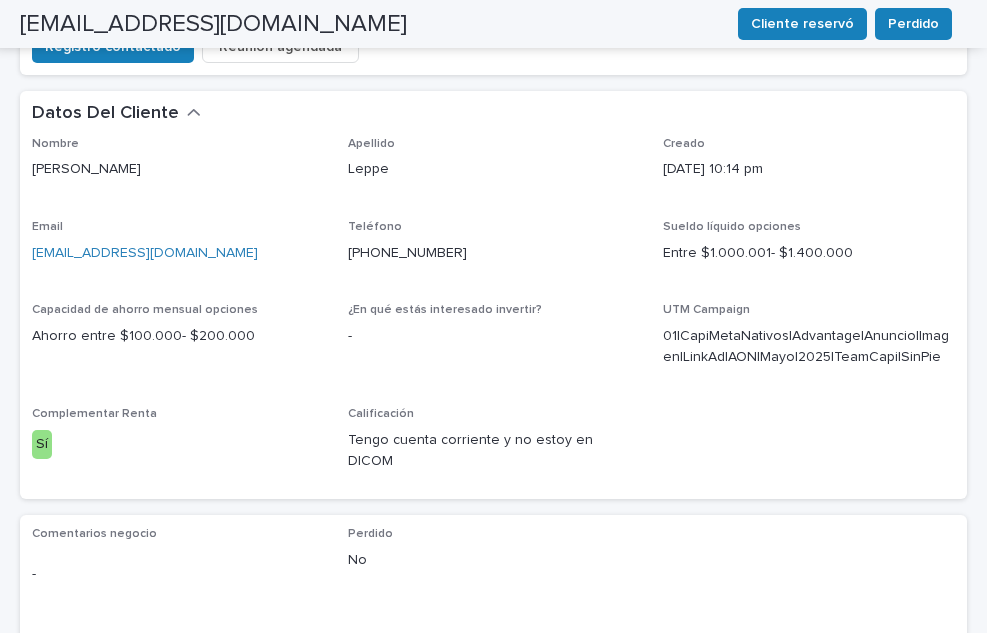 scroll, scrollTop: 806, scrollLeft: 0, axis: vertical 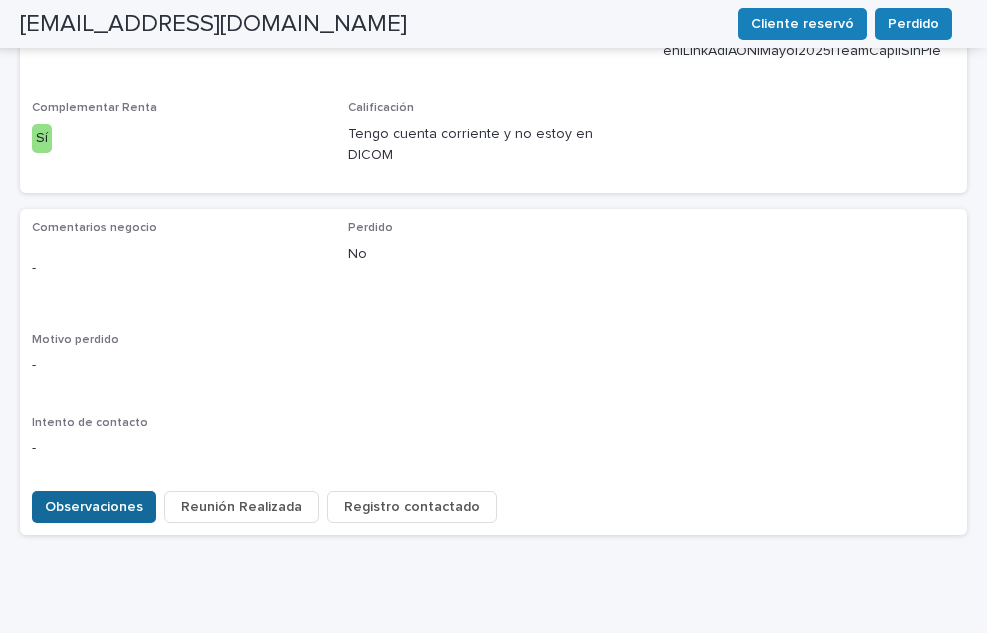 click on "Observaciones" at bounding box center [94, 507] 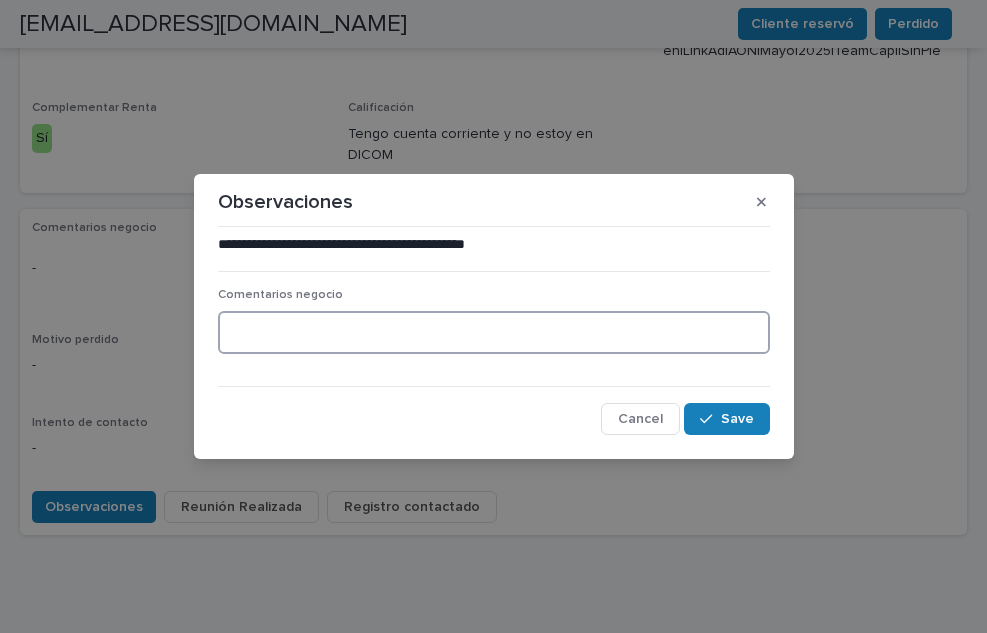 click at bounding box center [494, 332] 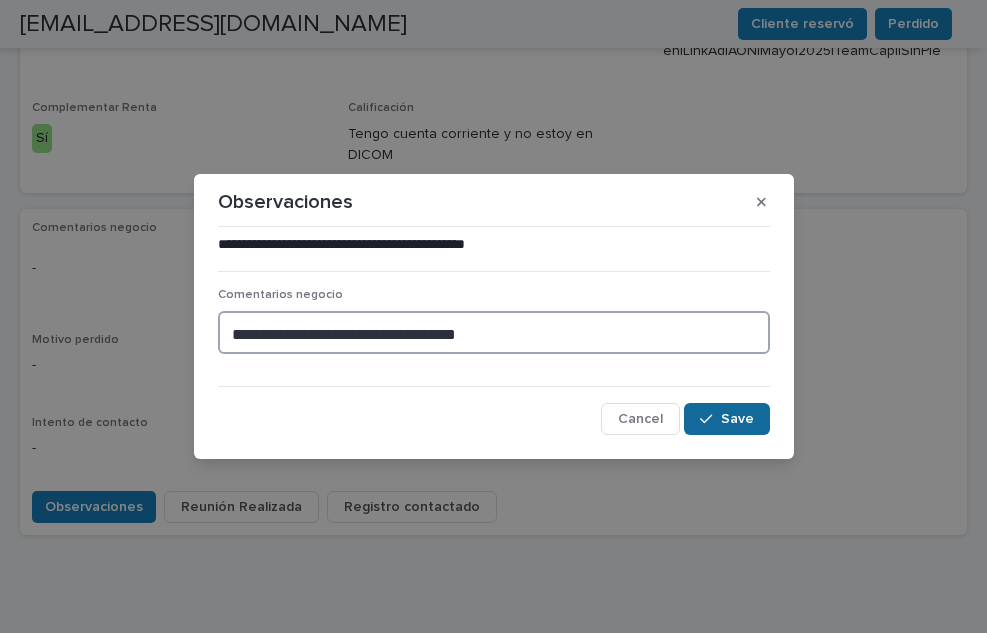 type on "**********" 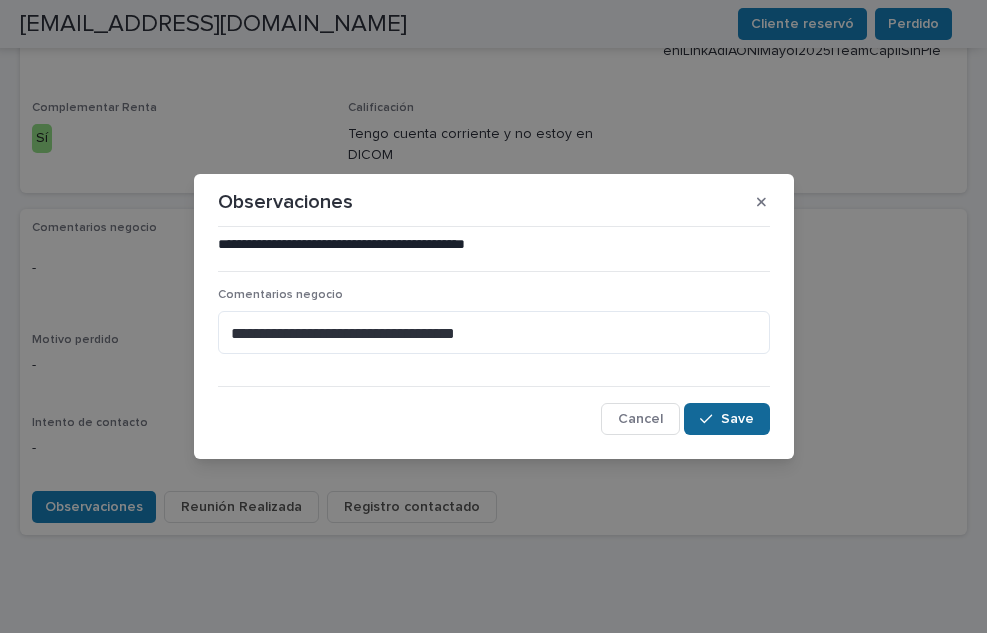 click on "Save" at bounding box center (726, 419) 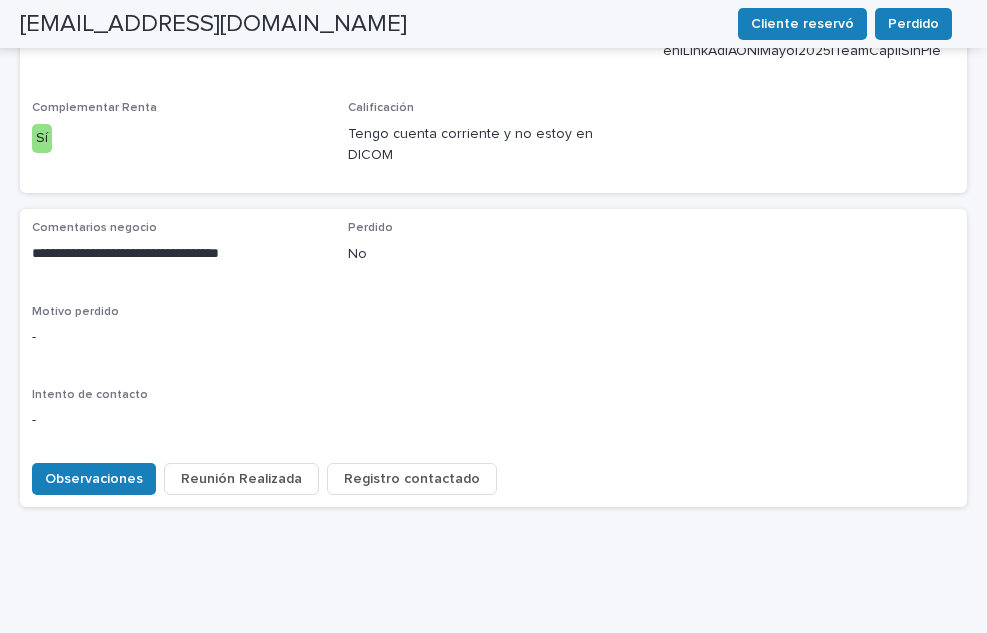 scroll, scrollTop: 778, scrollLeft: 0, axis: vertical 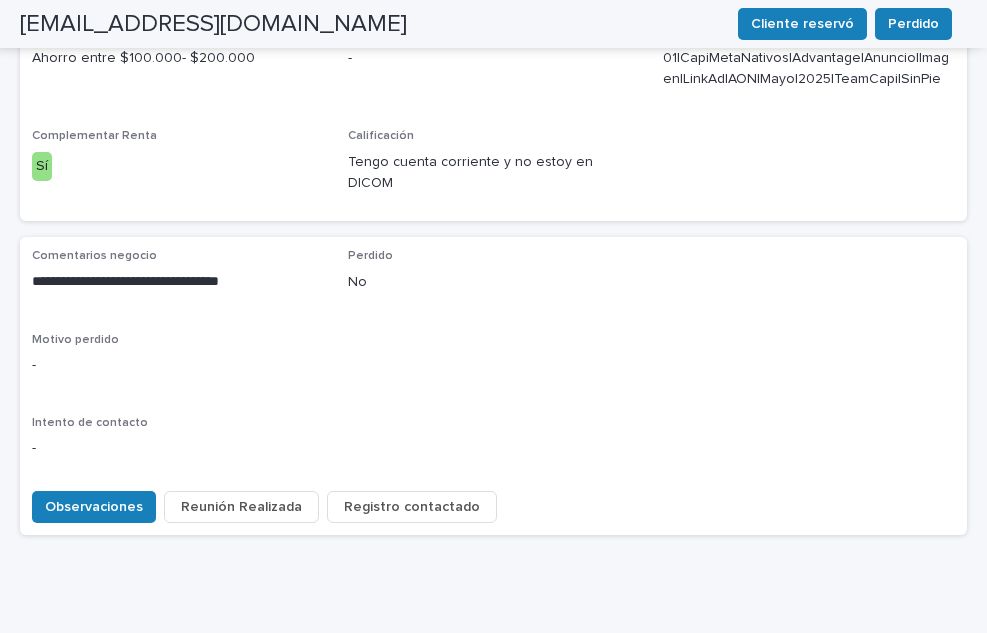 click on "Registro contactado" at bounding box center (412, 507) 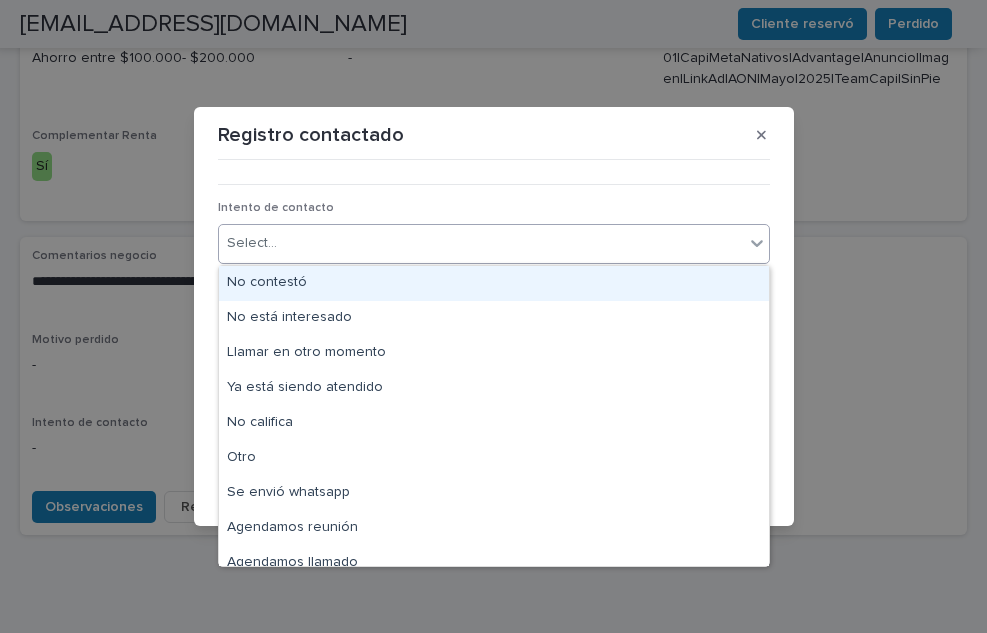 click on "Select..." at bounding box center [481, 243] 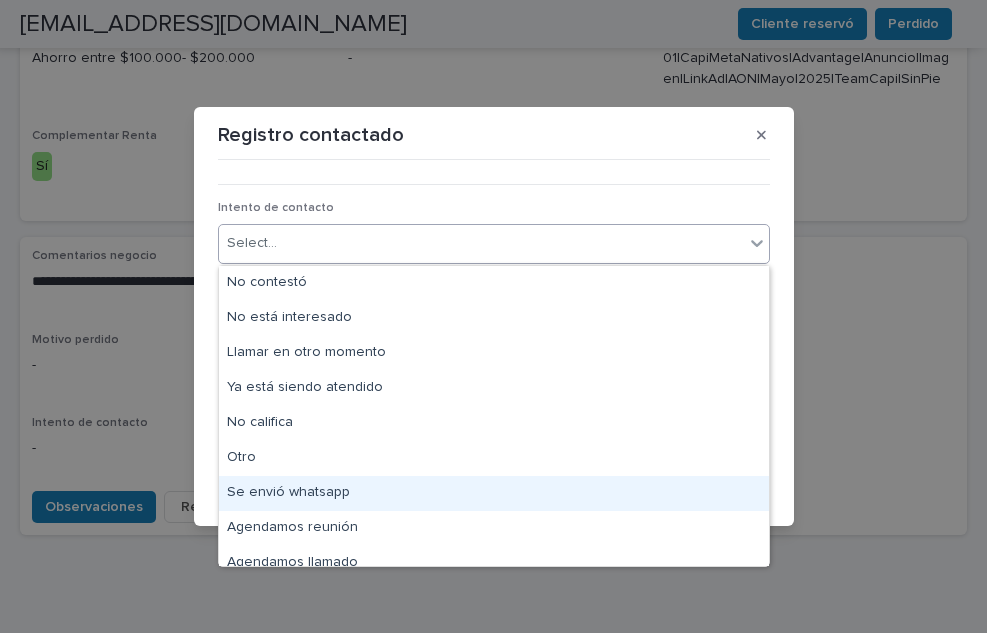 click on "Se envió whatsapp" at bounding box center (494, 493) 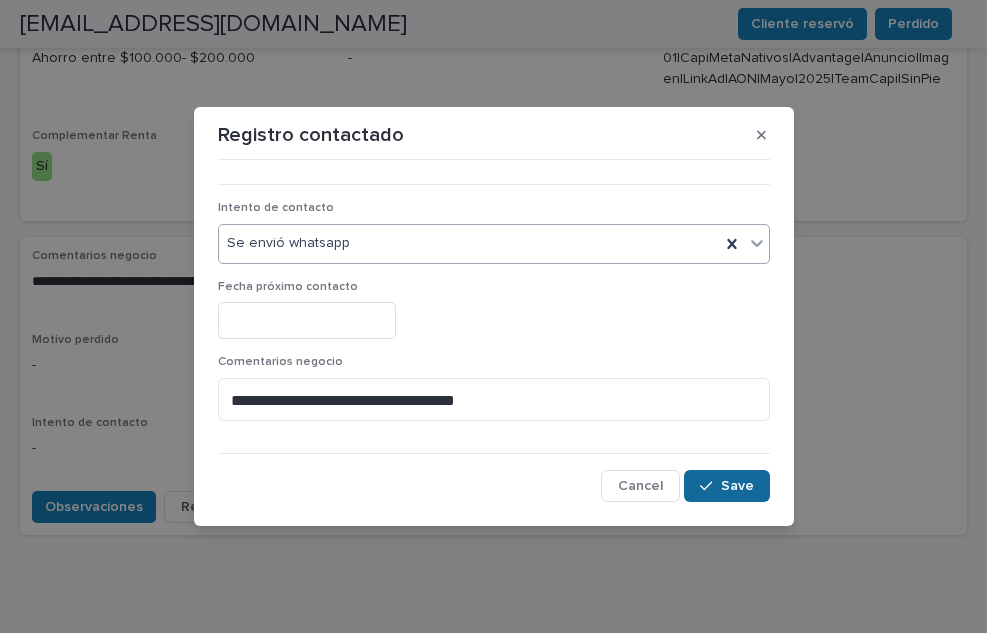 click on "Save" at bounding box center [726, 486] 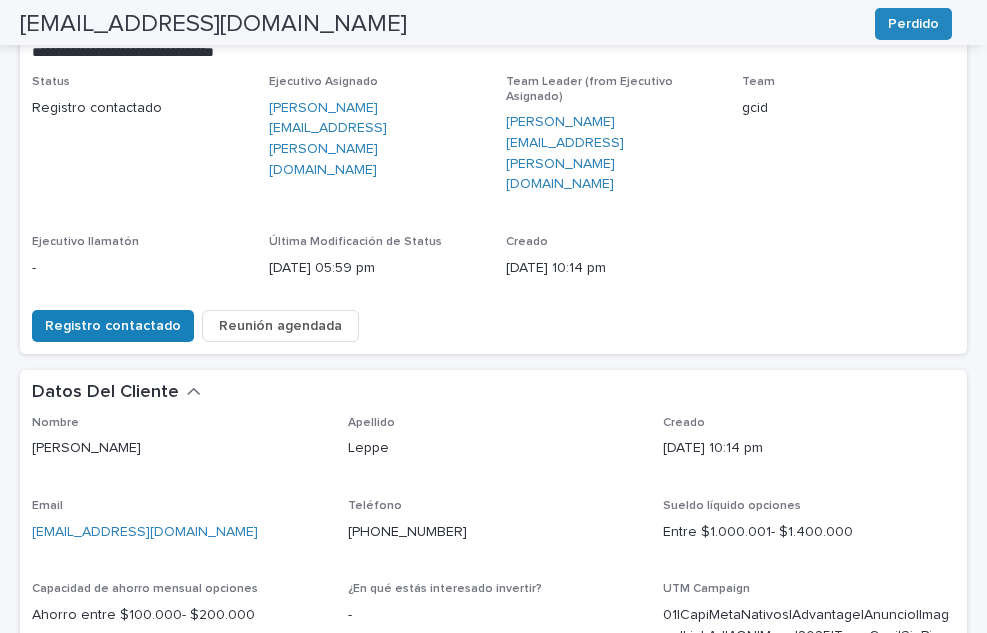 scroll, scrollTop: 0, scrollLeft: 0, axis: both 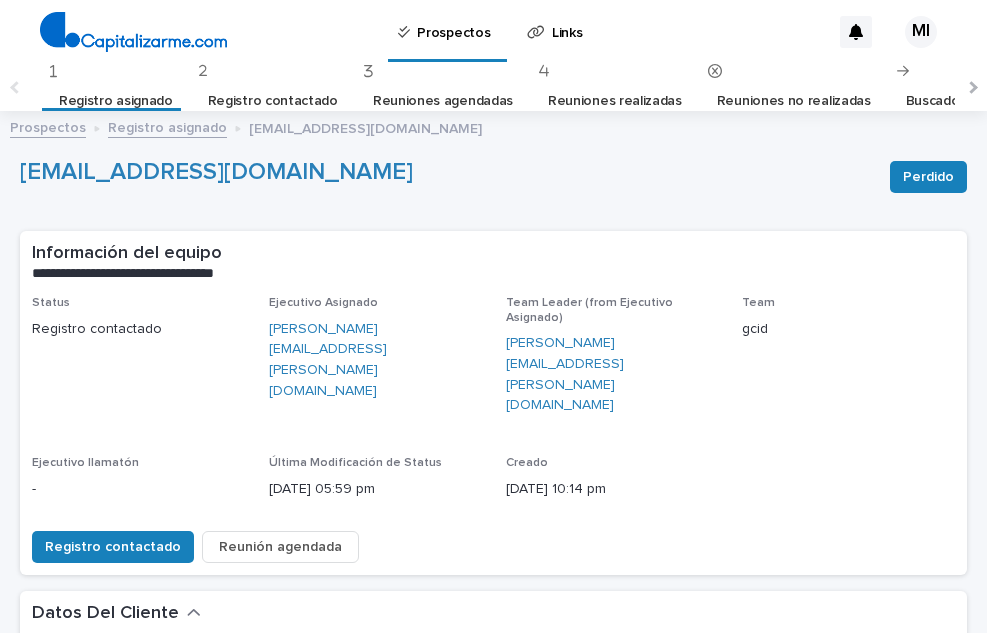 click on "Registro asignado" at bounding box center [116, 101] 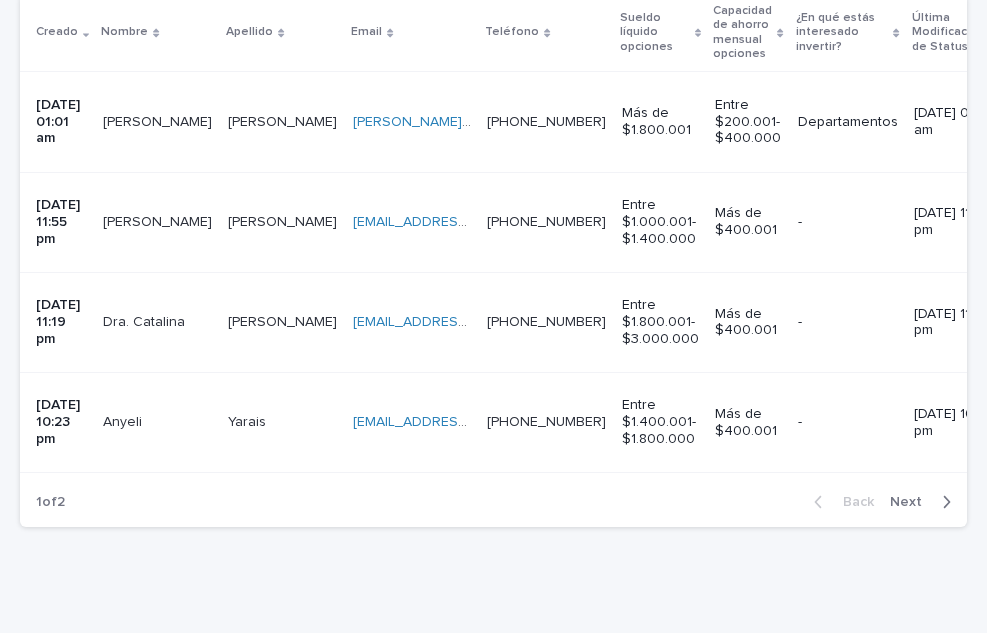 scroll, scrollTop: 526, scrollLeft: 0, axis: vertical 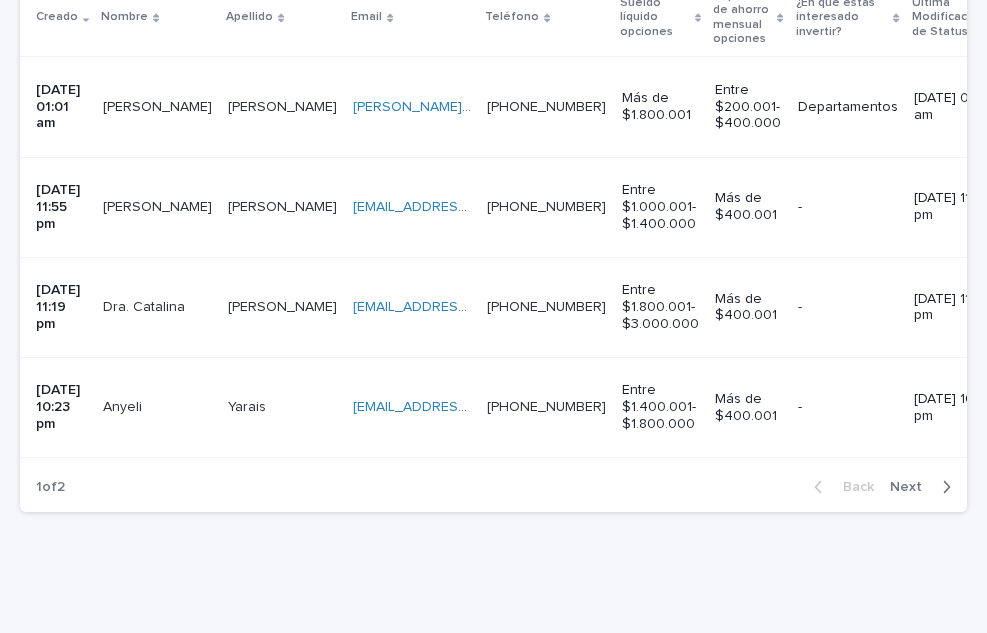 click on "Anyeli" at bounding box center (124, 405) 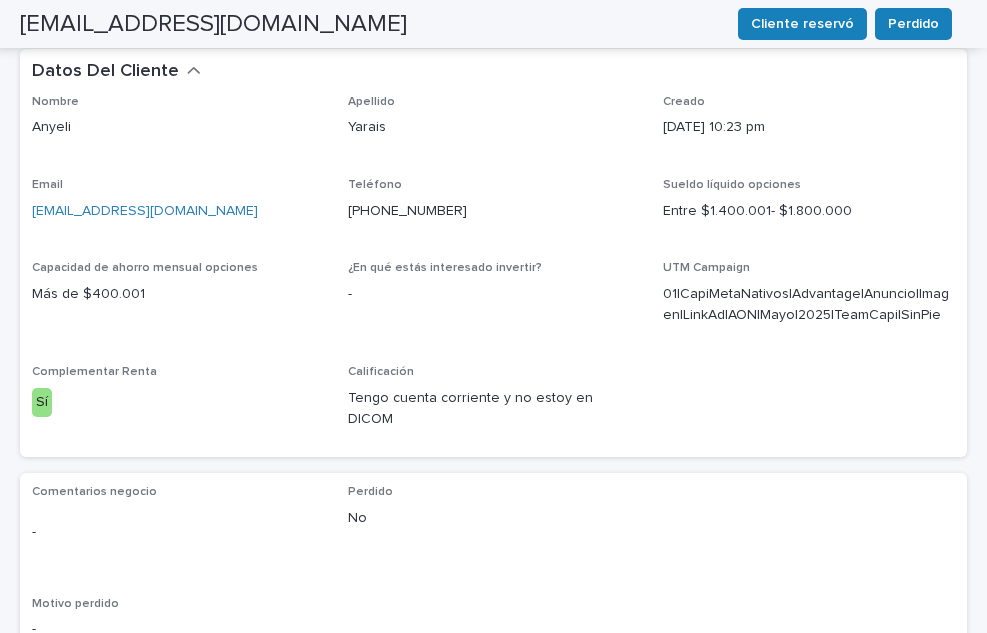 scroll, scrollTop: 800, scrollLeft: 0, axis: vertical 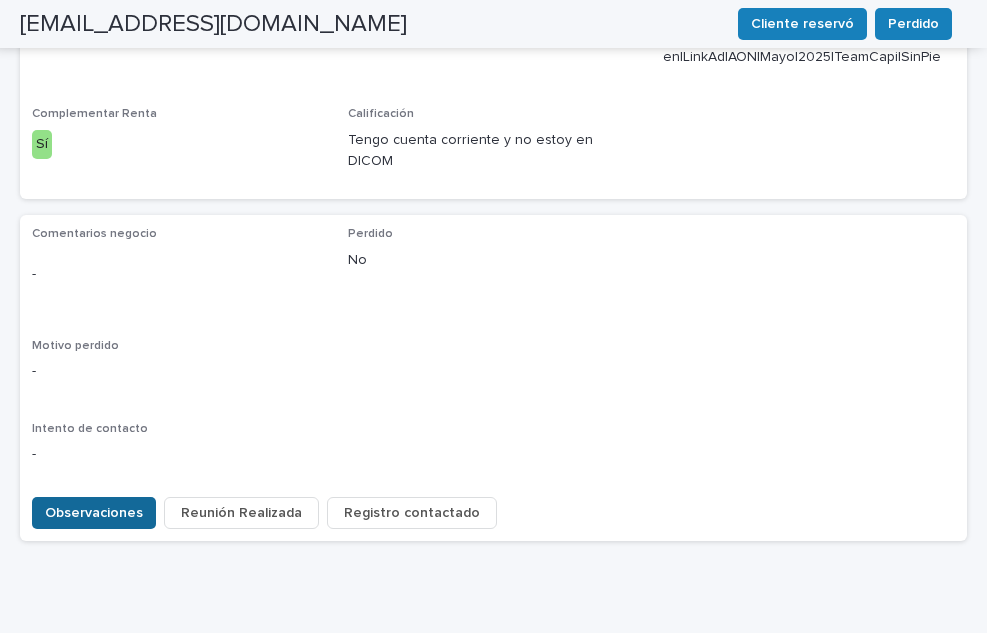 click on "Observaciones" at bounding box center (94, 513) 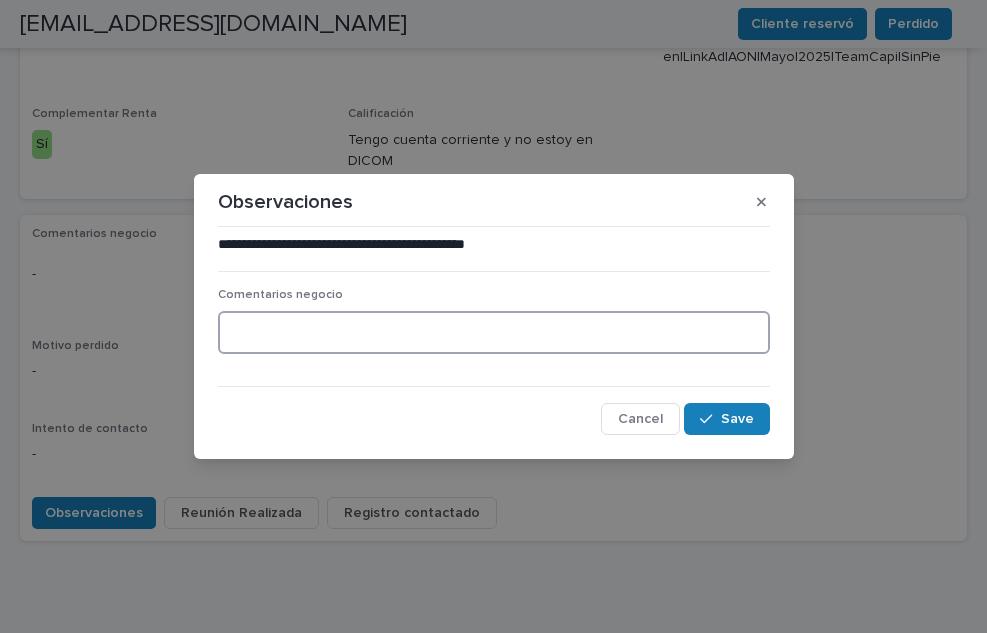 click at bounding box center (494, 332) 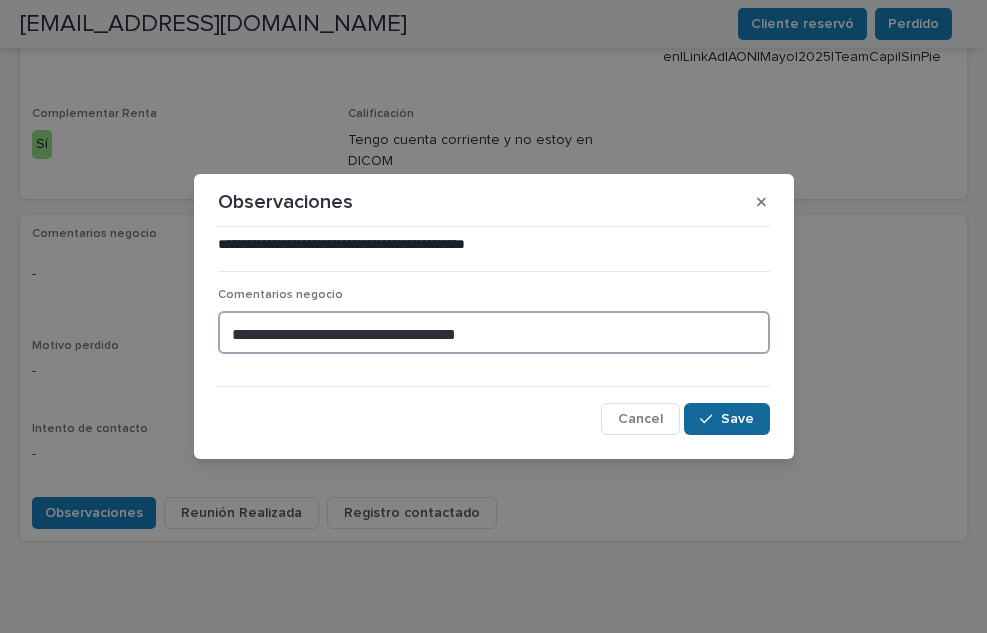 type on "**********" 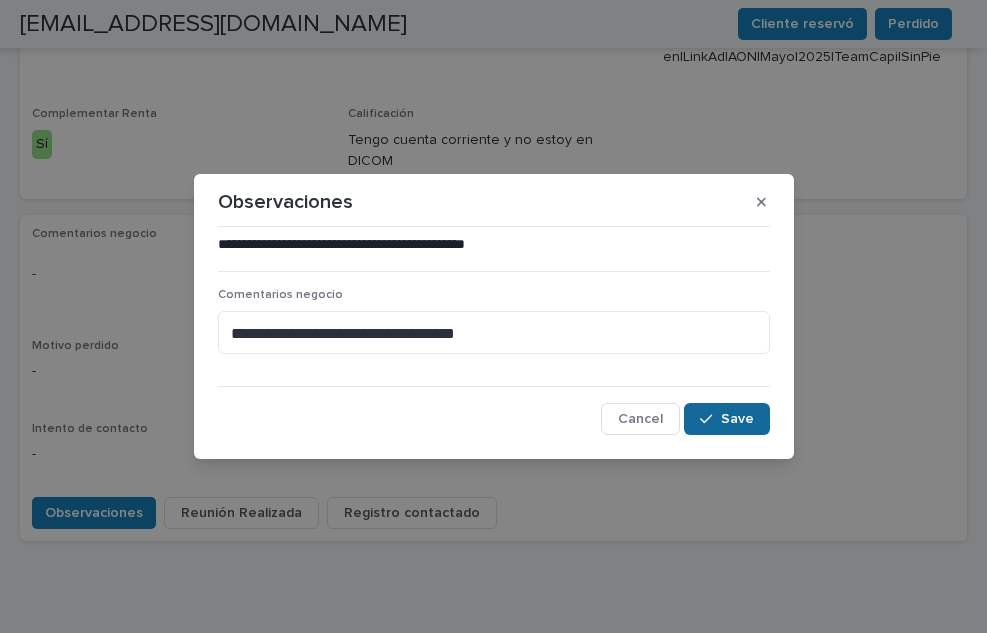 click on "Save" at bounding box center (737, 419) 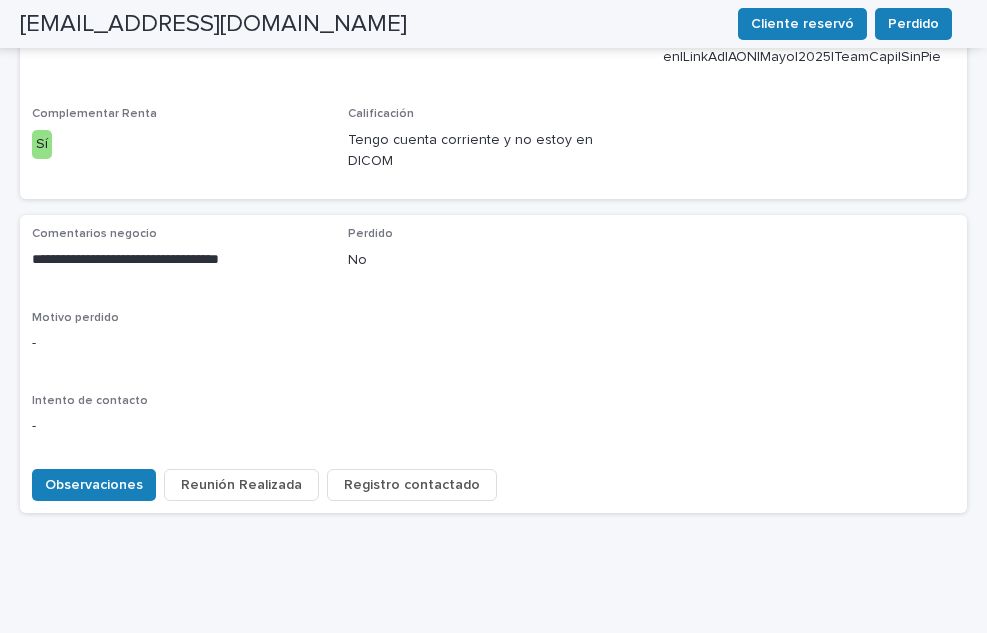 scroll, scrollTop: 778, scrollLeft: 0, axis: vertical 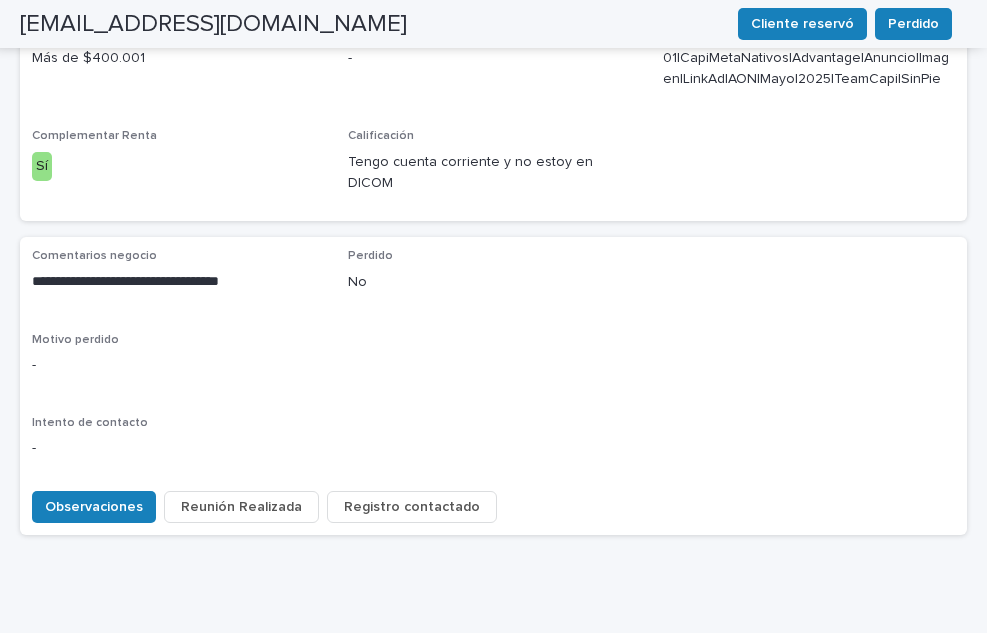 click on "Registro contactado" at bounding box center [412, 507] 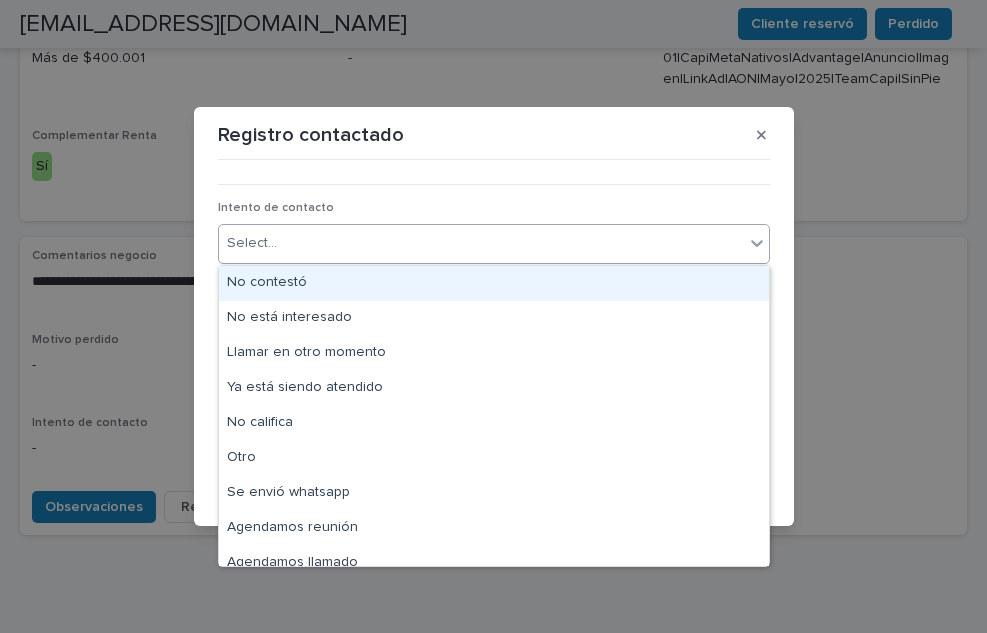 click on "Select..." at bounding box center (481, 243) 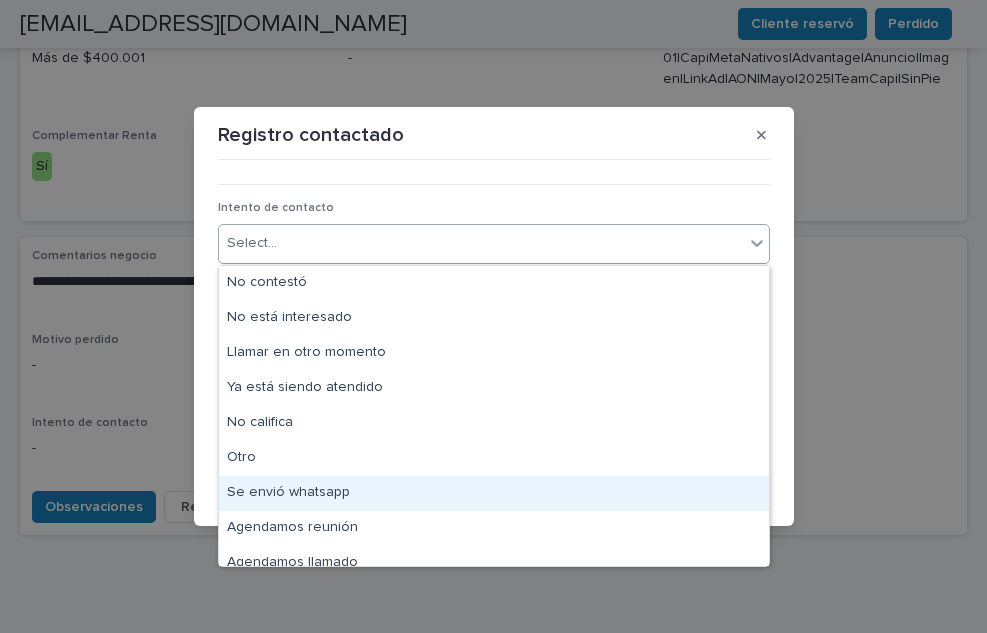 click on "Se envió whatsapp" at bounding box center [494, 493] 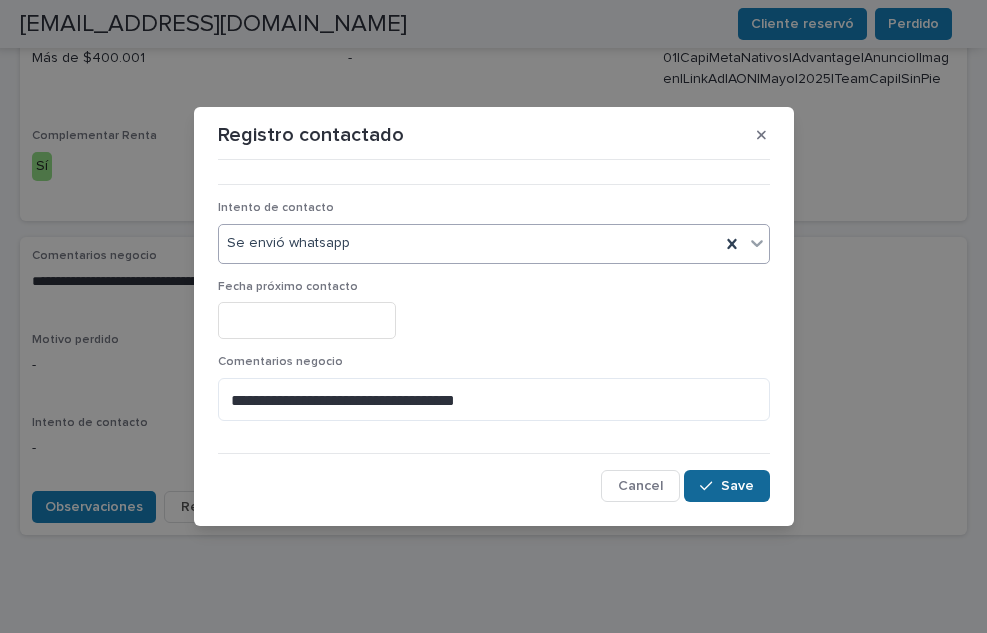 click 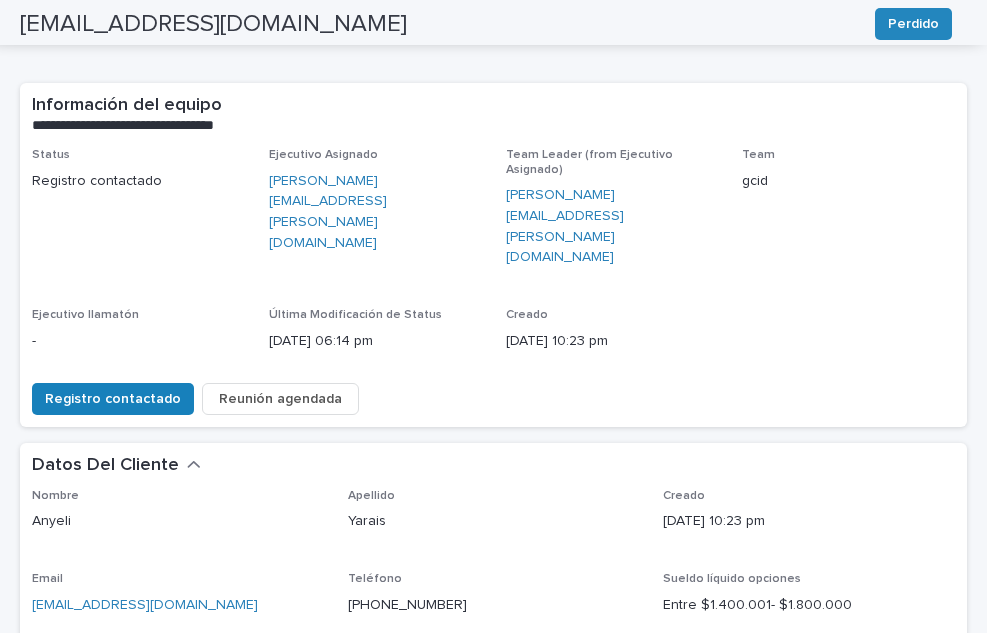 scroll, scrollTop: 0, scrollLeft: 0, axis: both 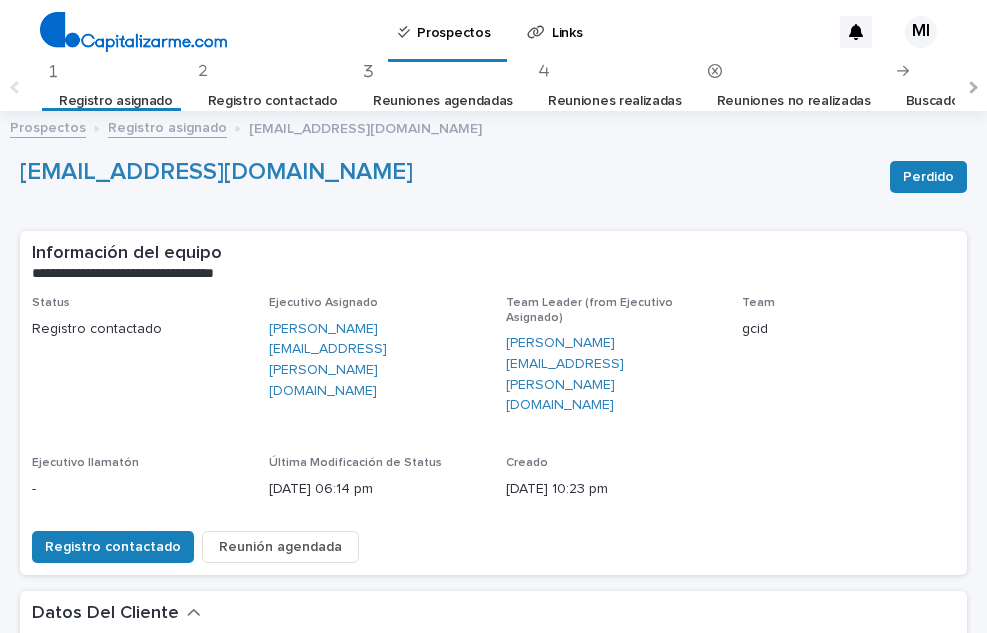 click on "Registro asignado" at bounding box center (116, 101) 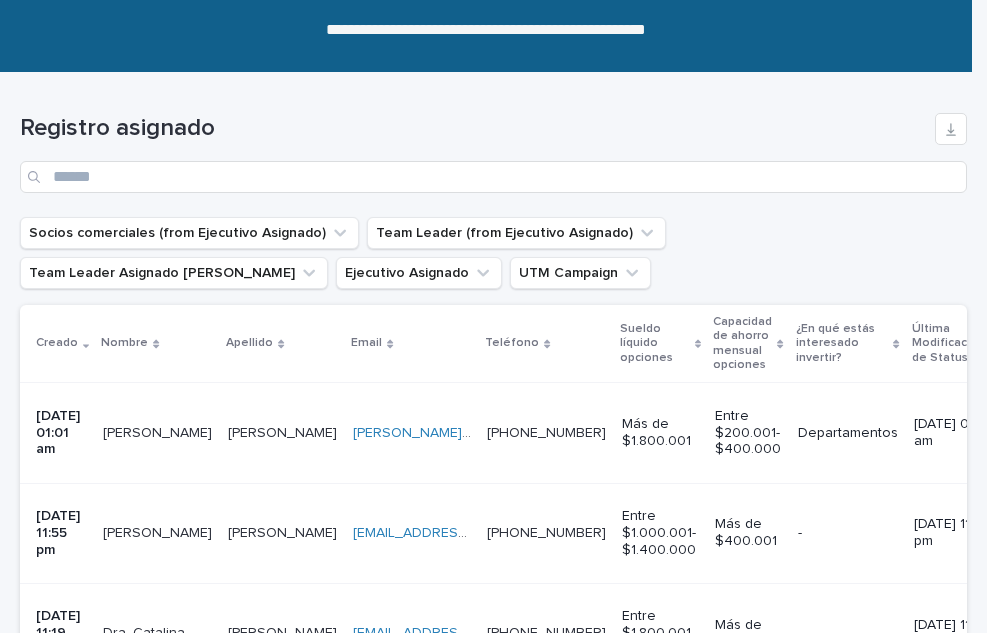 scroll, scrollTop: 400, scrollLeft: 0, axis: vertical 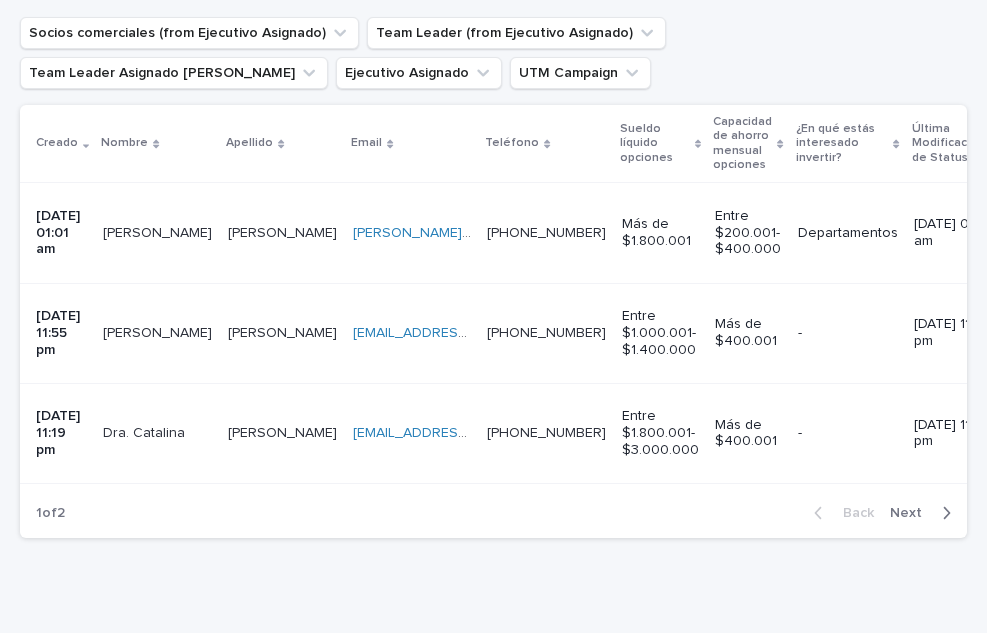 click on "[EMAIL_ADDRESS][DOMAIN_NAME]" at bounding box center [466, 433] 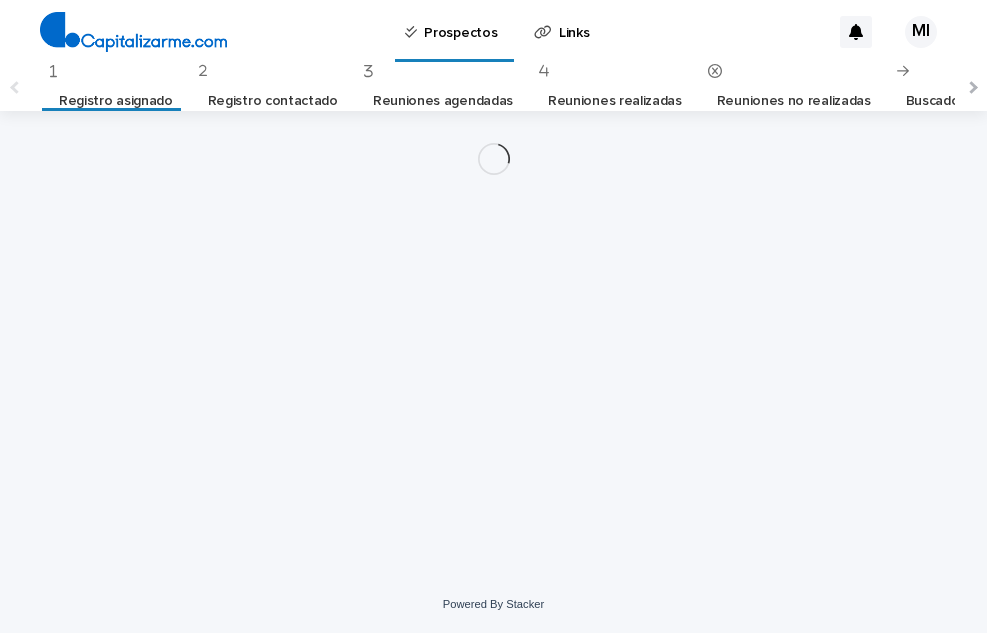 scroll, scrollTop: 0, scrollLeft: 0, axis: both 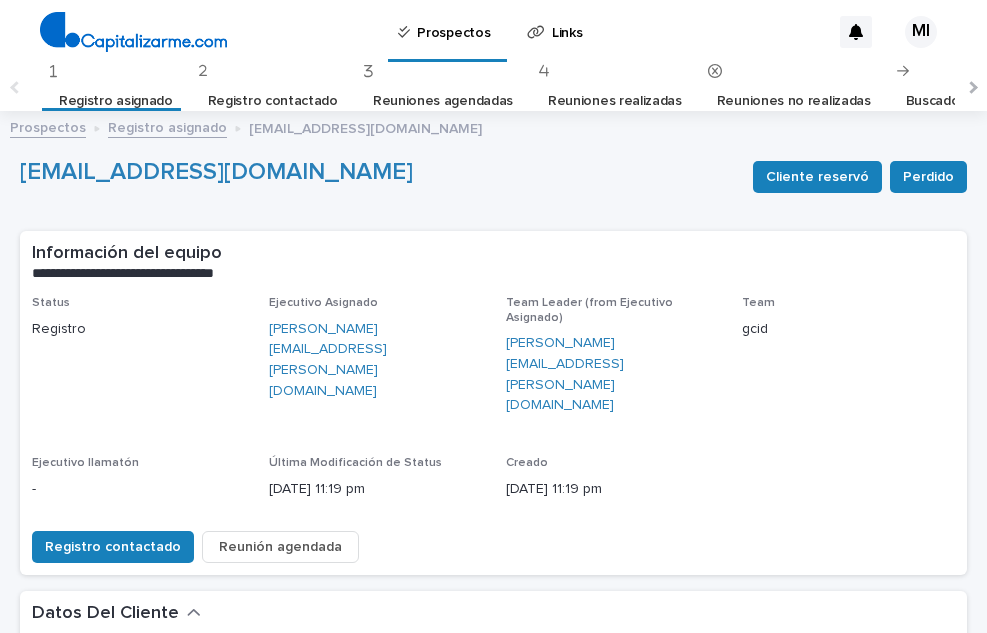click on "Status Registro Ejecutivo Asignado [PERSON_NAME][EMAIL_ADDRESS][PERSON_NAME][DOMAIN_NAME]   Team Leader (from Ejecutivo Asignado) [PERSON_NAME][EMAIL_ADDRESS][PERSON_NAME][DOMAIN_NAME]   Team gcid Ejecutivo llamatón - Última Modificación de Status [DATE] 11:19 pm Creado [DATE] 11:19 pm" at bounding box center (493, 405) 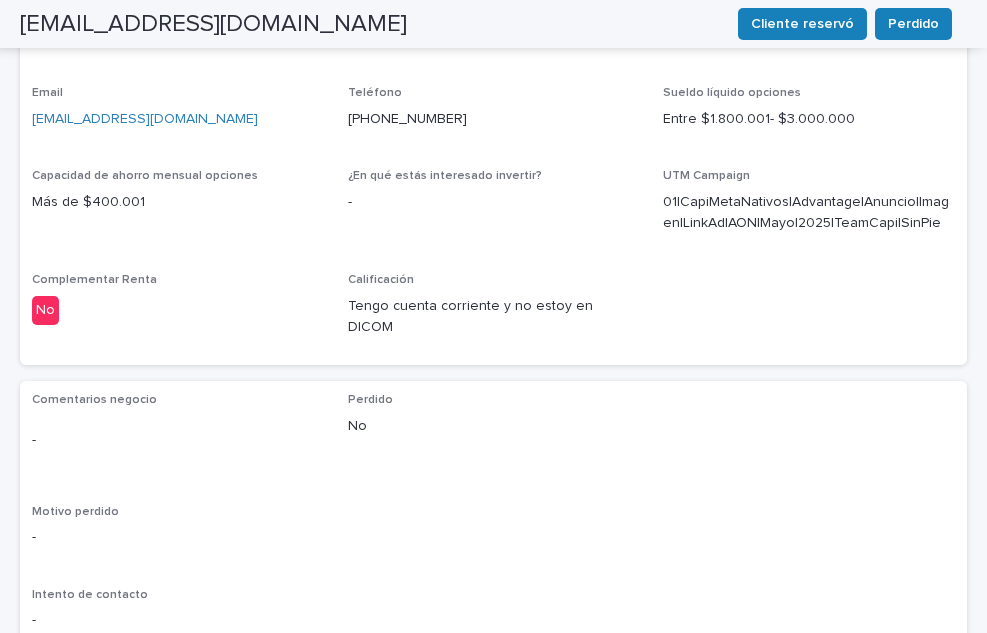 scroll, scrollTop: 700, scrollLeft: 0, axis: vertical 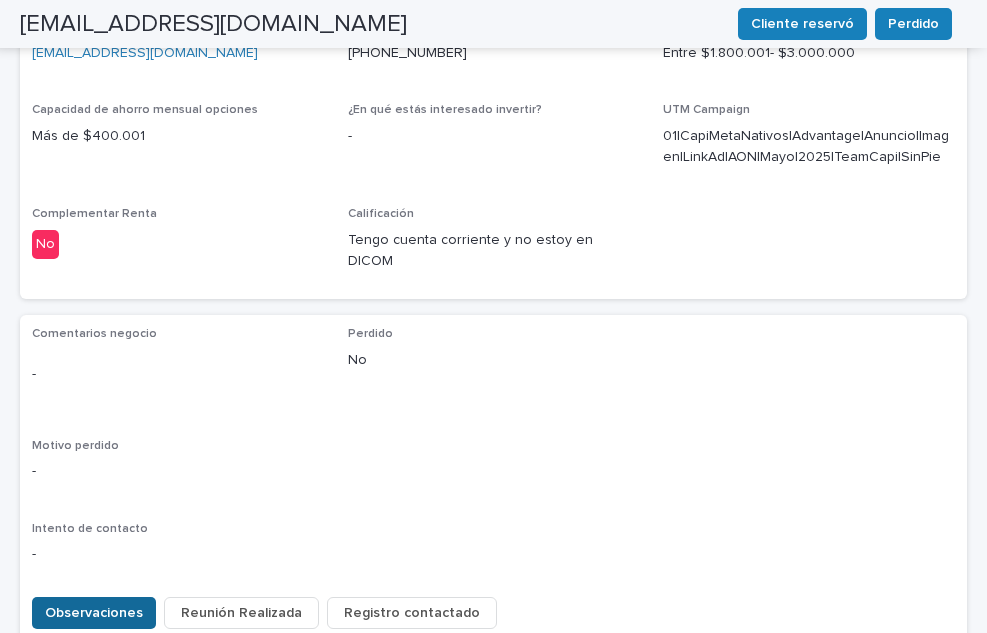 click on "Observaciones" at bounding box center [94, 613] 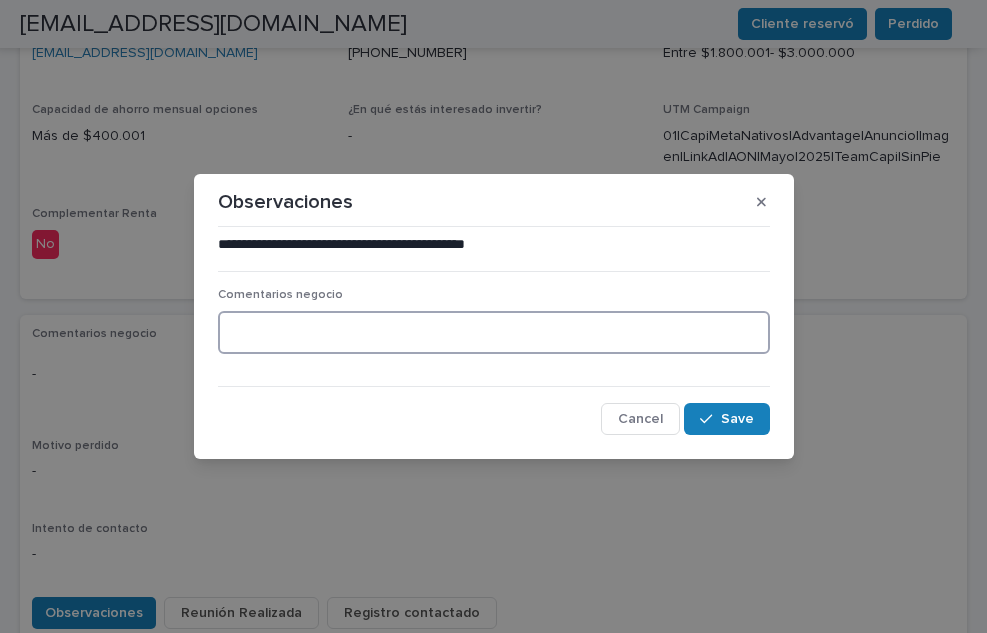 click at bounding box center [494, 332] 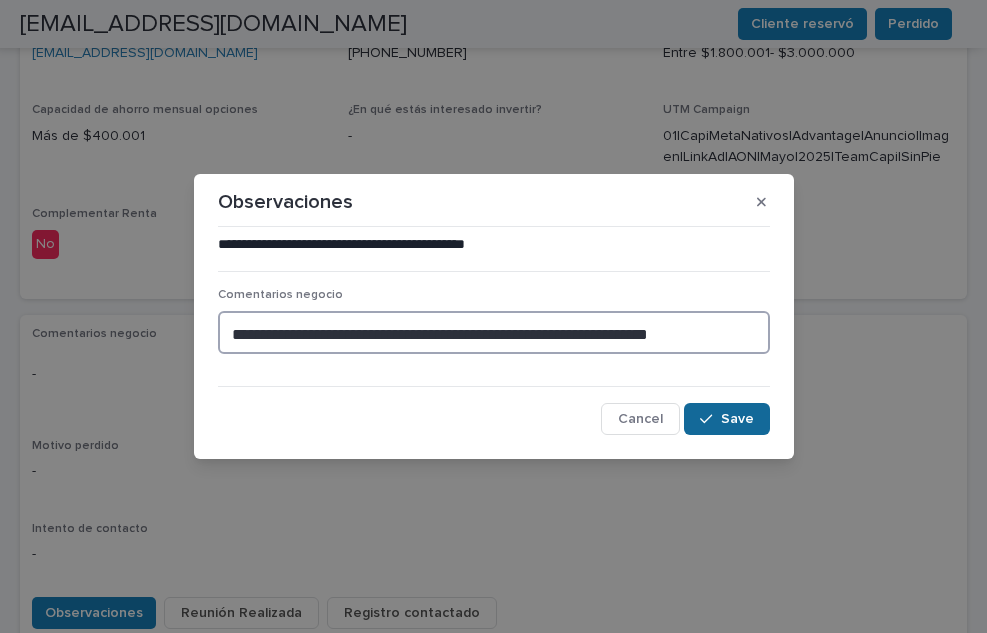 type on "**********" 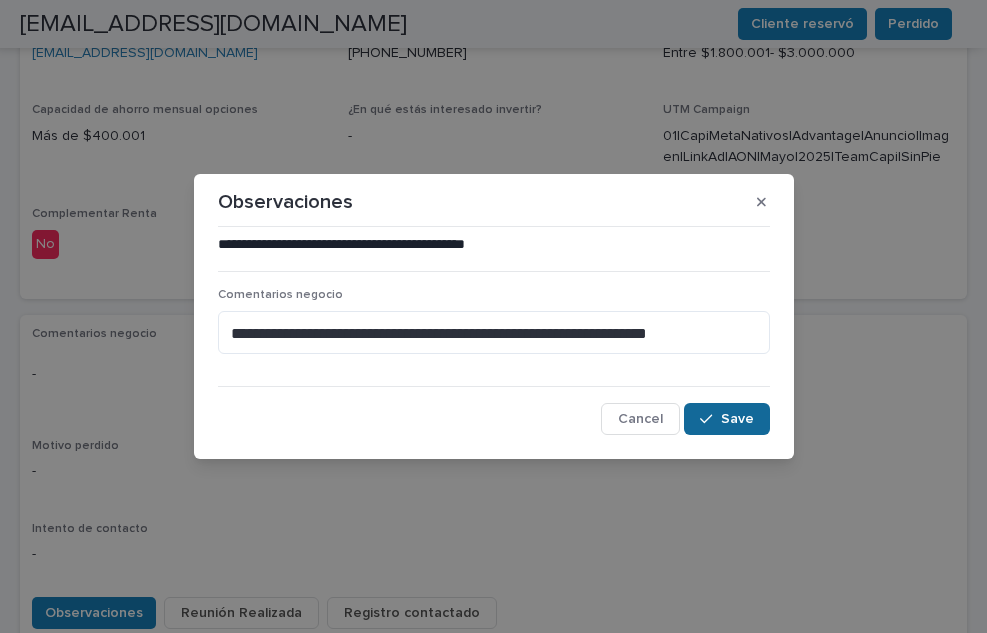 click on "Save" at bounding box center [737, 419] 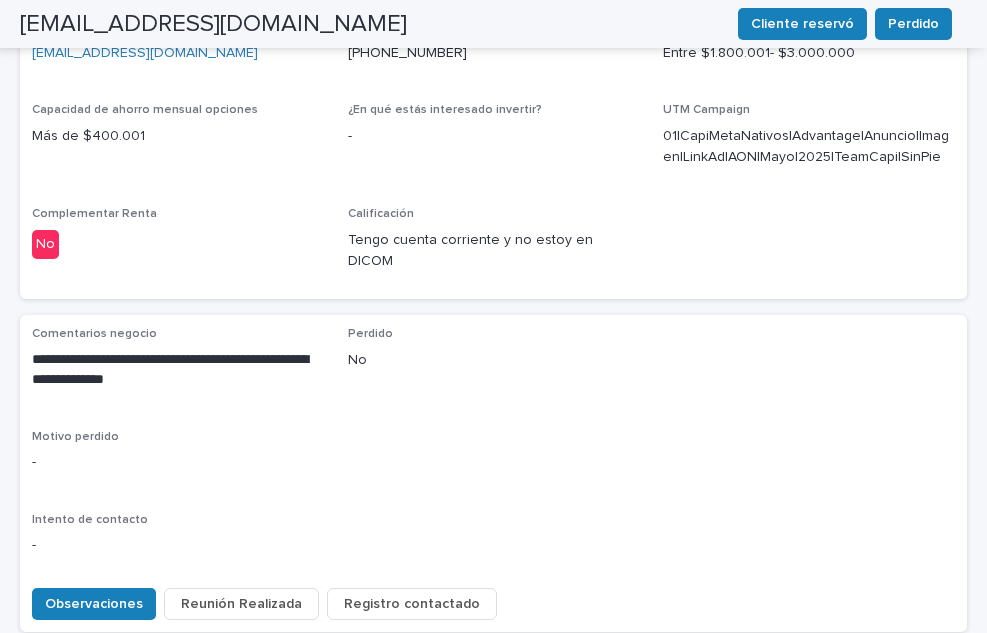 scroll, scrollTop: 695, scrollLeft: 0, axis: vertical 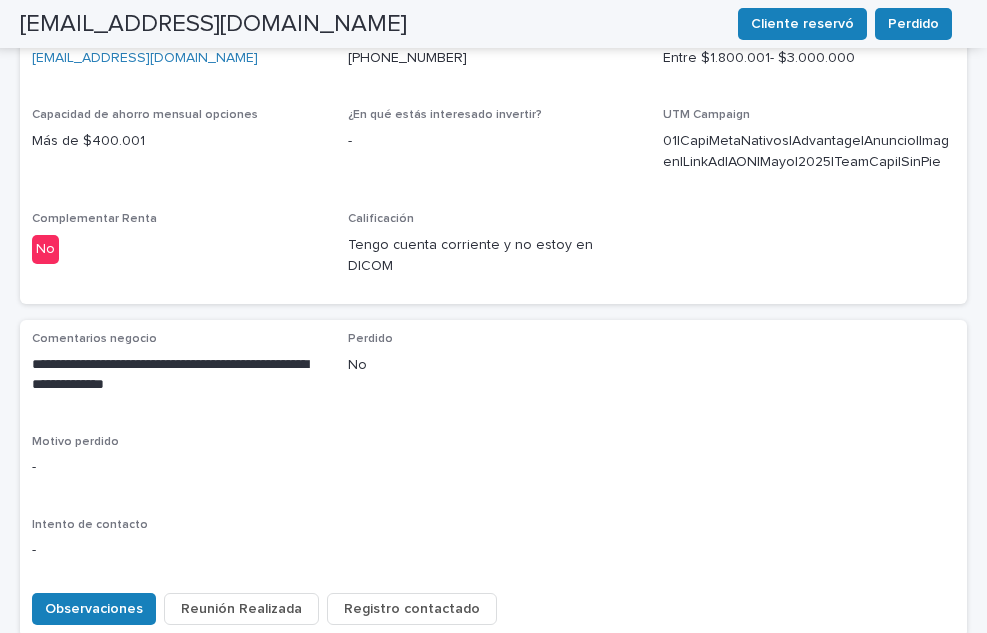 click on "Registro contactado" at bounding box center (412, 609) 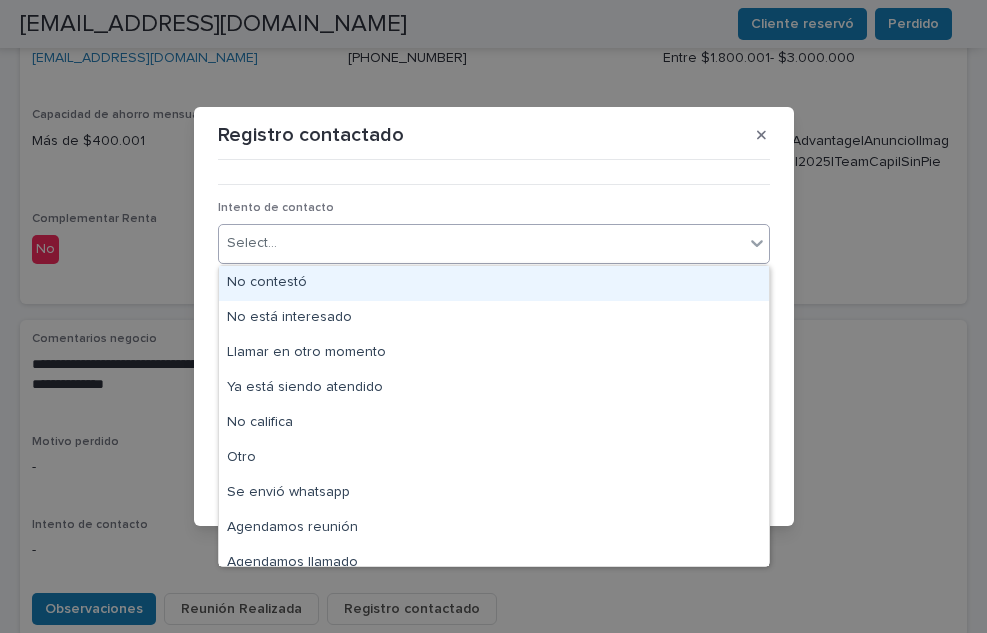 click on "Select..." at bounding box center (481, 243) 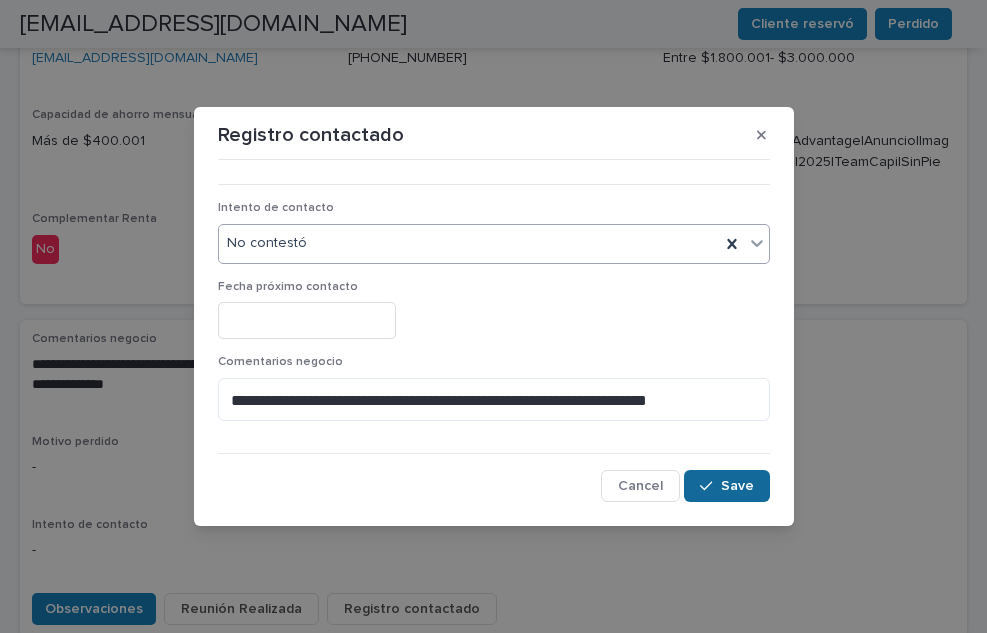 click on "Save" at bounding box center (726, 486) 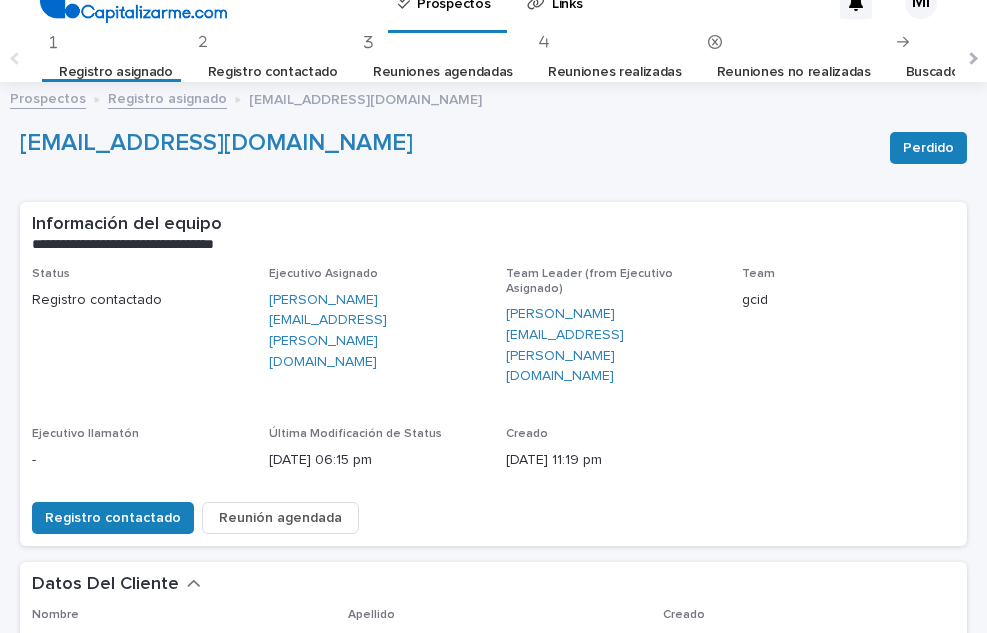 scroll, scrollTop: 0, scrollLeft: 0, axis: both 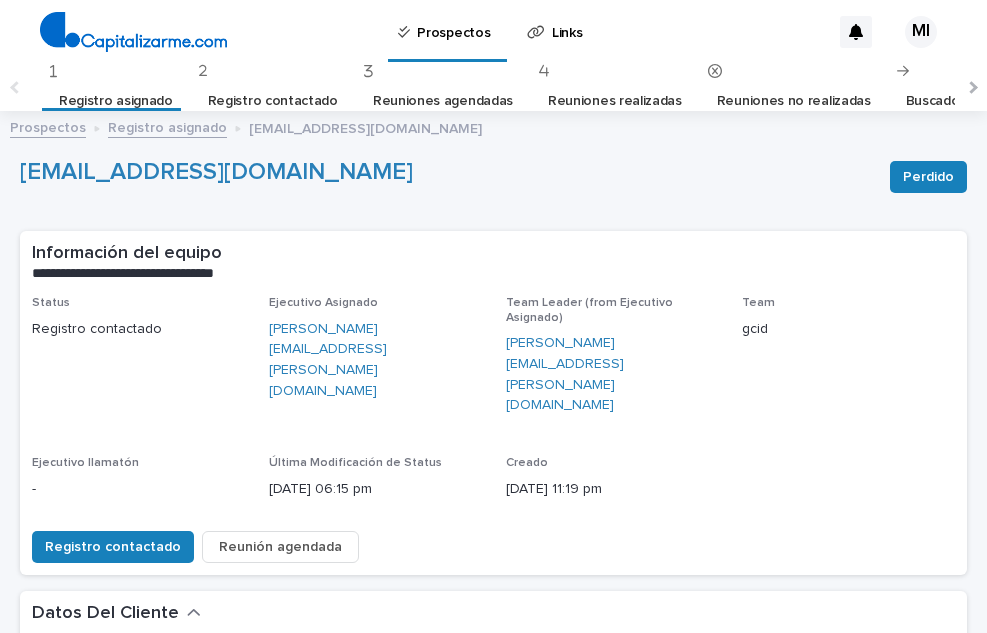 click on "Prospectos Registro asignado [EMAIL_ADDRESS][DOMAIN_NAME]" at bounding box center (493, 117) 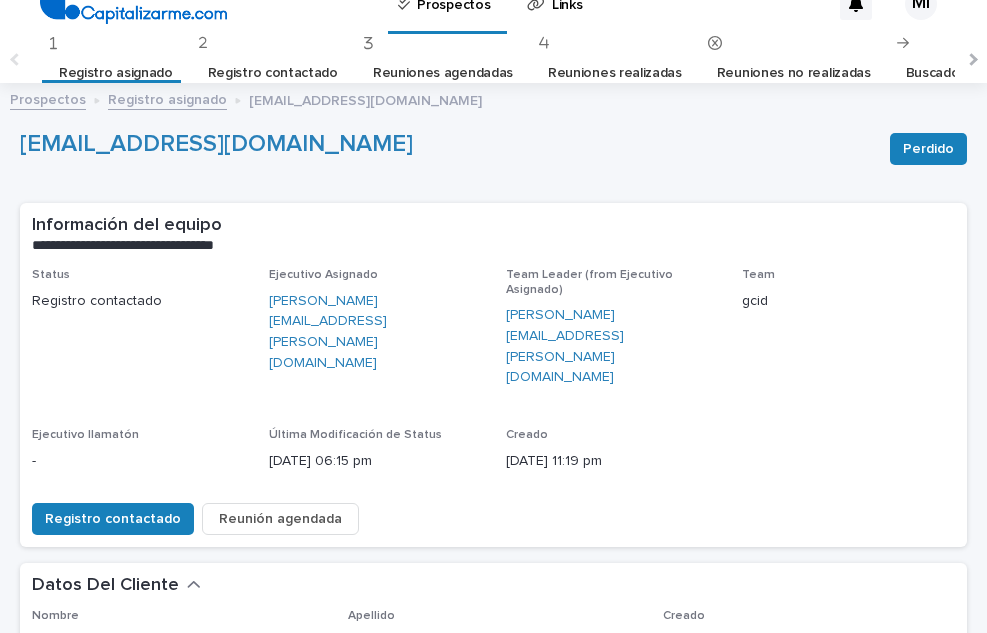scroll, scrollTop: 0, scrollLeft: 0, axis: both 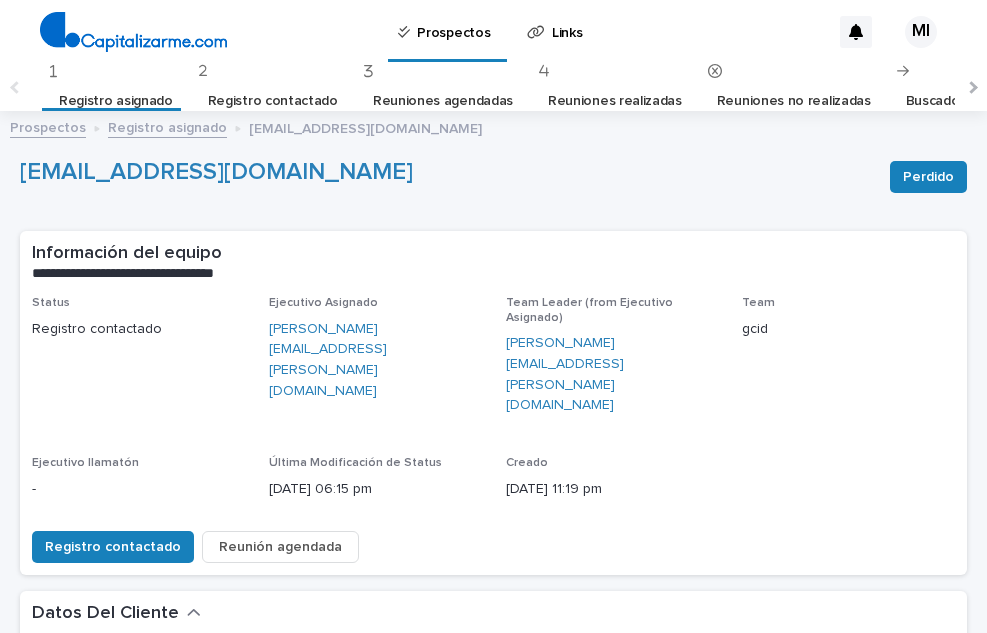 click on "Registro asignado" at bounding box center (116, 101) 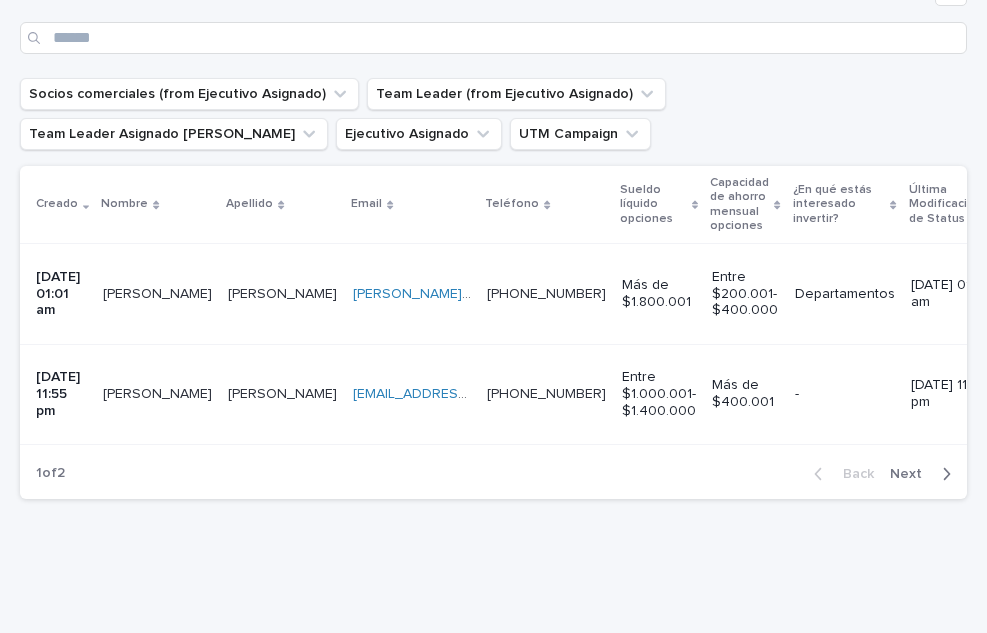 scroll, scrollTop: 359, scrollLeft: 0, axis: vertical 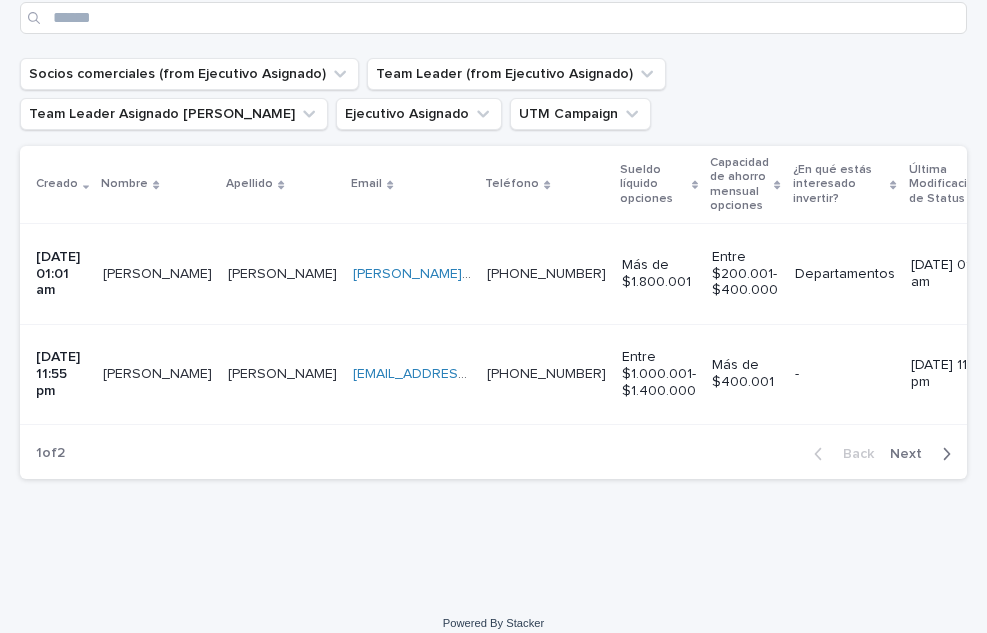 click on "[PERSON_NAME]" at bounding box center [159, 372] 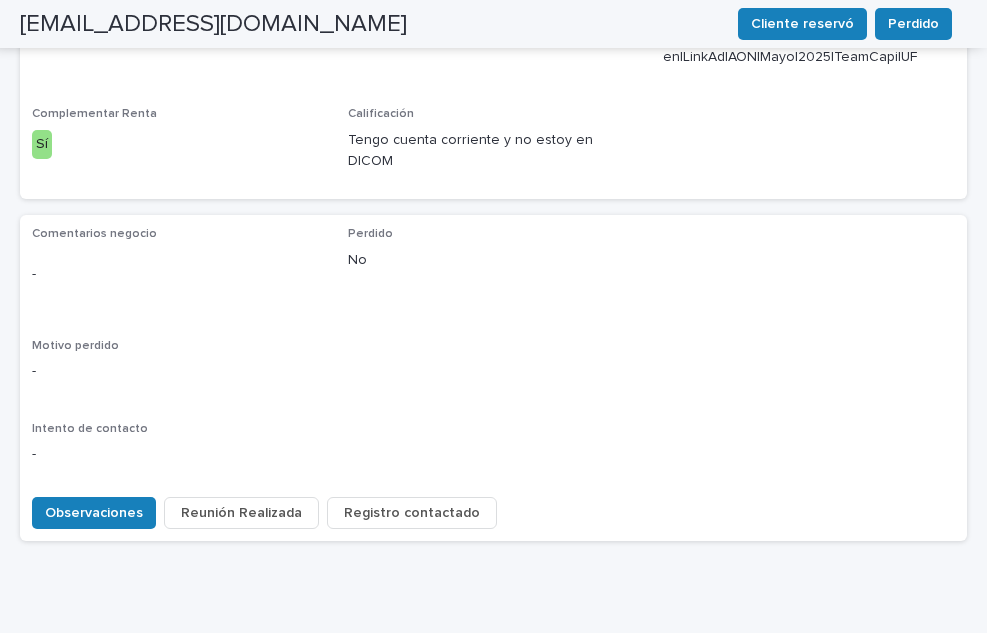 scroll, scrollTop: 806, scrollLeft: 0, axis: vertical 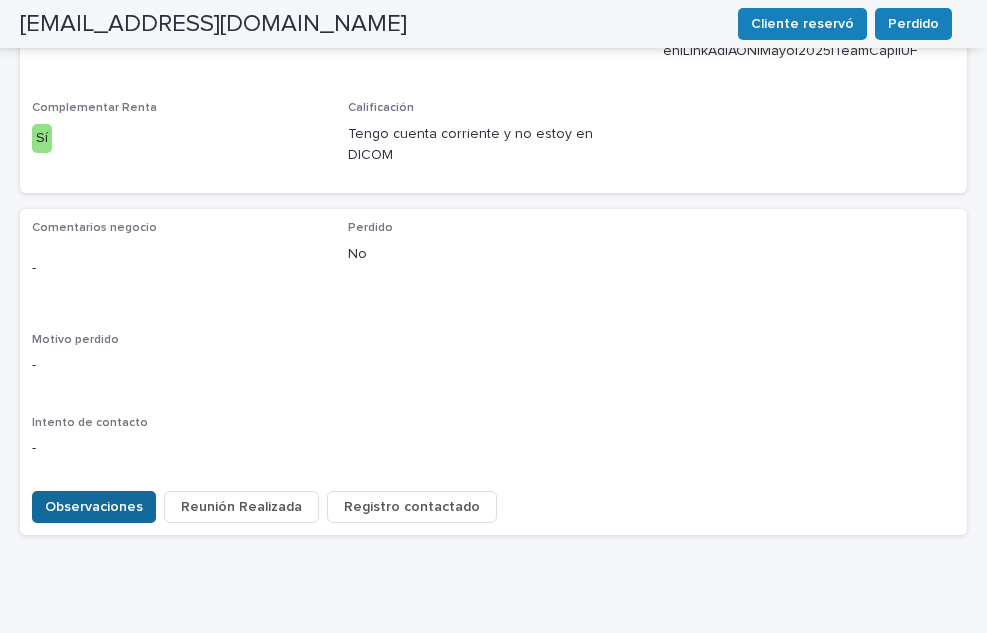 click on "Observaciones" at bounding box center [94, 507] 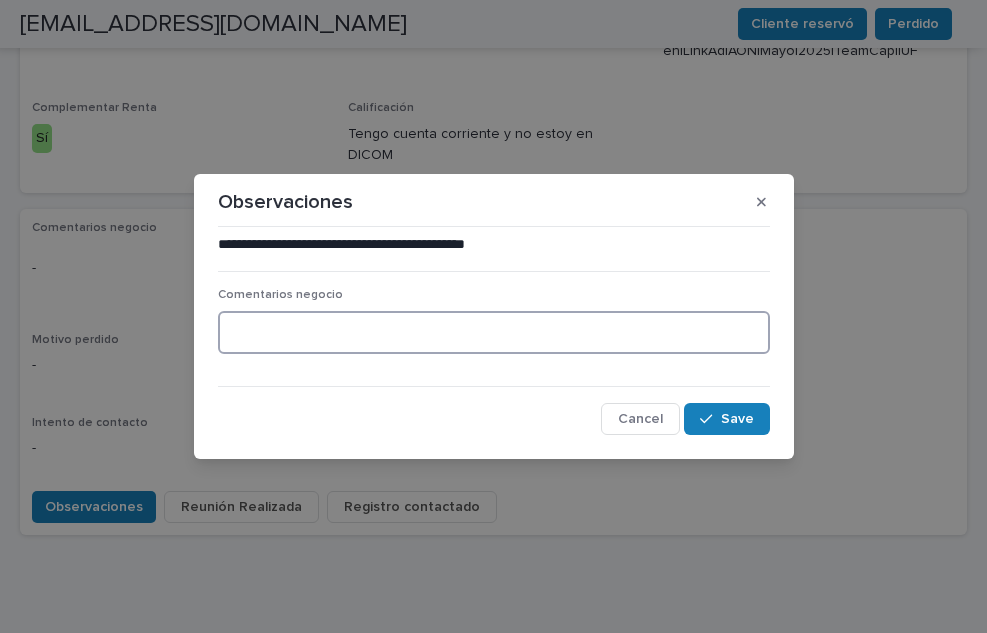 click at bounding box center (494, 332) 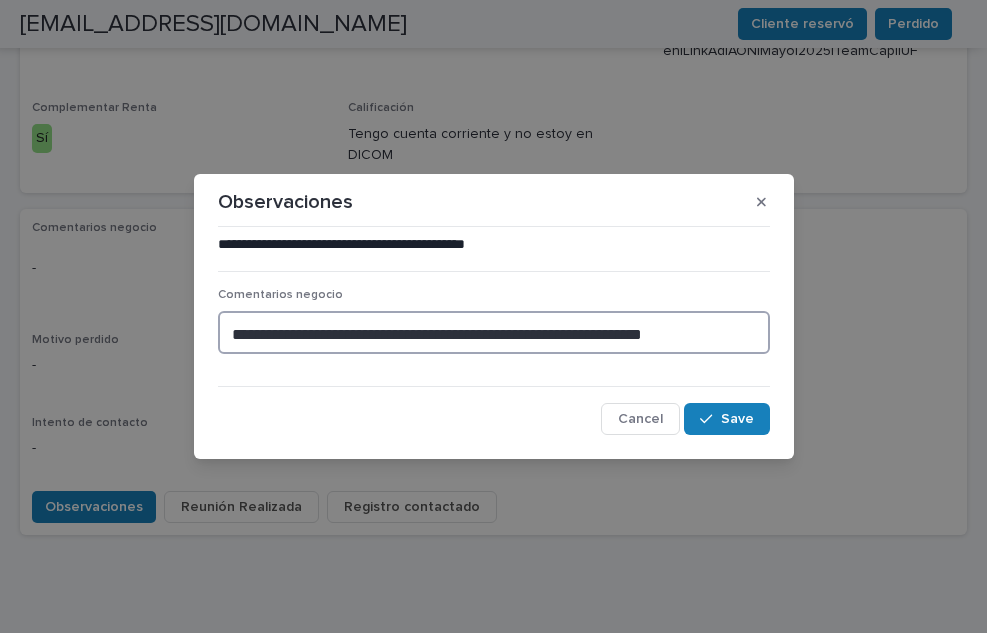 click on "**********" at bounding box center (494, 332) 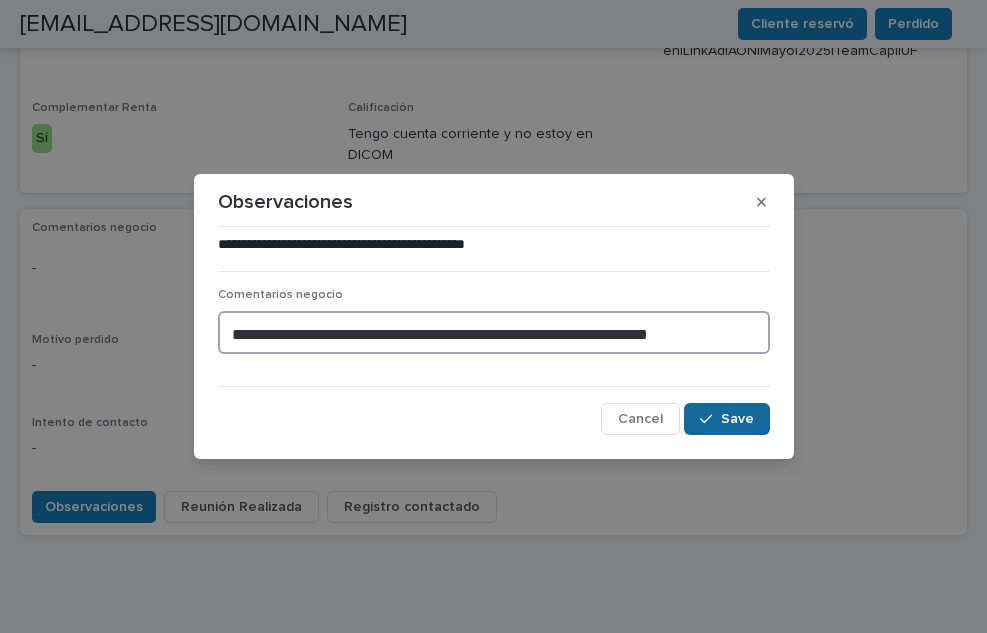 type on "**********" 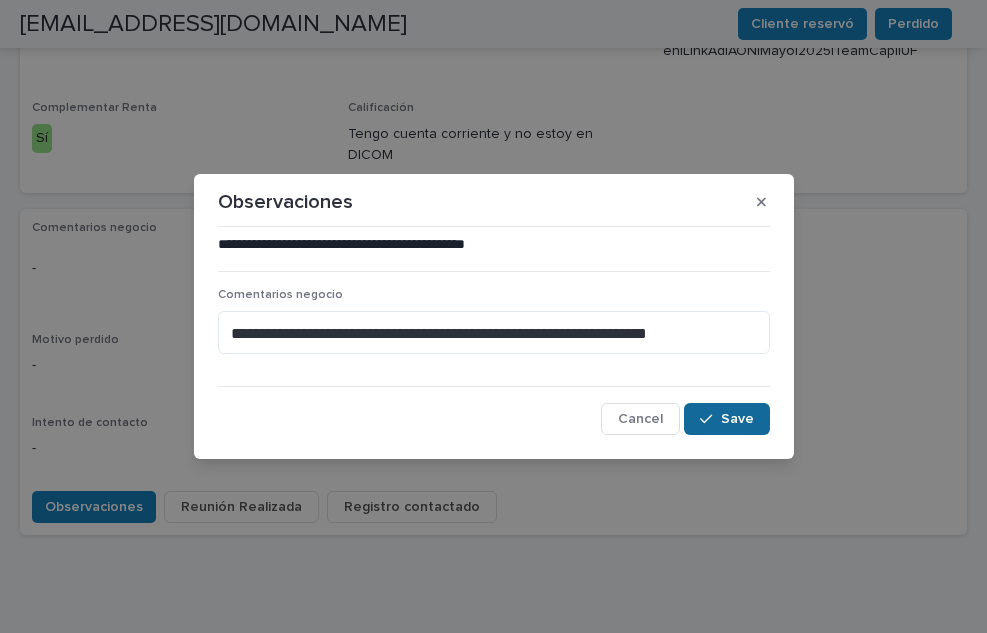 click on "Save" at bounding box center (737, 419) 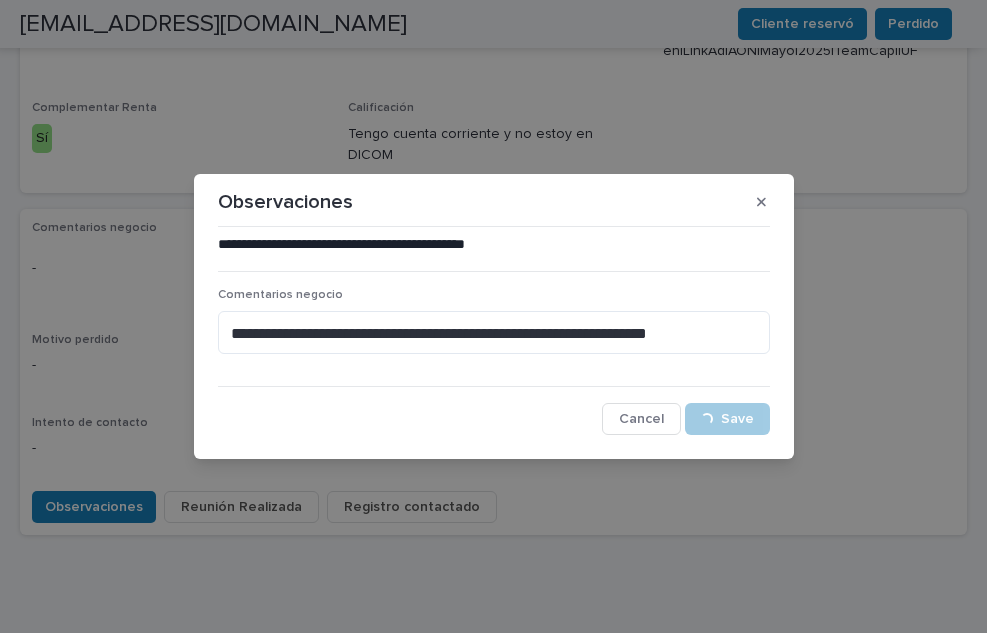 scroll, scrollTop: 796, scrollLeft: 0, axis: vertical 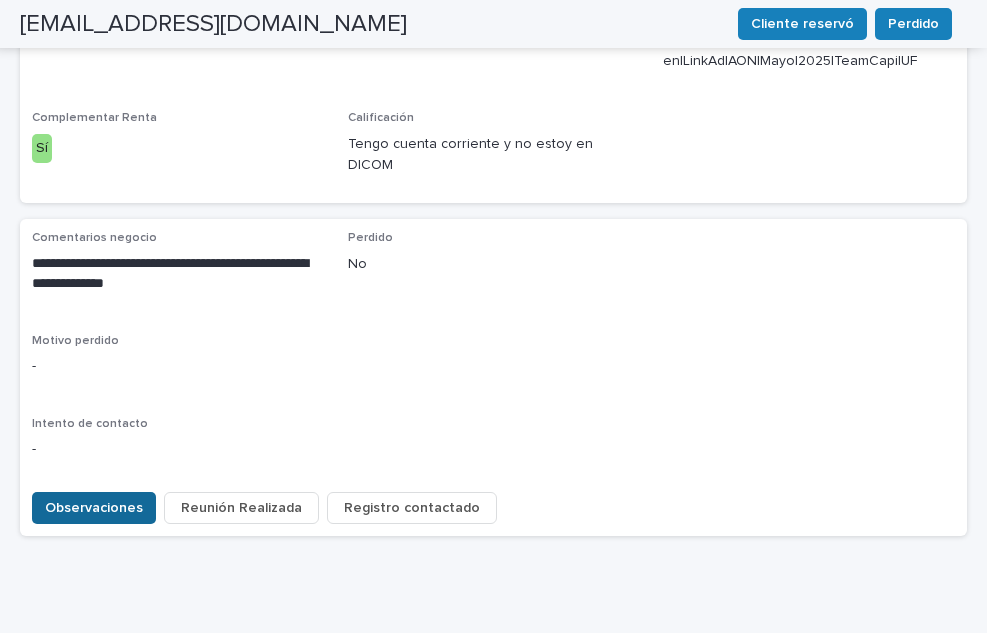 click on "Observaciones" at bounding box center (94, 508) 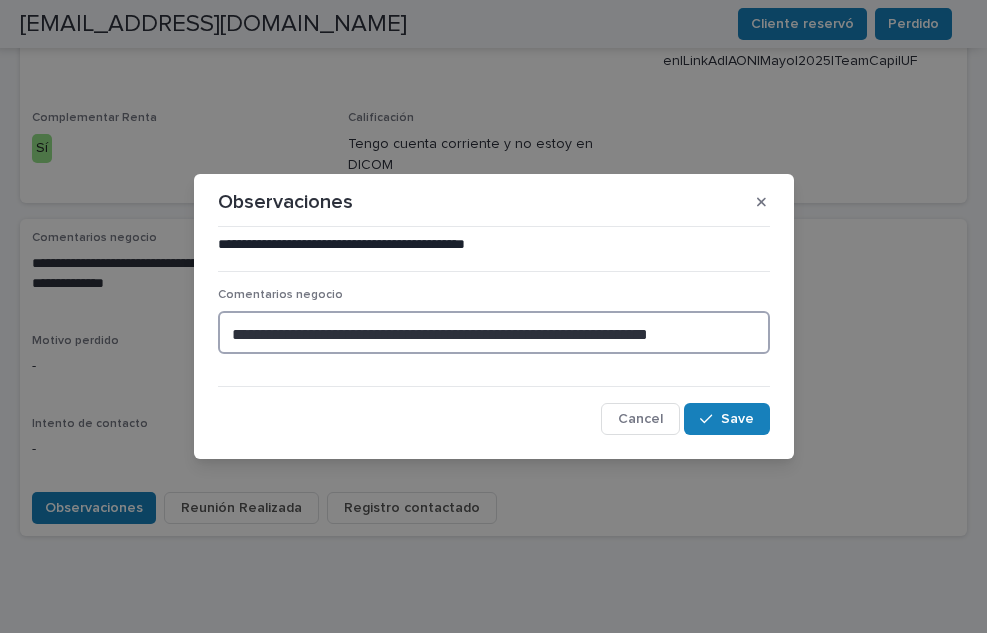 click on "**********" at bounding box center (494, 332) 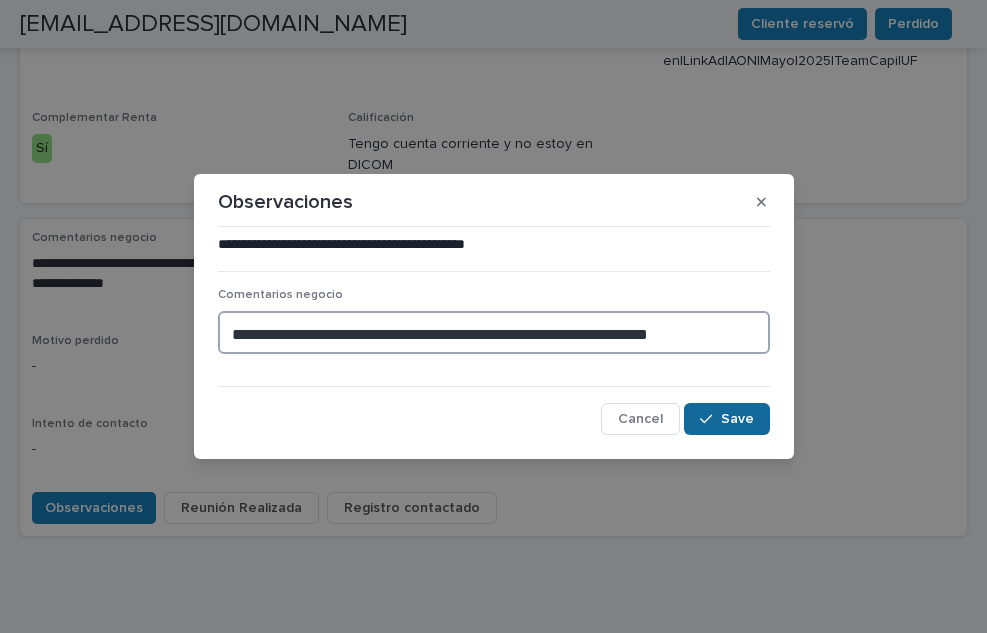 type on "**********" 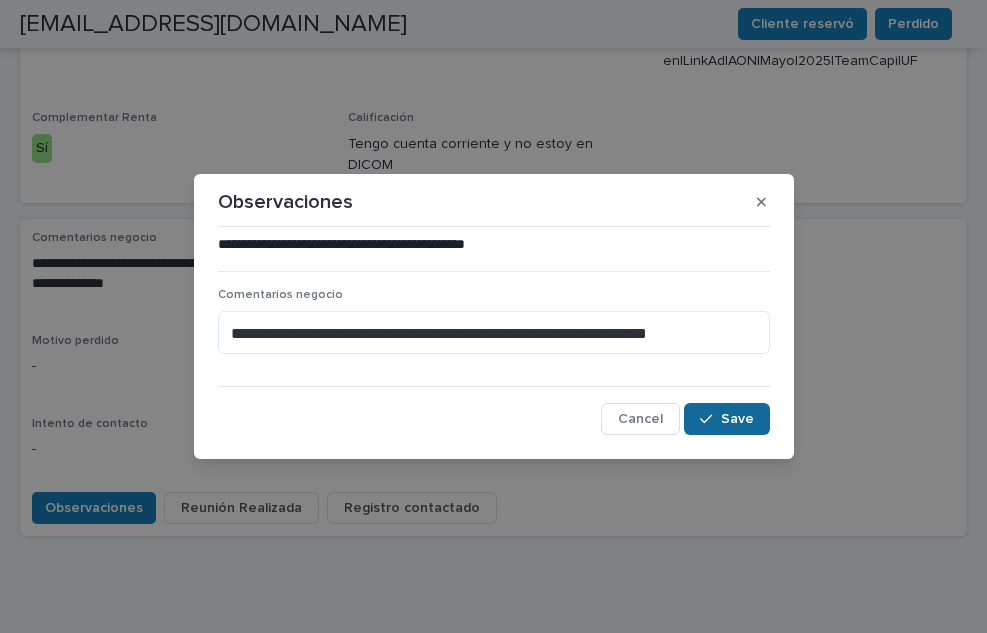 click 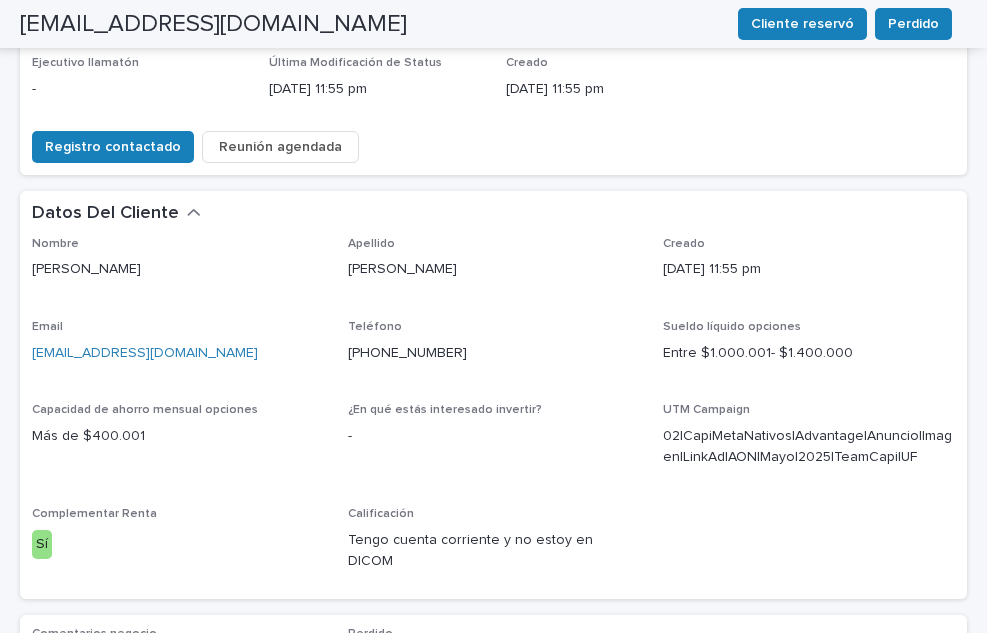 scroll, scrollTop: 500, scrollLeft: 0, axis: vertical 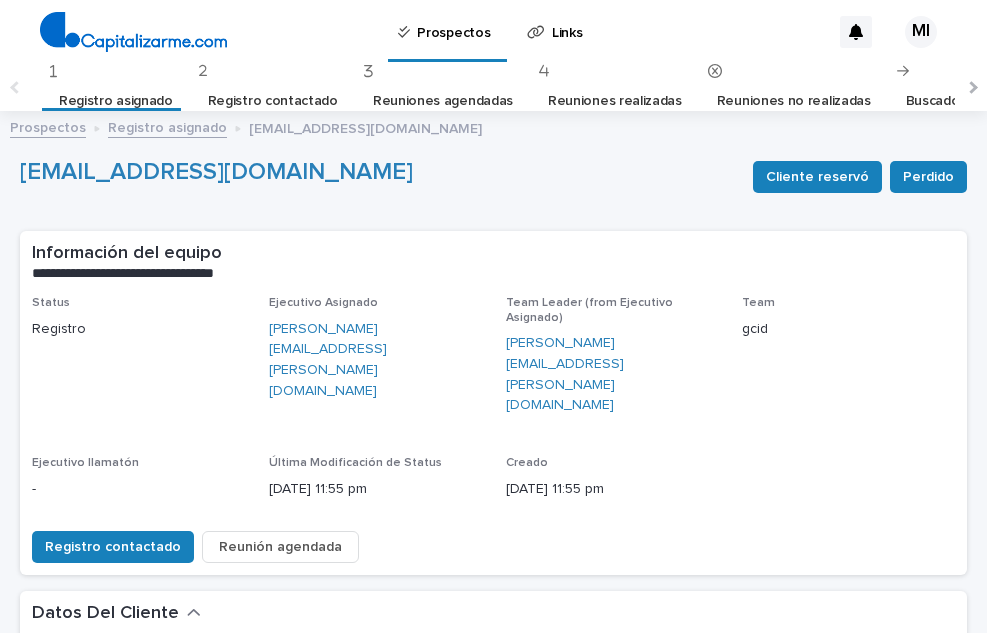 click on "Registro asignado" at bounding box center [116, 101] 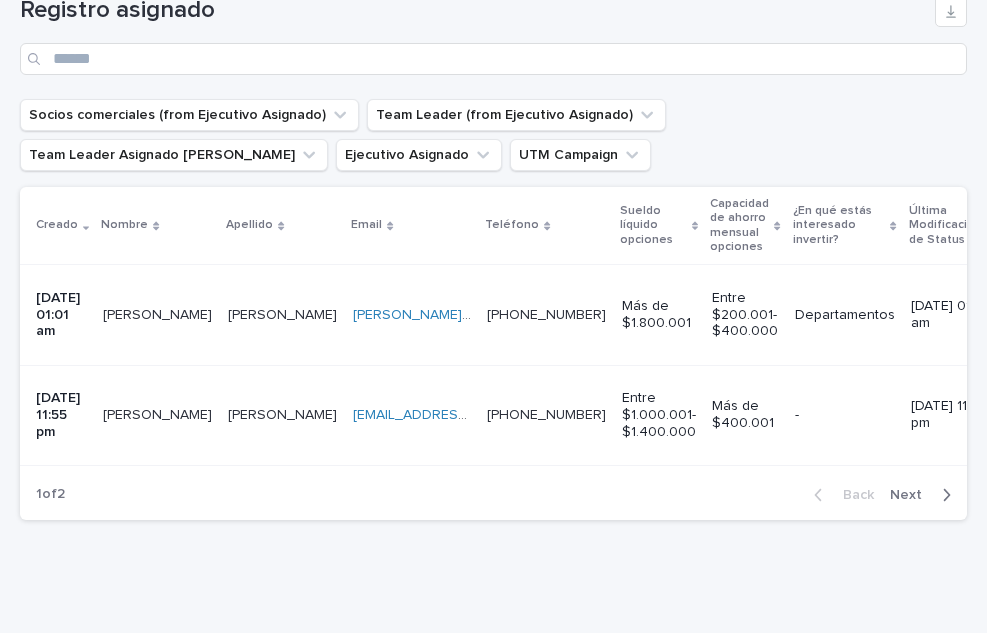 scroll, scrollTop: 359, scrollLeft: 0, axis: vertical 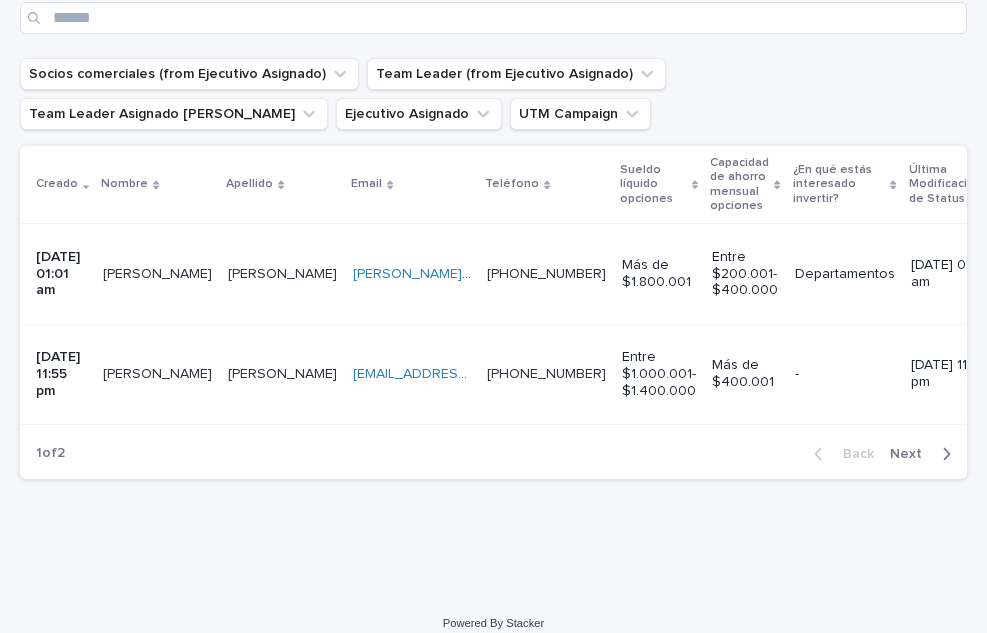 click on "[PERSON_NAME]" at bounding box center [159, 372] 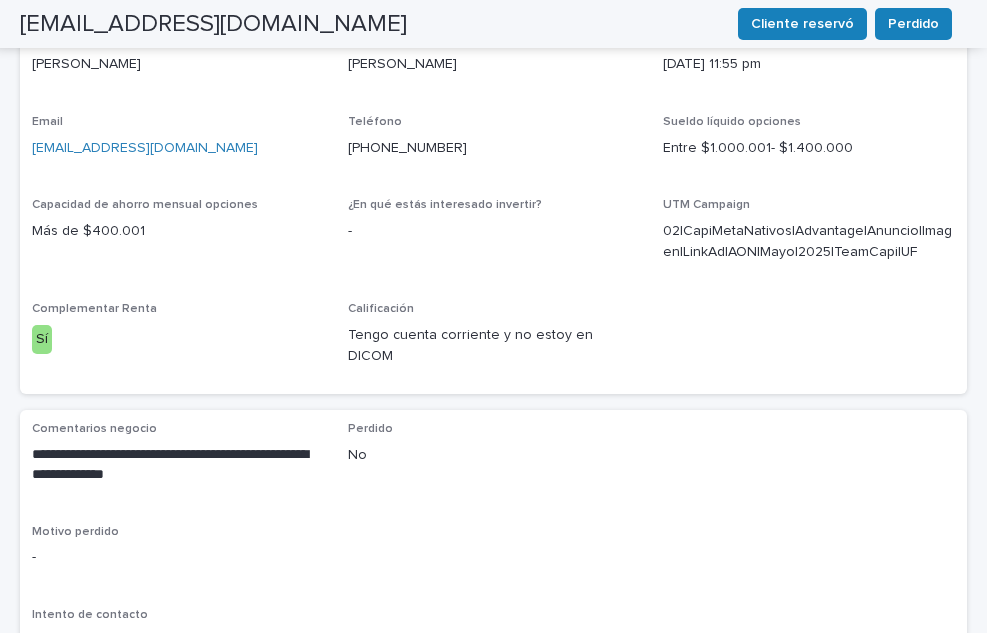 scroll, scrollTop: 664, scrollLeft: 0, axis: vertical 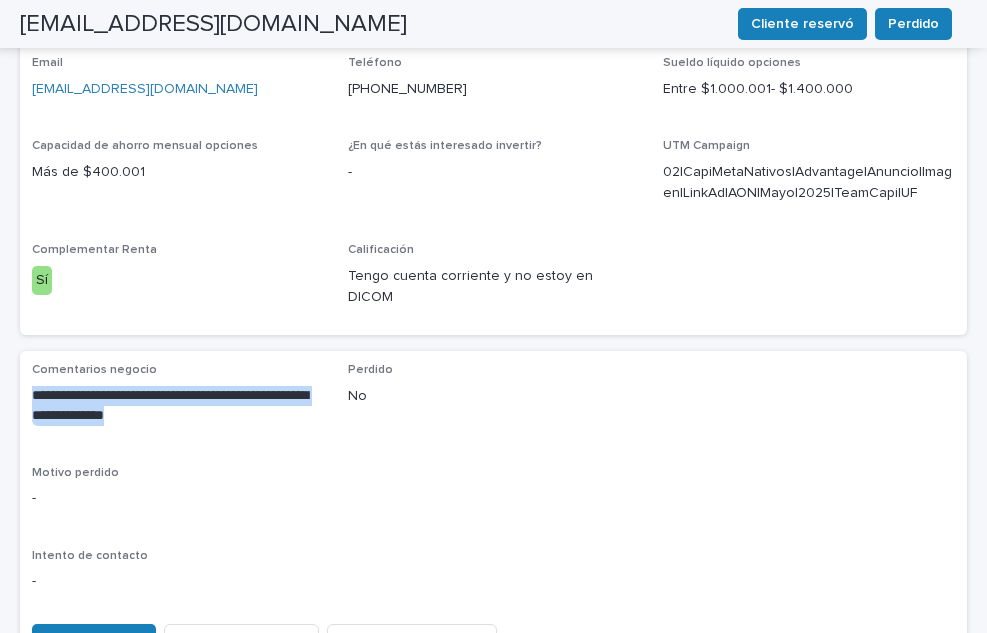 drag, startPoint x: 33, startPoint y: 322, endPoint x: 203, endPoint y: 344, distance: 171.41762 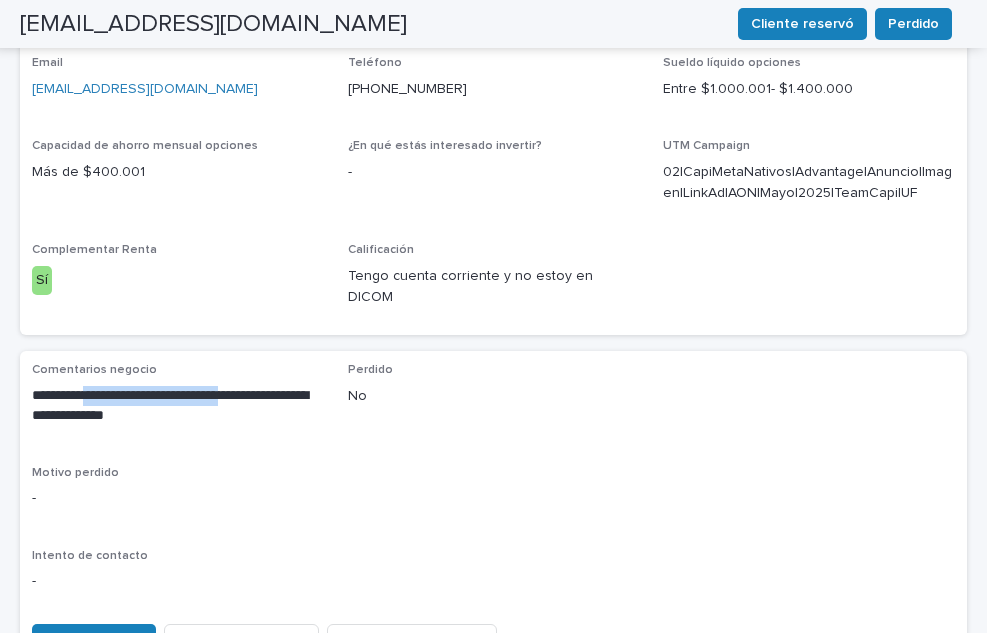 drag, startPoint x: 103, startPoint y: 322, endPoint x: 265, endPoint y: 321, distance: 162.00308 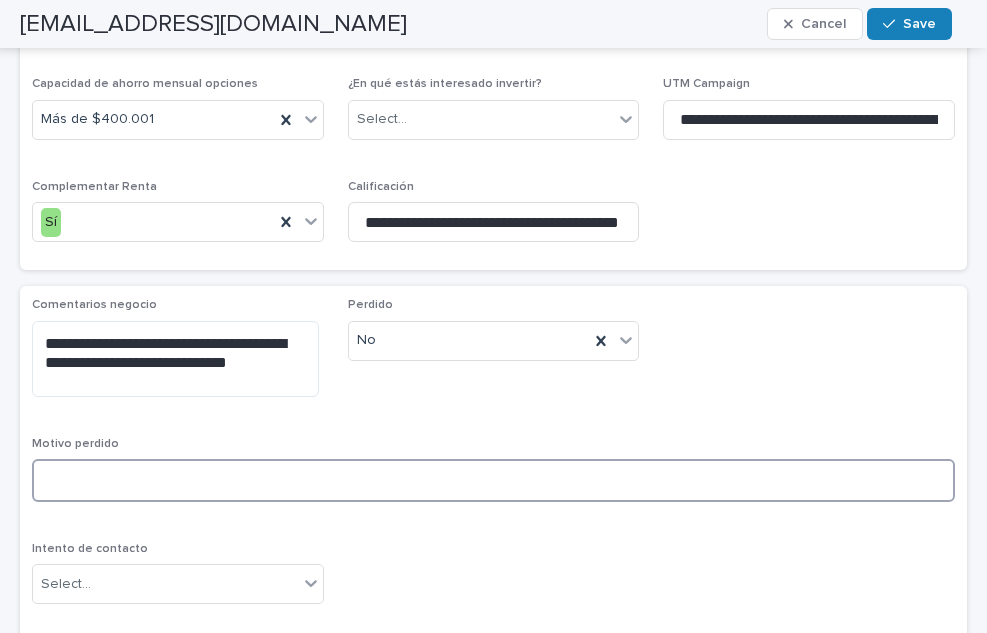 click at bounding box center [493, 480] 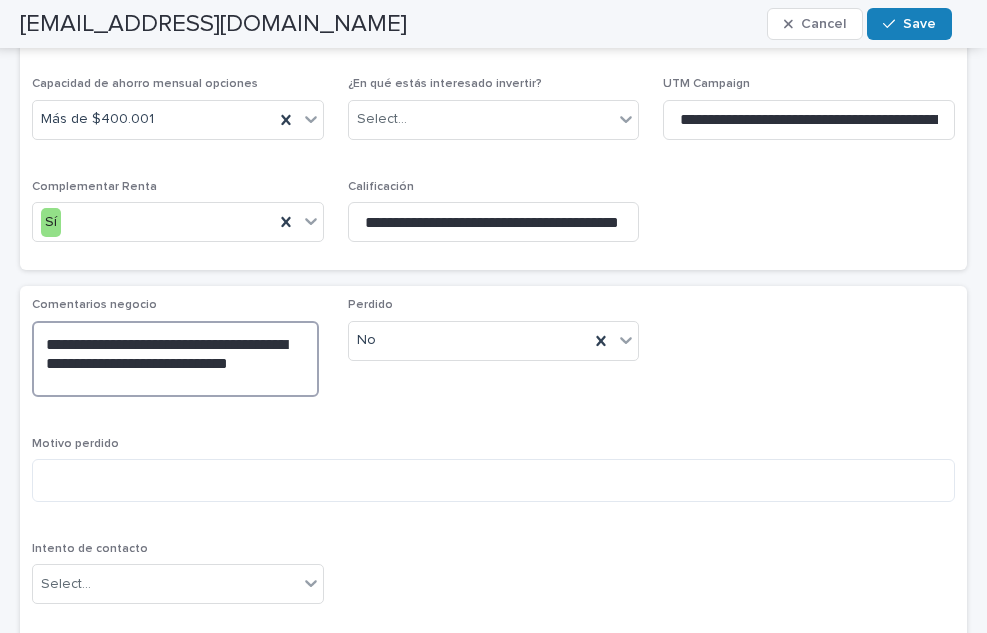 click on "**********" at bounding box center (175, 359) 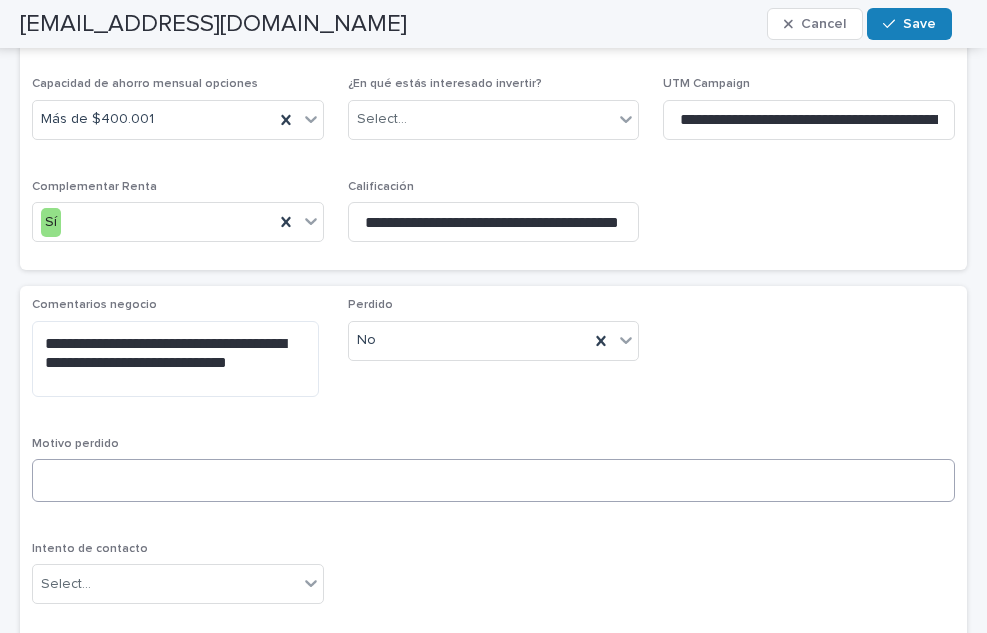 scroll, scrollTop: 954, scrollLeft: 0, axis: vertical 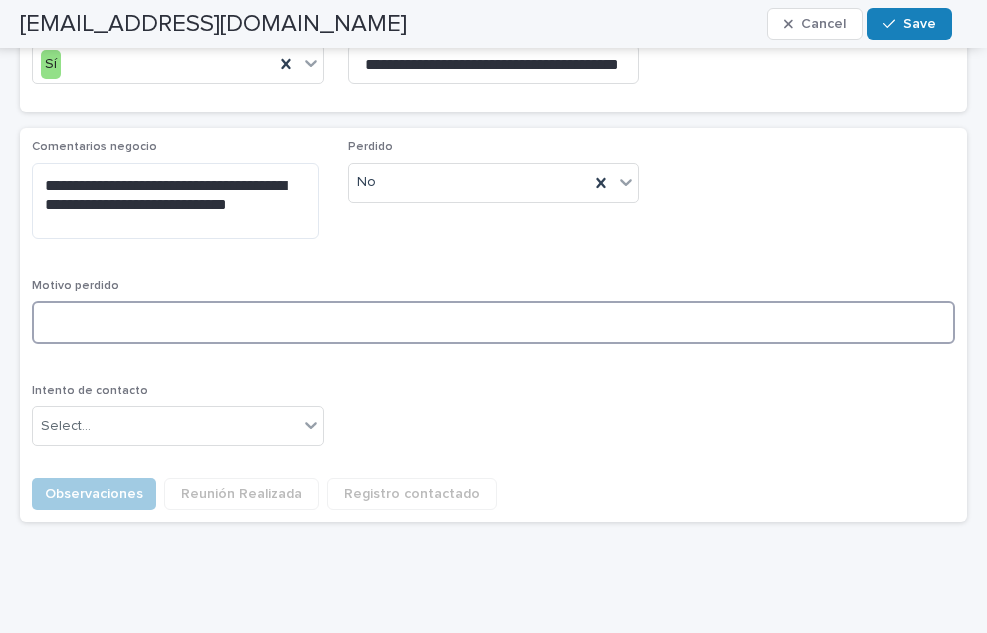 click at bounding box center (493, 322) 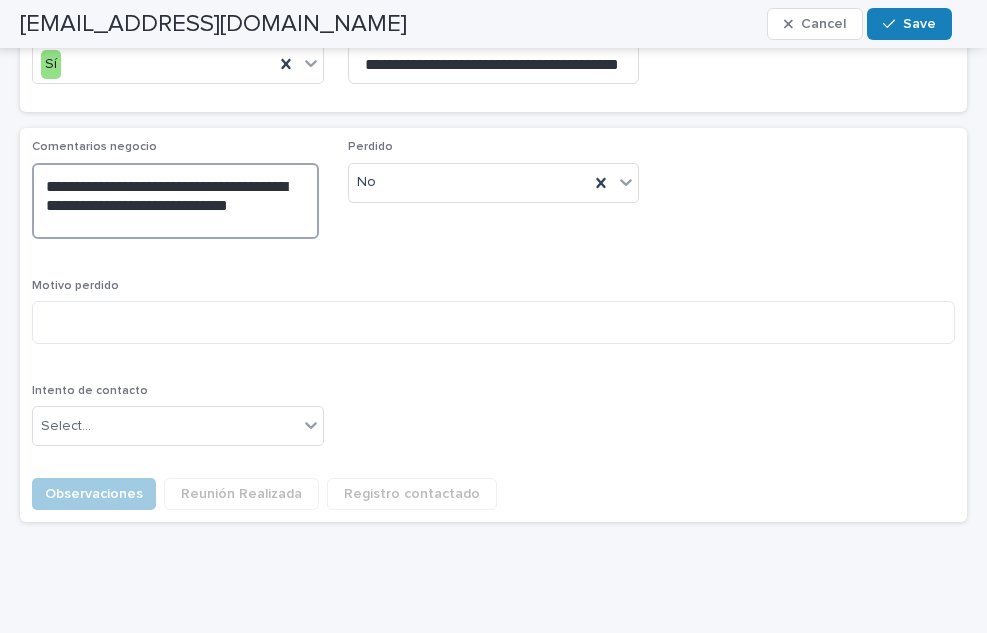 click on "**********" at bounding box center [175, 201] 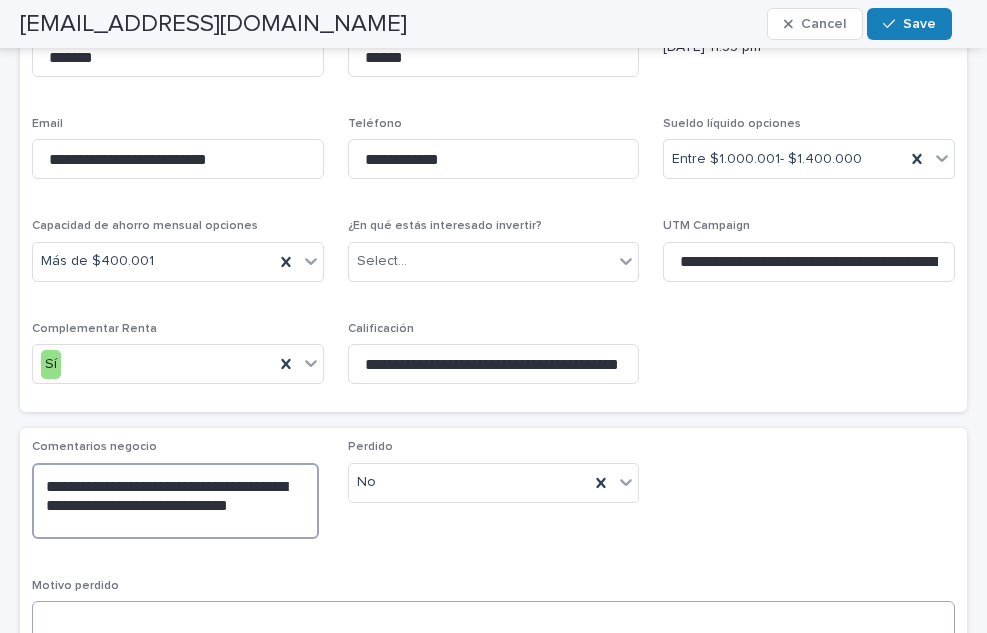 scroll, scrollTop: 754, scrollLeft: 0, axis: vertical 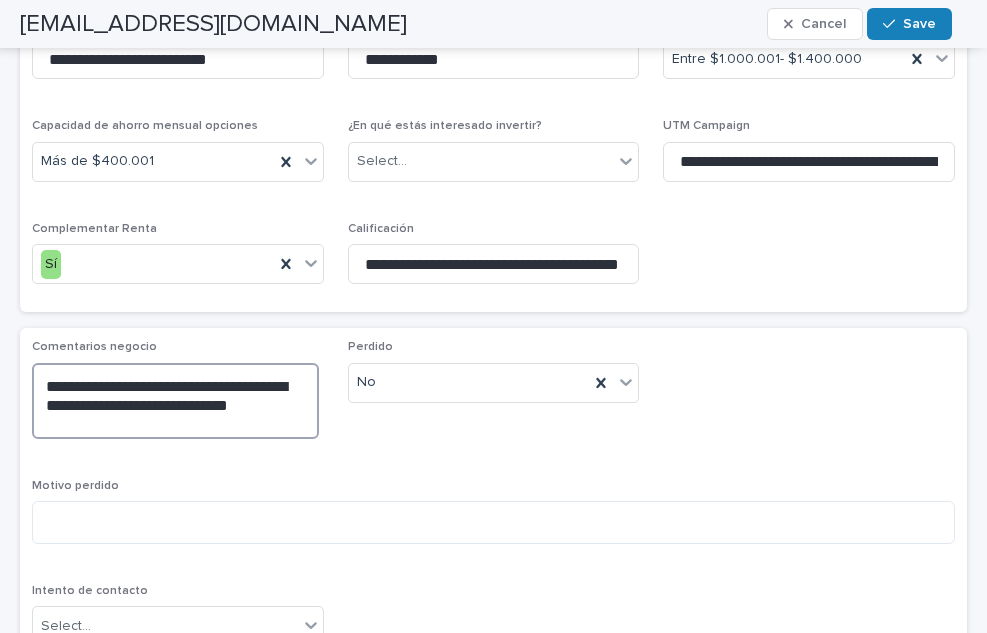 click on "**********" at bounding box center (175, 401) 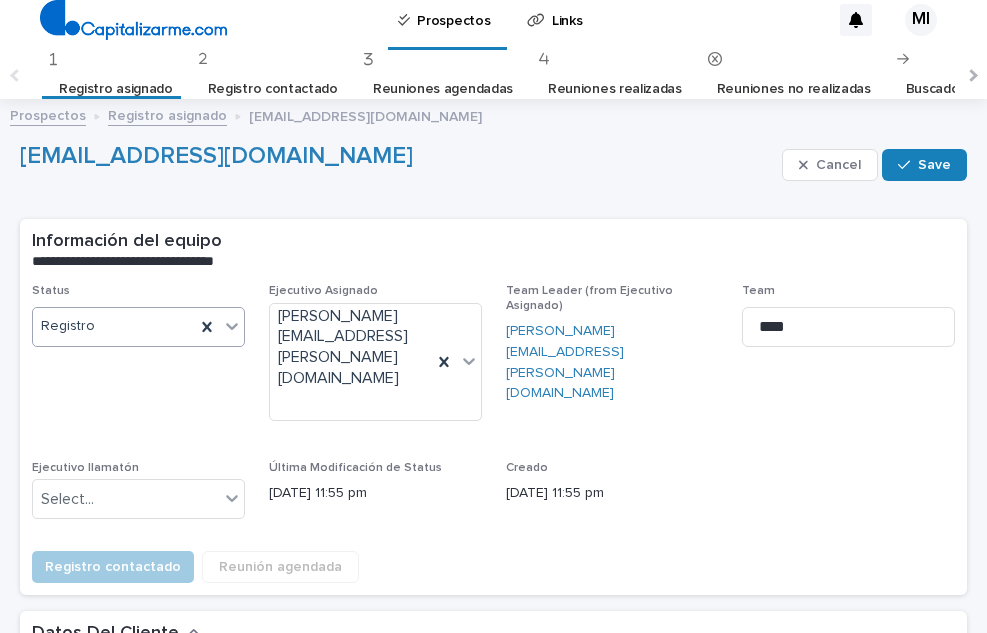 scroll, scrollTop: 0, scrollLeft: 0, axis: both 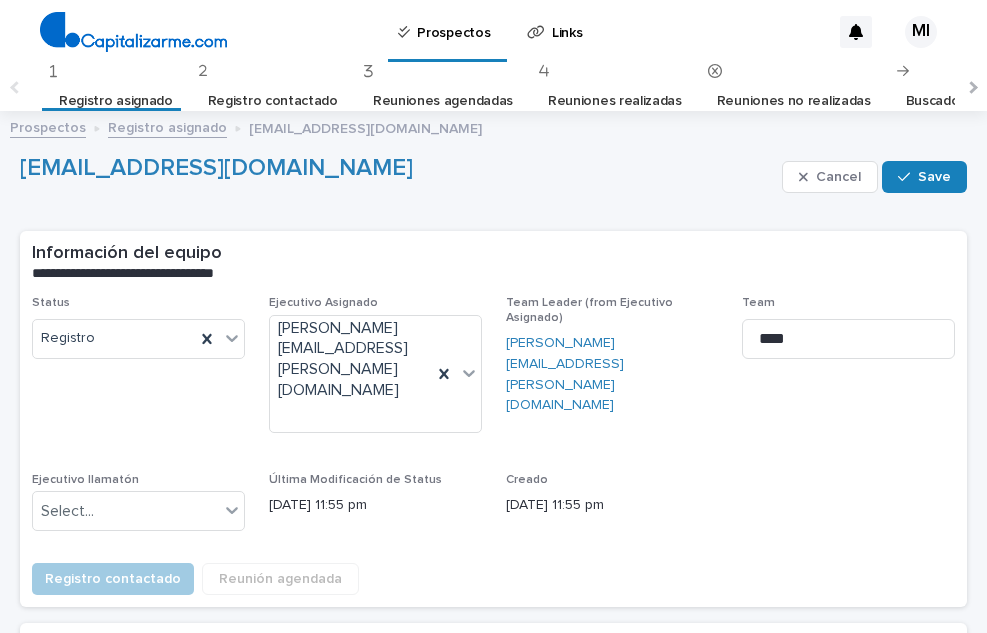 click on "Registro asignado" at bounding box center (116, 101) 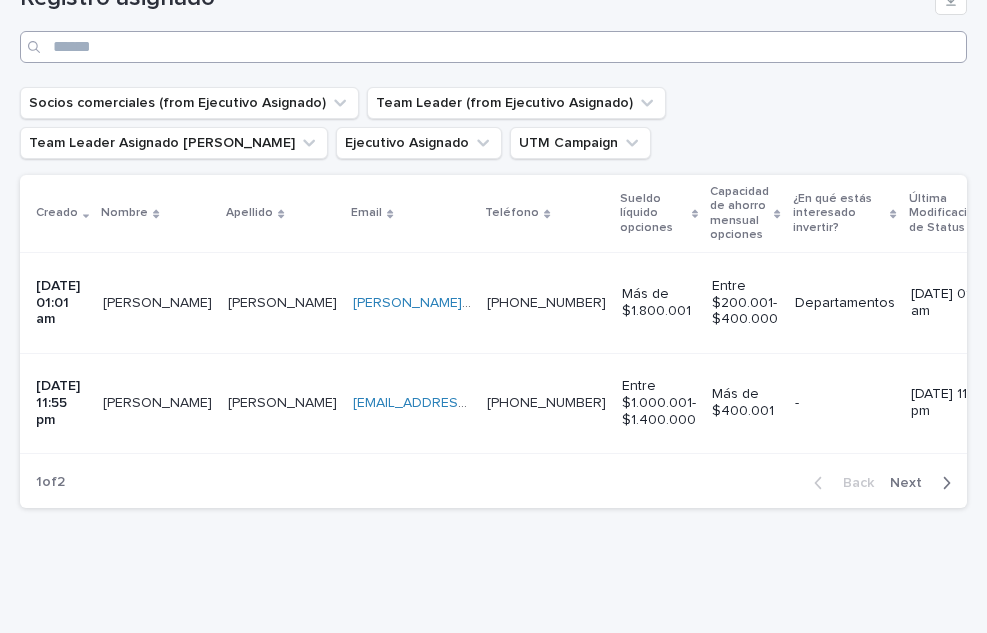 scroll, scrollTop: 359, scrollLeft: 0, axis: vertical 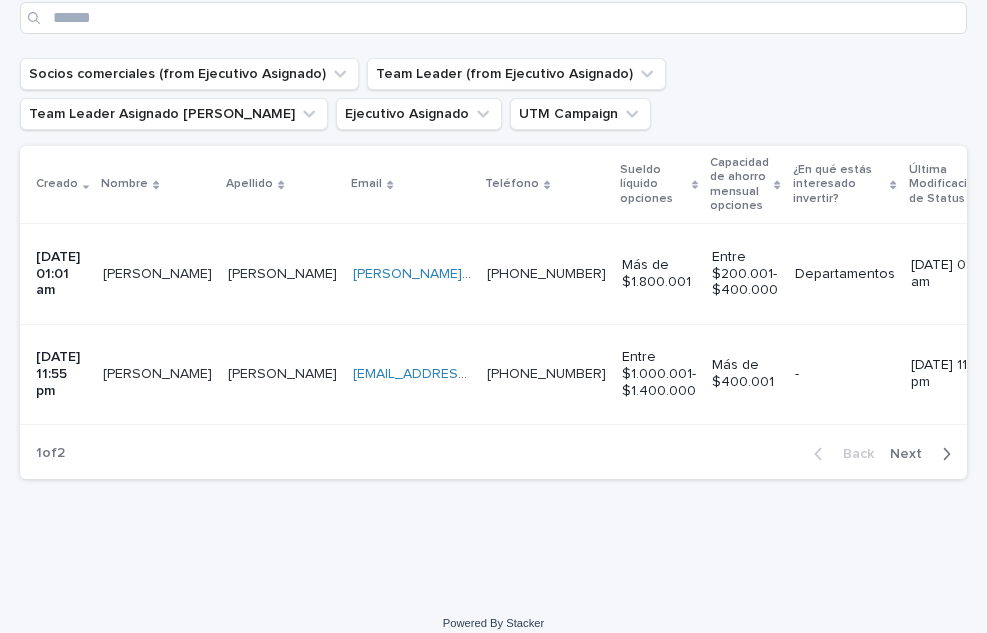 click on "[PERSON_NAME]" at bounding box center [159, 372] 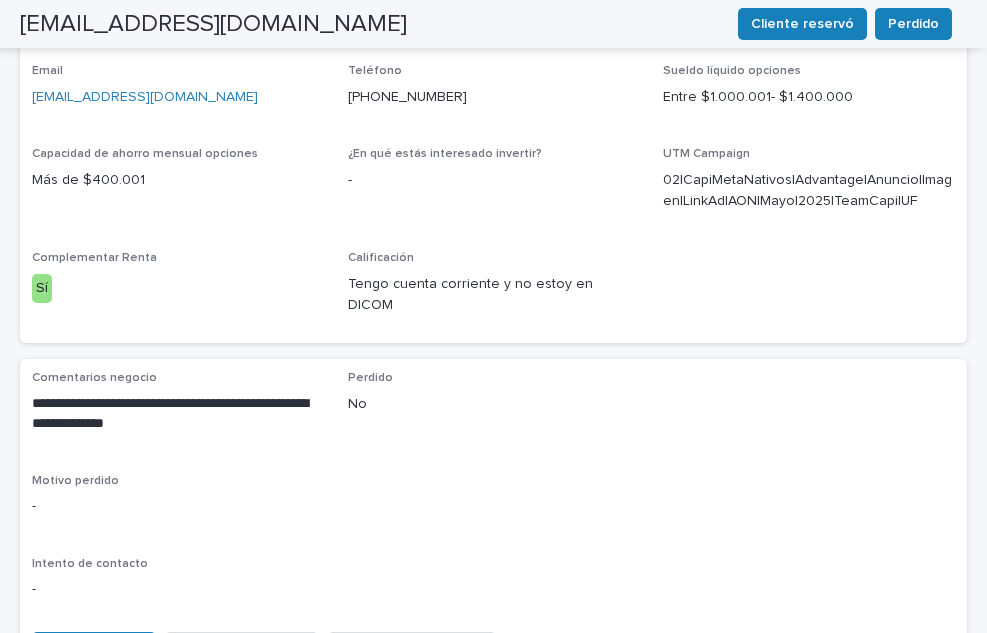 scroll, scrollTop: 664, scrollLeft: 0, axis: vertical 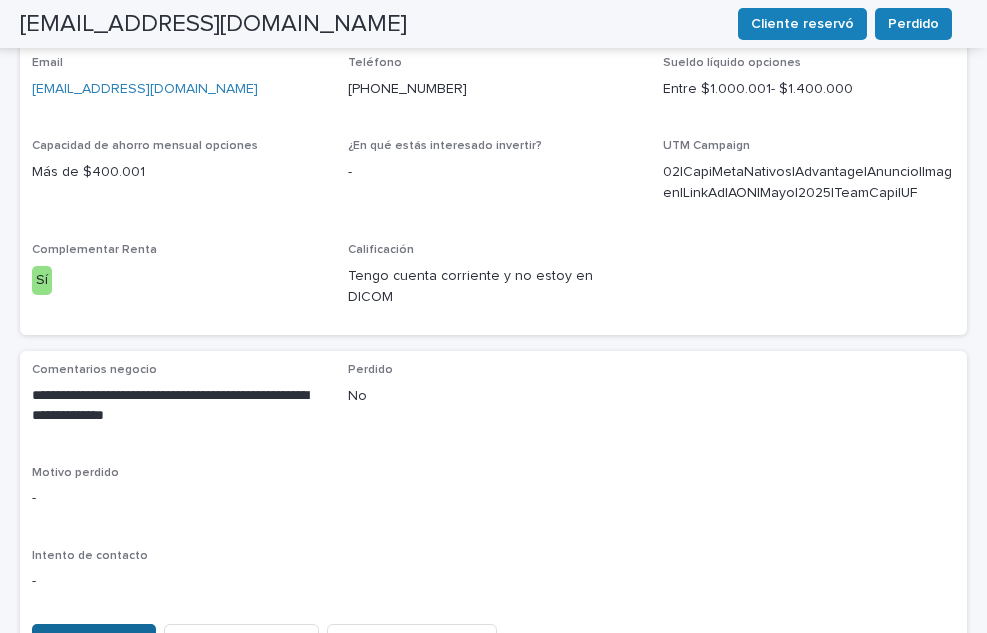 click on "Observaciones" at bounding box center (94, 640) 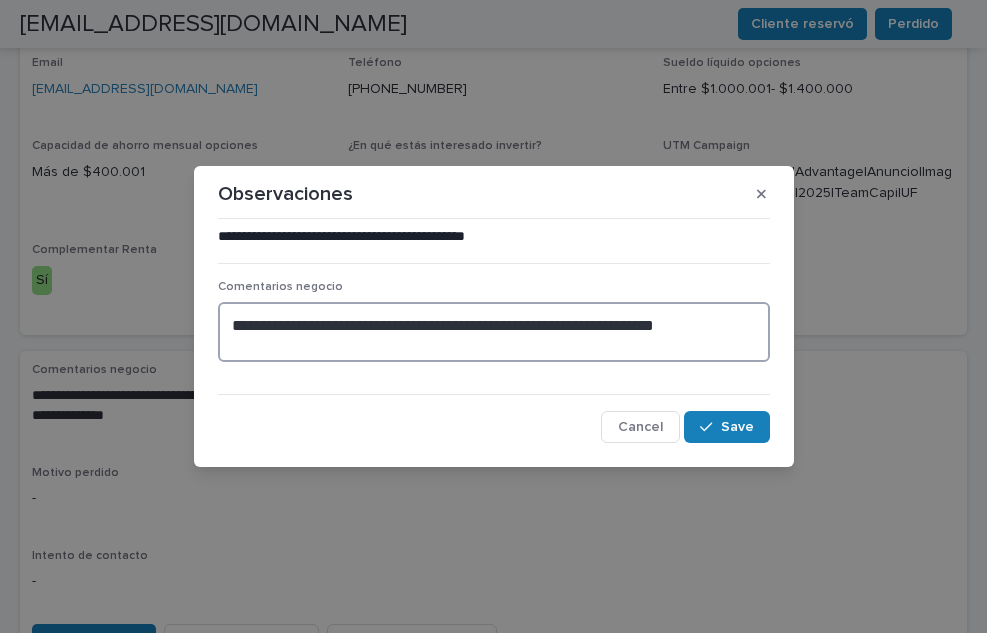 drag, startPoint x: 324, startPoint y: 322, endPoint x: 510, endPoint y: 318, distance: 186.043 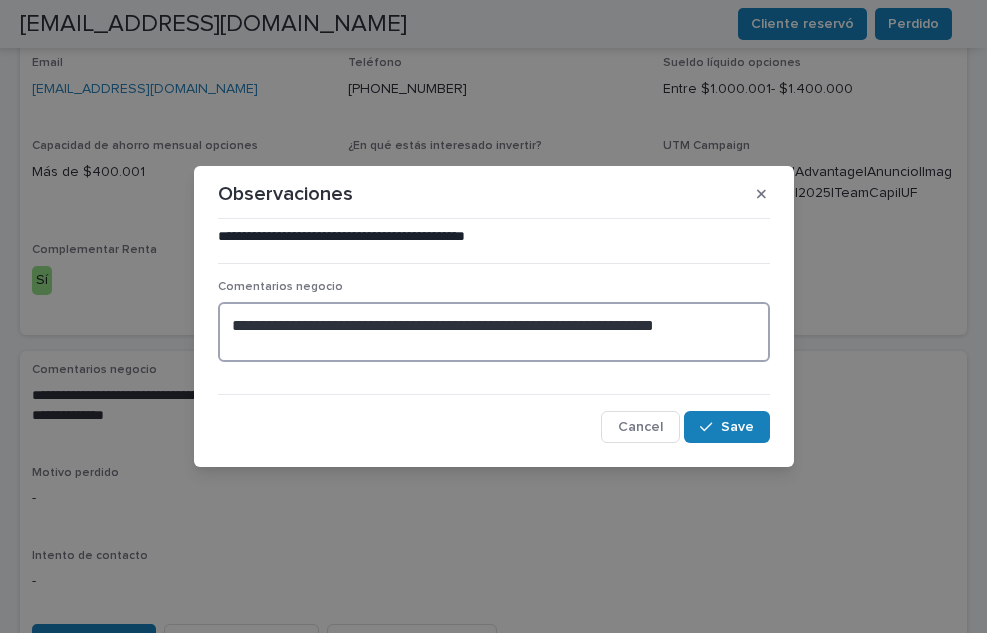 click on "**********" at bounding box center (494, 332) 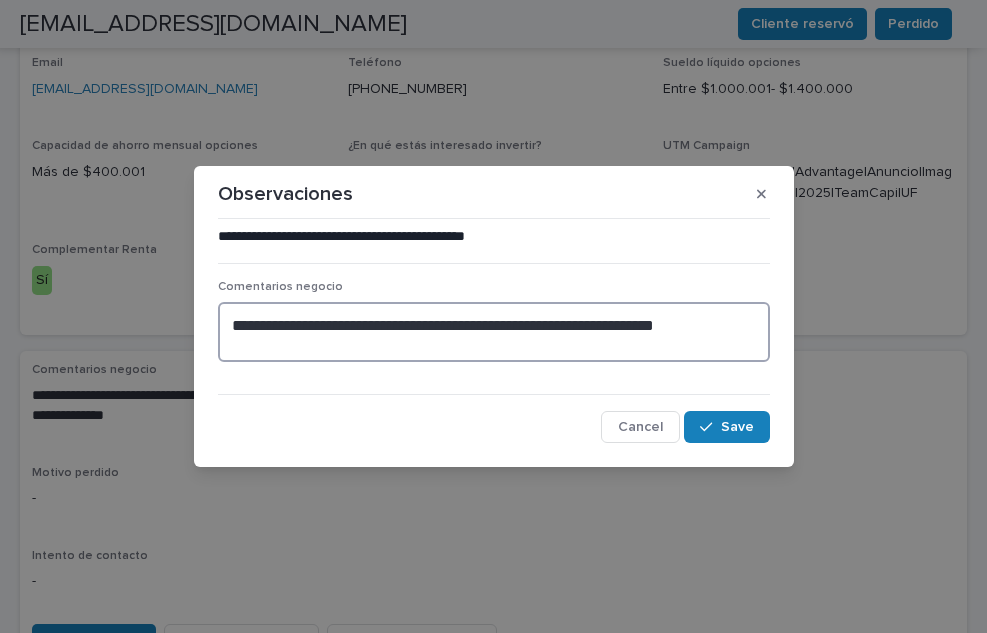 drag, startPoint x: 547, startPoint y: 317, endPoint x: 509, endPoint y: 321, distance: 38.209946 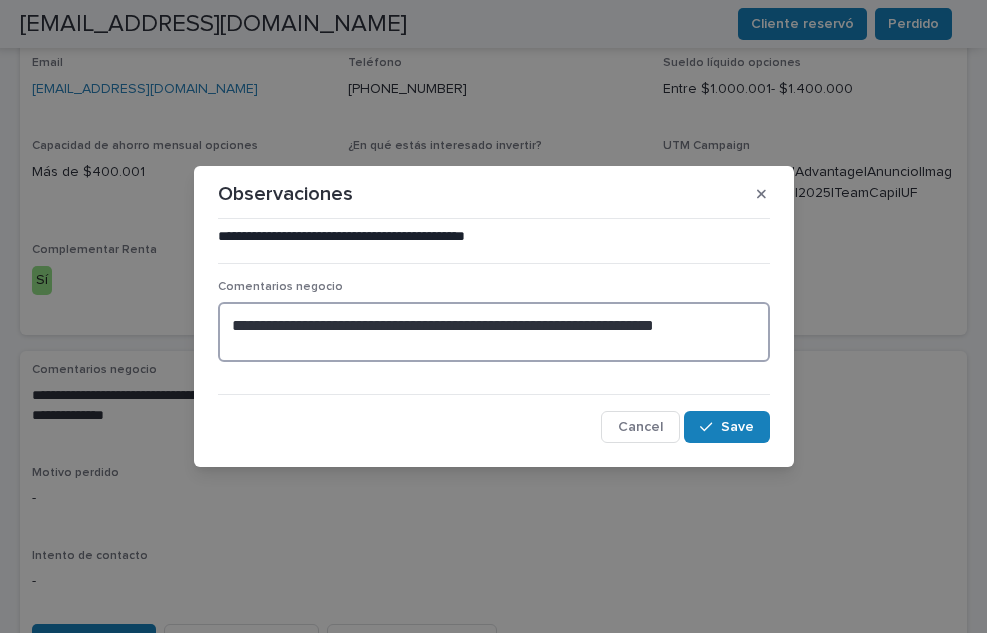 click on "**********" at bounding box center [494, 332] 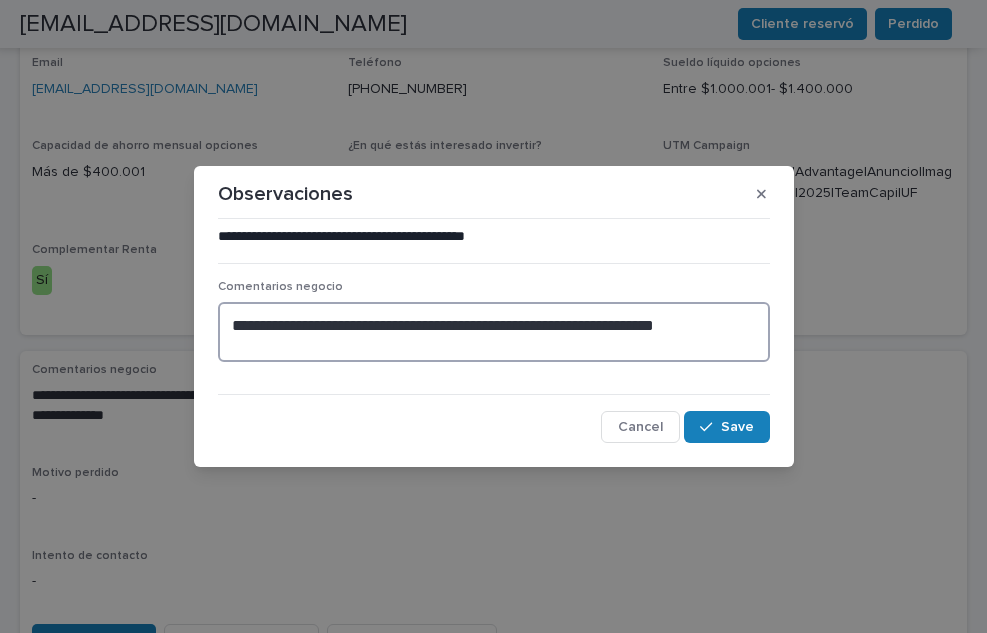 drag, startPoint x: 549, startPoint y: 319, endPoint x: 335, endPoint y: 333, distance: 214.45746 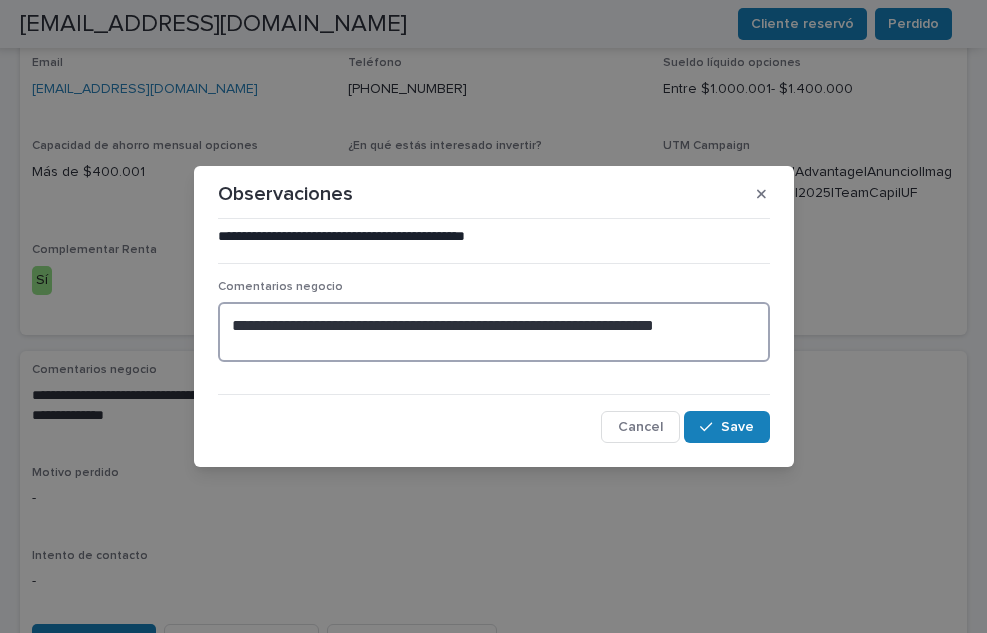 click on "**********" at bounding box center (494, 332) 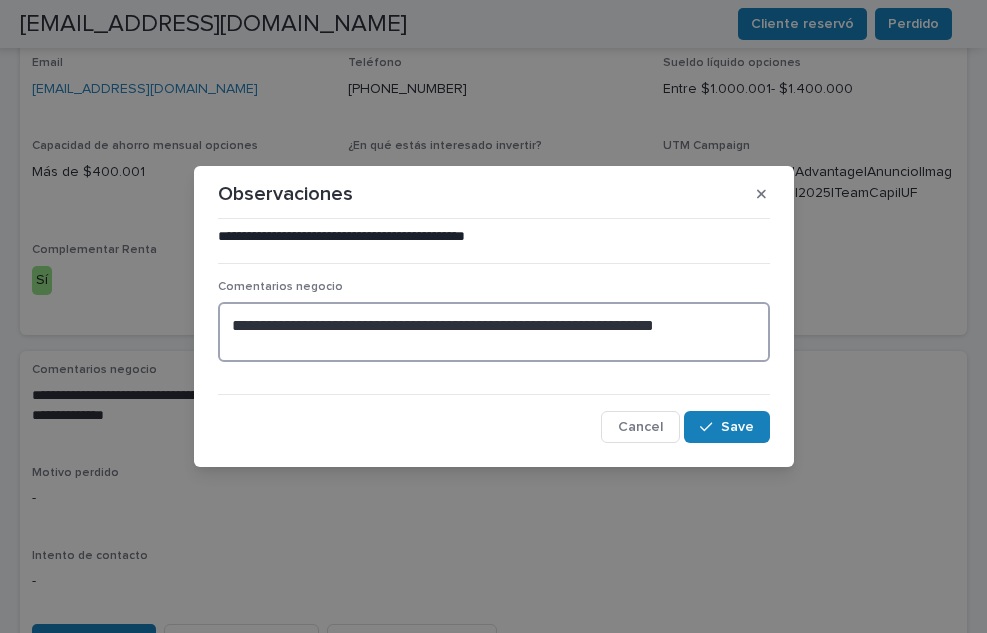 drag, startPoint x: 550, startPoint y: 327, endPoint x: 322, endPoint y: 324, distance: 228.01973 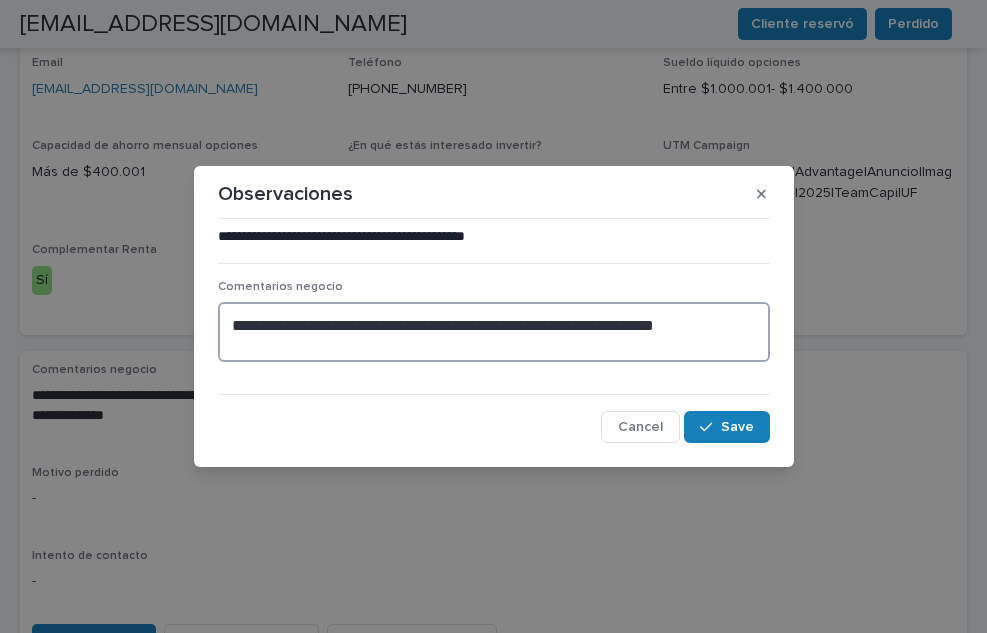 click on "**********" at bounding box center (494, 332) 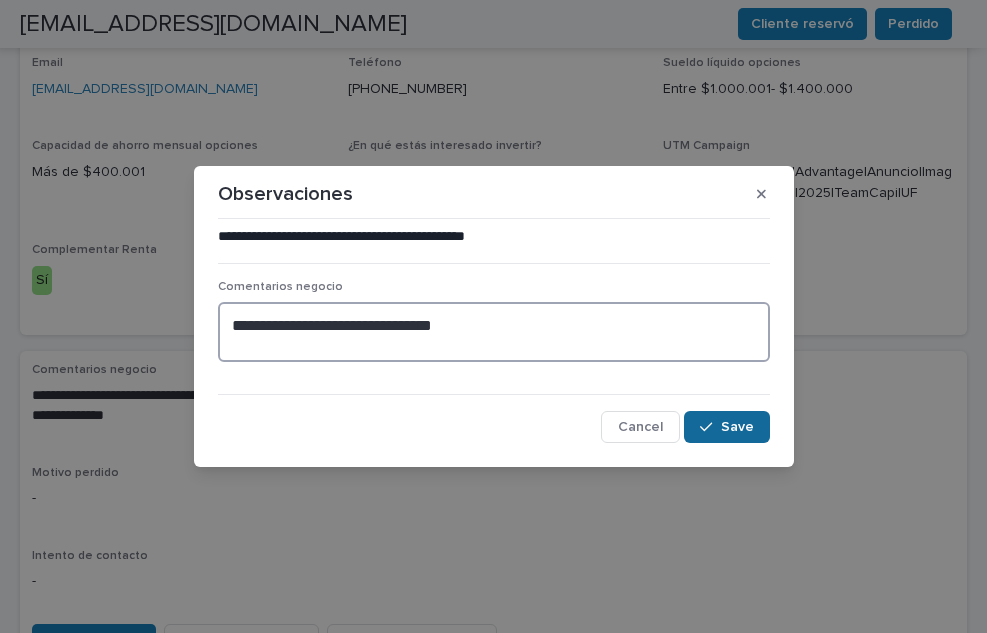 type on "**********" 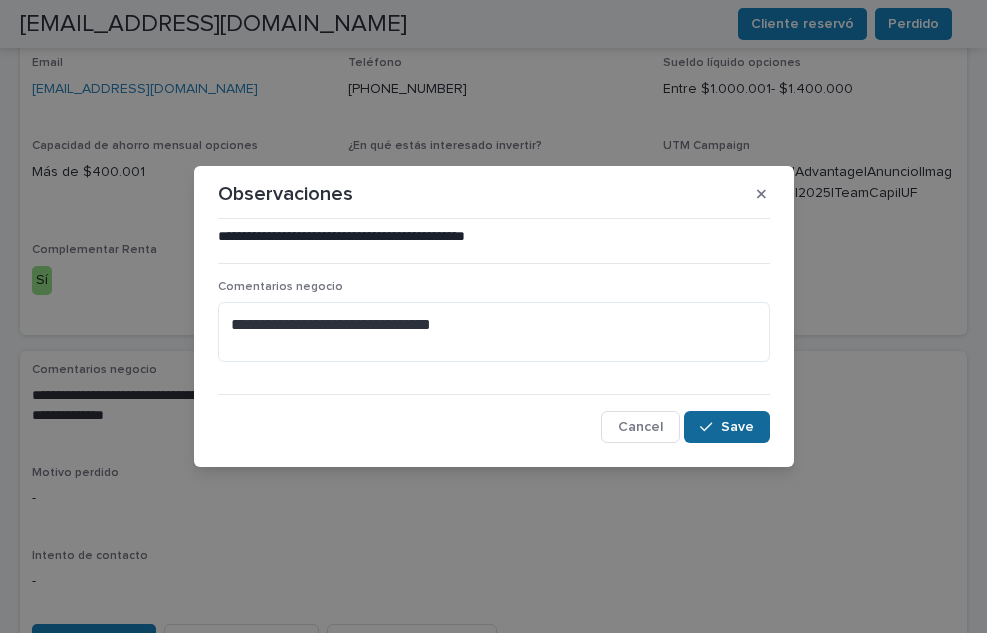 click on "Save" at bounding box center [737, 427] 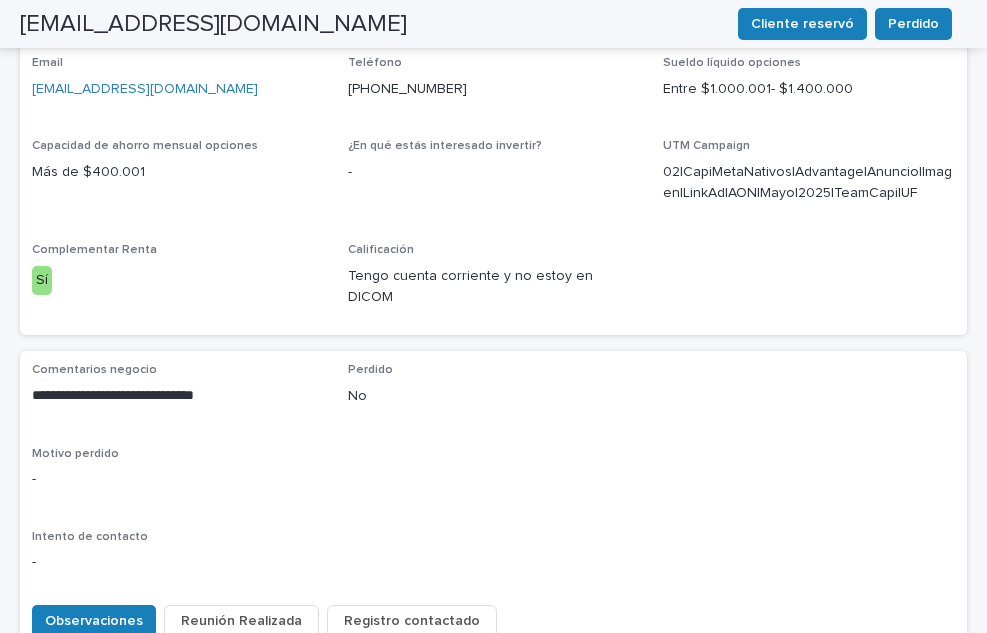 scroll, scrollTop: 655, scrollLeft: 0, axis: vertical 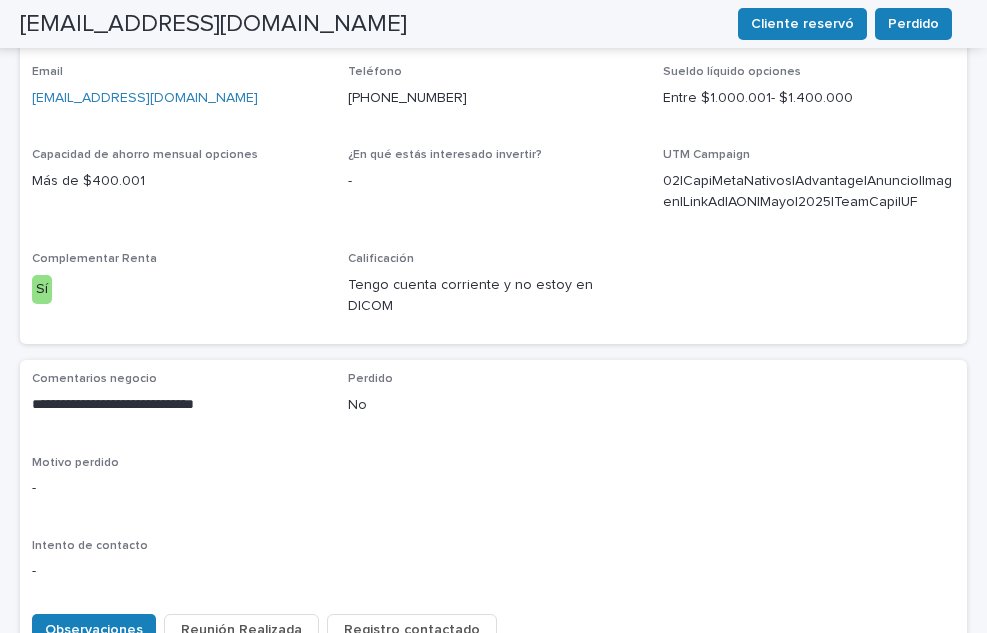 click on "Registro contactado" at bounding box center (412, 630) 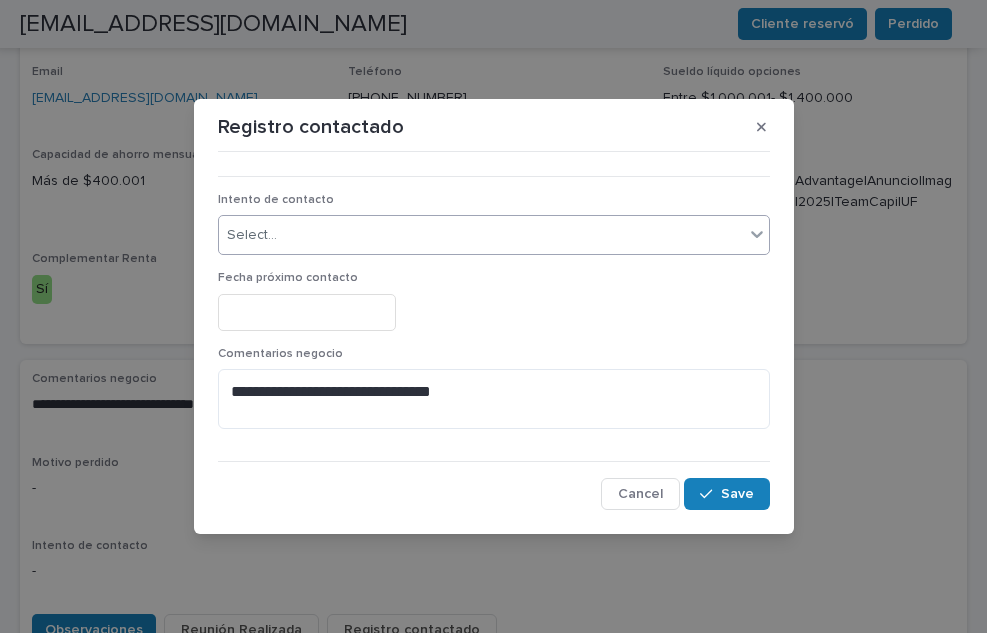 click on "Select..." at bounding box center (481, 235) 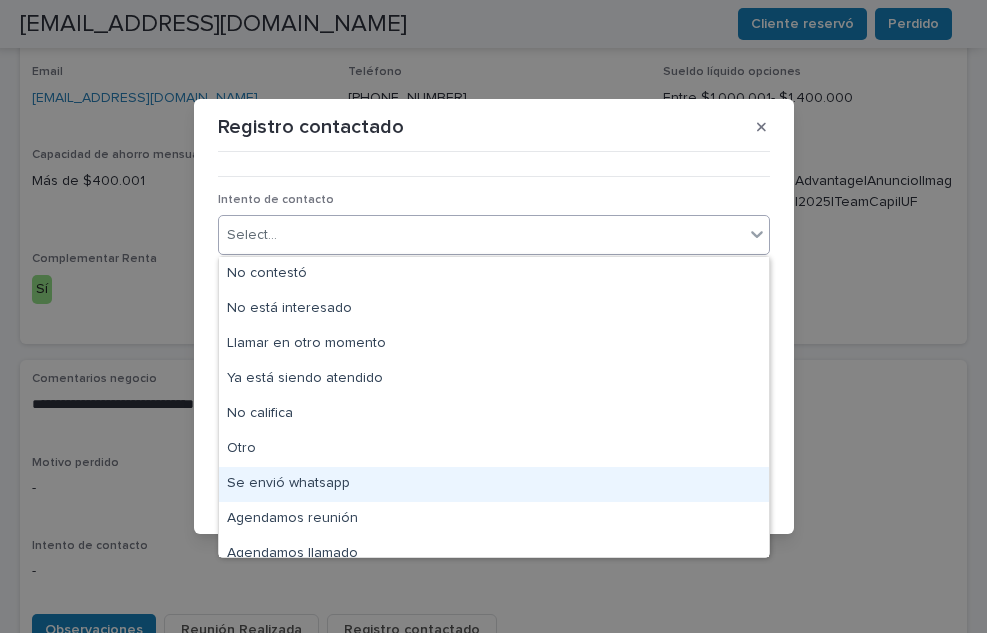 click on "Se envió whatsapp" at bounding box center [494, 484] 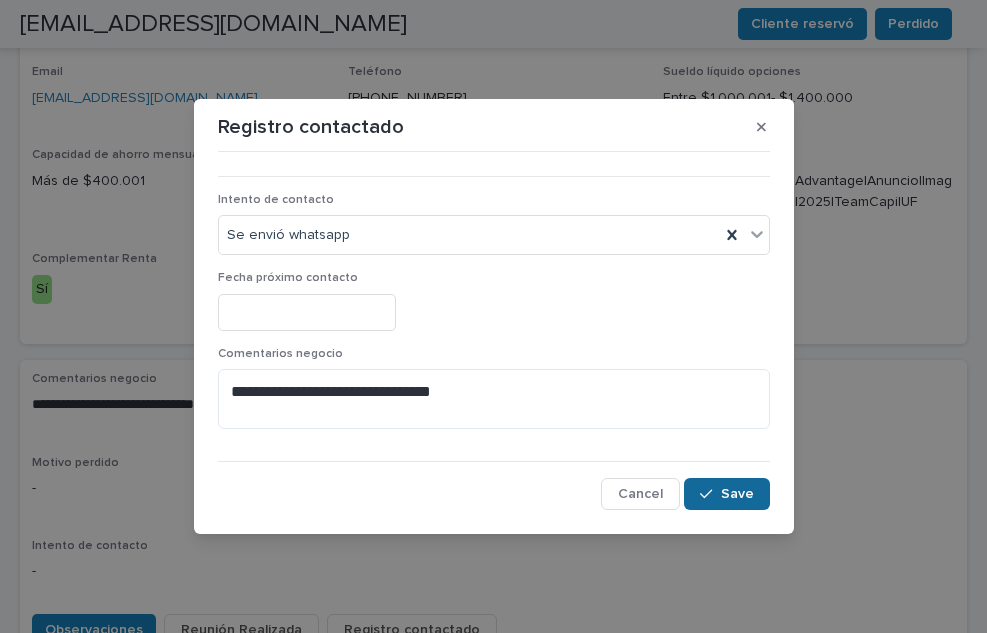 click at bounding box center (710, 494) 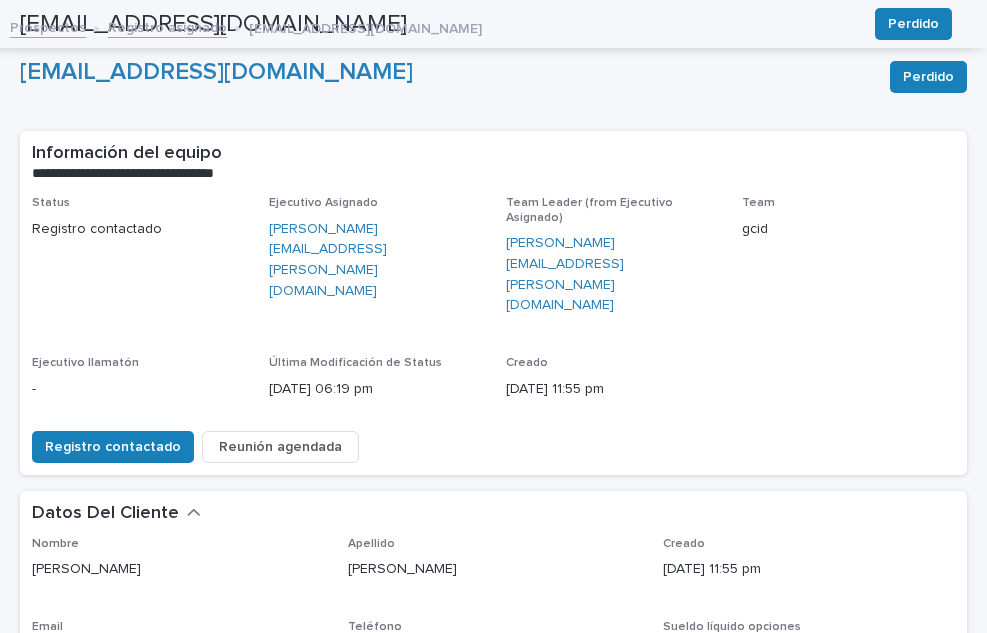 scroll, scrollTop: 0, scrollLeft: 0, axis: both 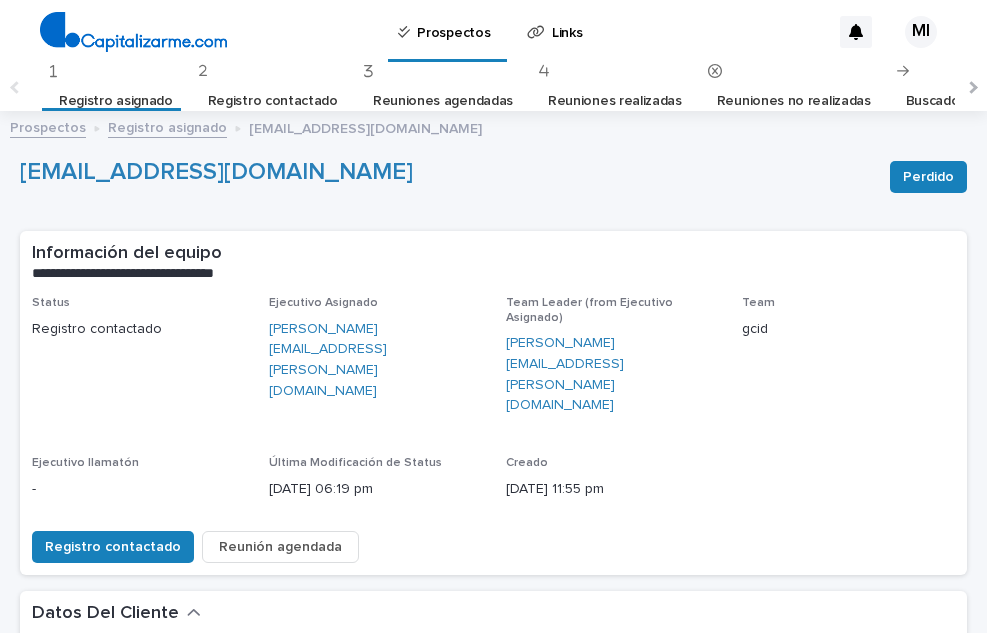 click on "Prospectos Registro asignado [EMAIL_ADDRESS][DOMAIN_NAME]" at bounding box center (493, 117) 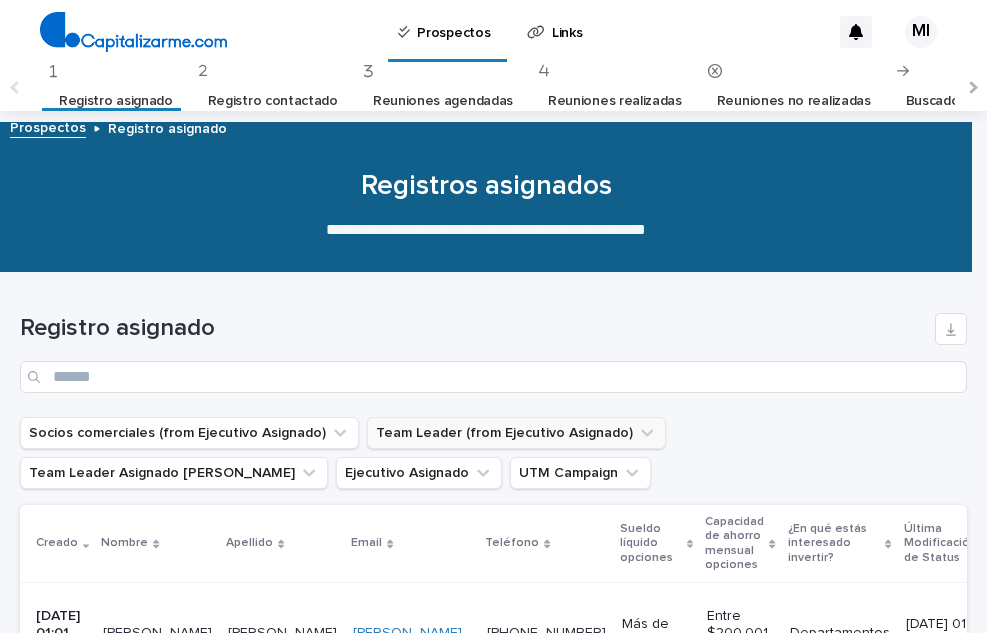 scroll, scrollTop: 276, scrollLeft: 0, axis: vertical 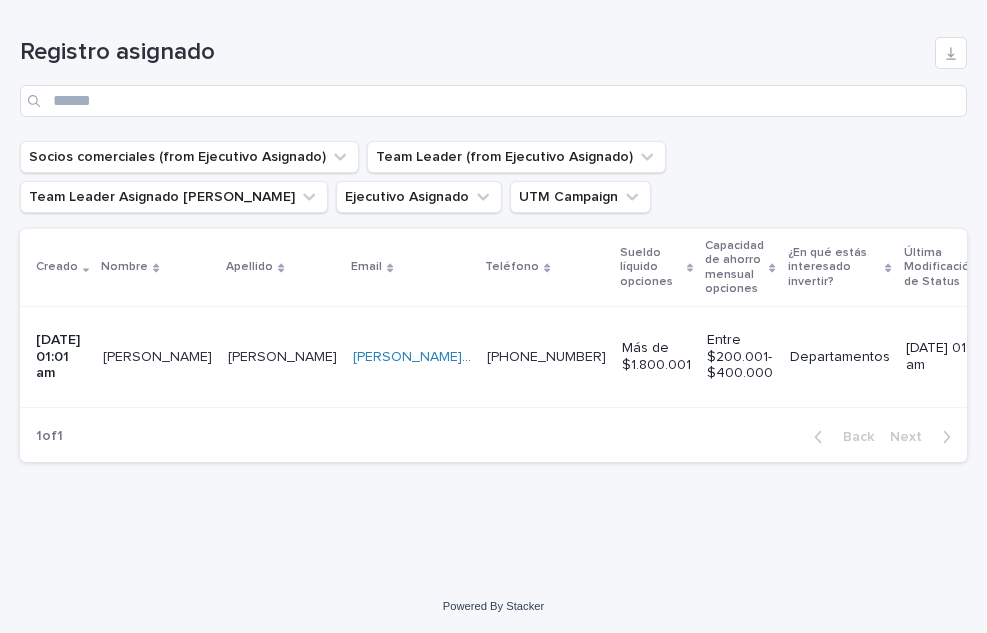 click on "[PERSON_NAME]" at bounding box center [159, 355] 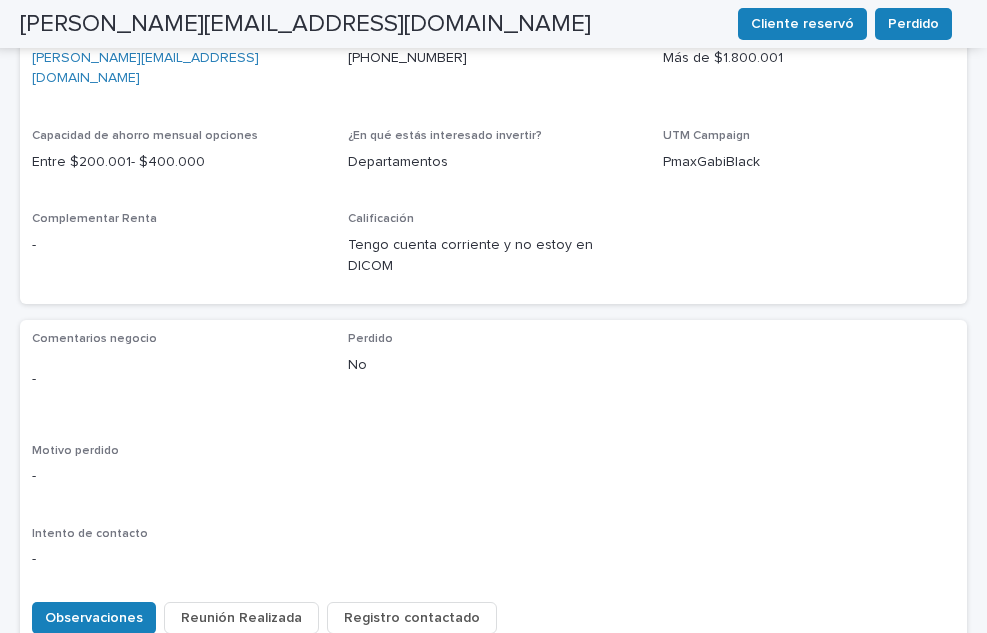 scroll, scrollTop: 700, scrollLeft: 0, axis: vertical 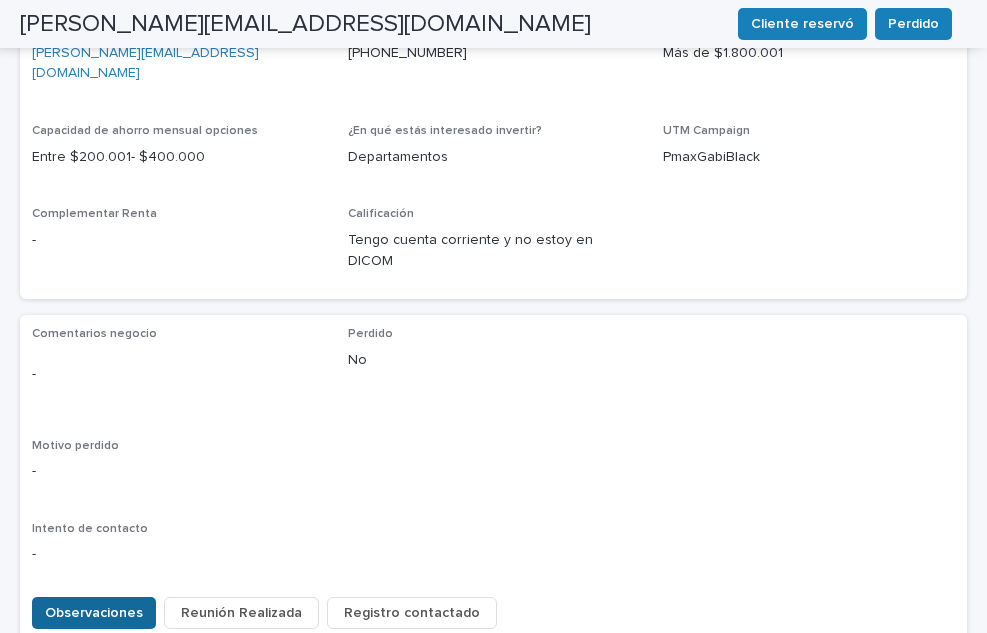 click on "Observaciones" at bounding box center (94, 613) 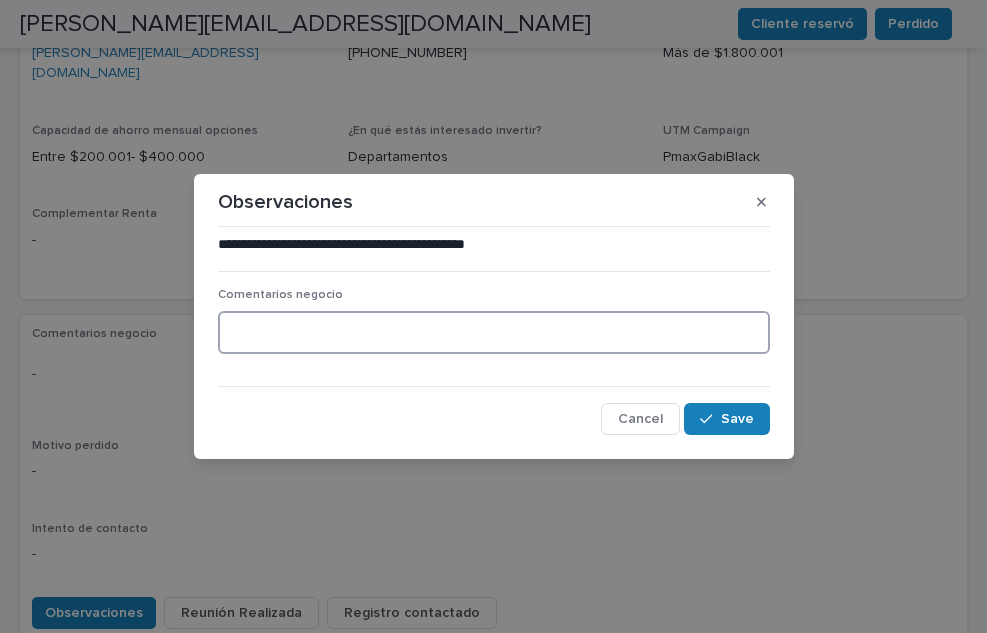 paste on "**********" 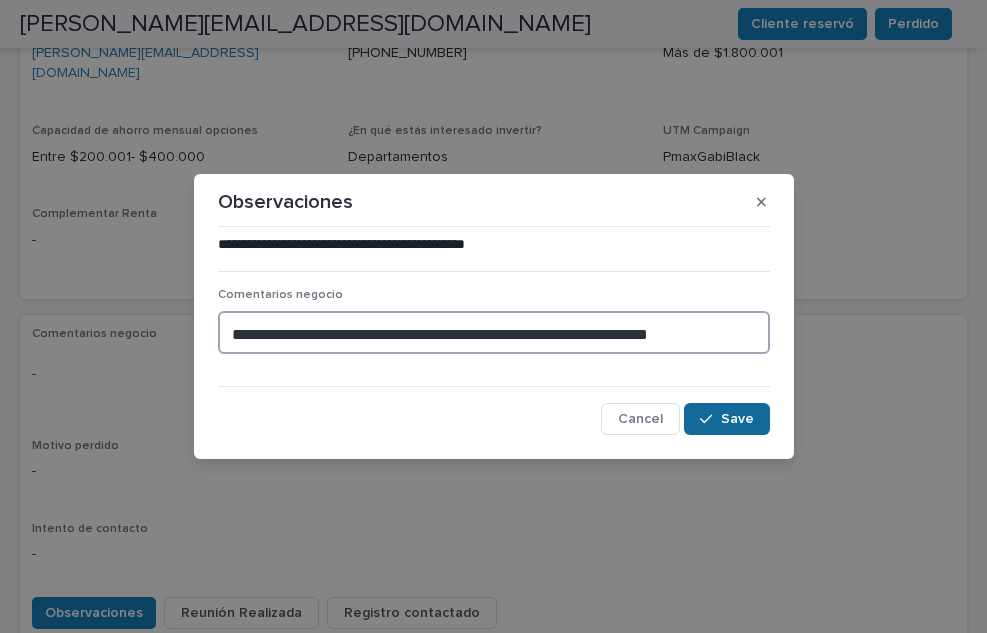 type on "**********" 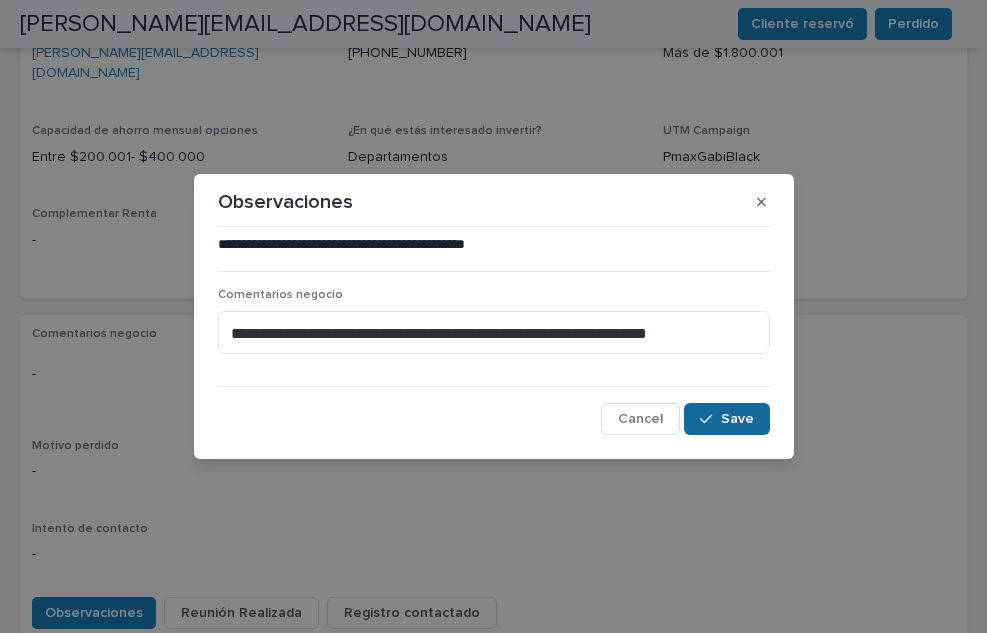click on "Save" at bounding box center (737, 419) 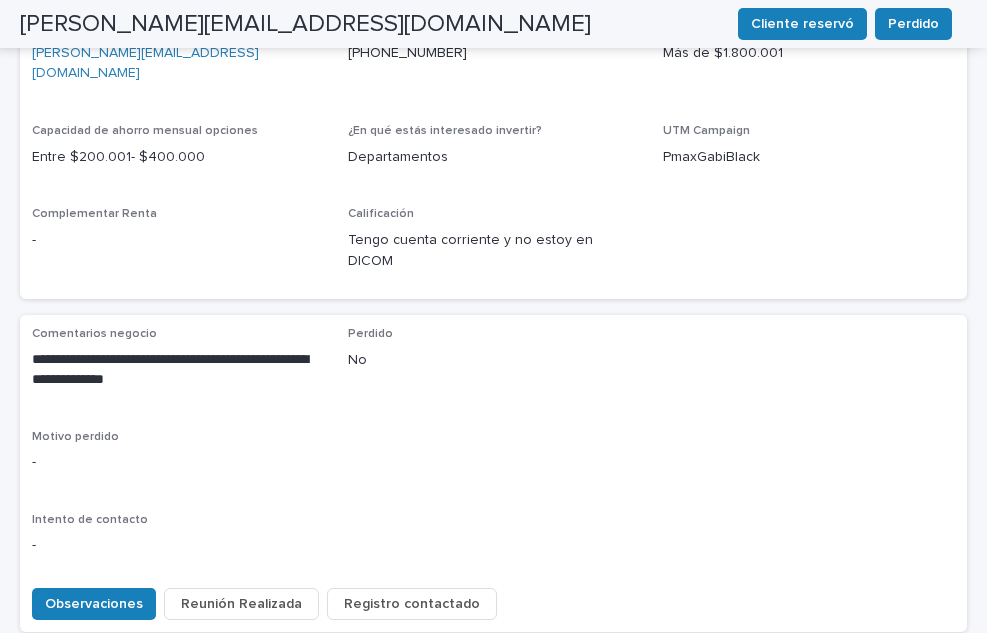 click on "Registro contactado" at bounding box center (412, 604) 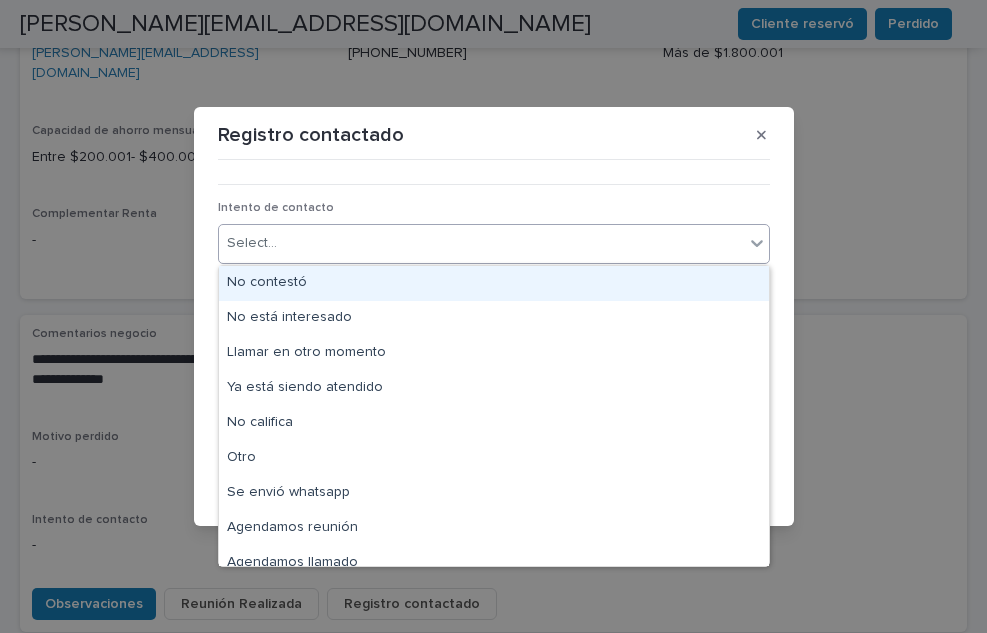 click on "Select..." at bounding box center [252, 243] 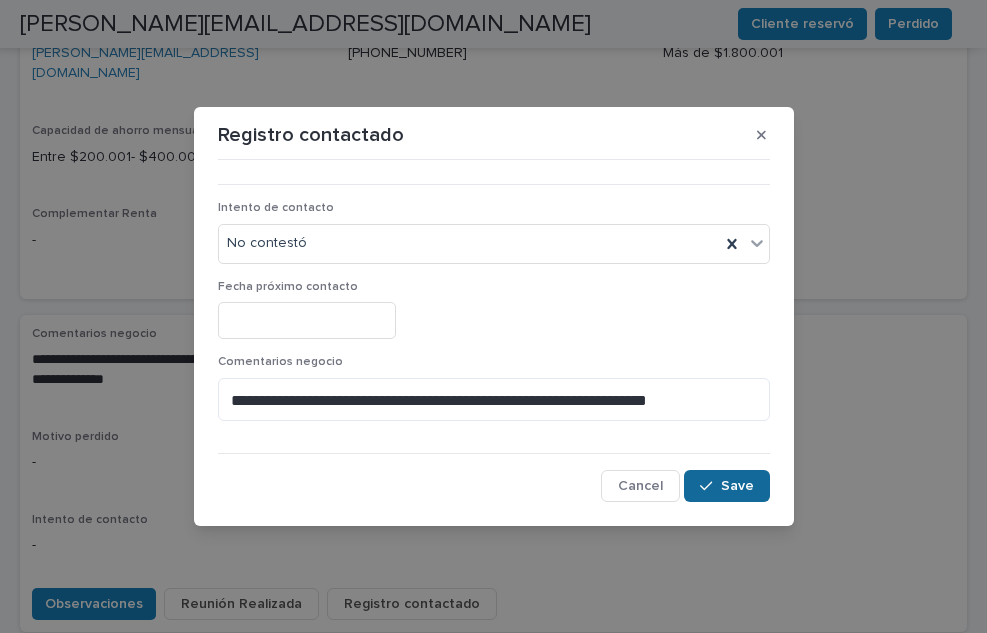 click at bounding box center (710, 486) 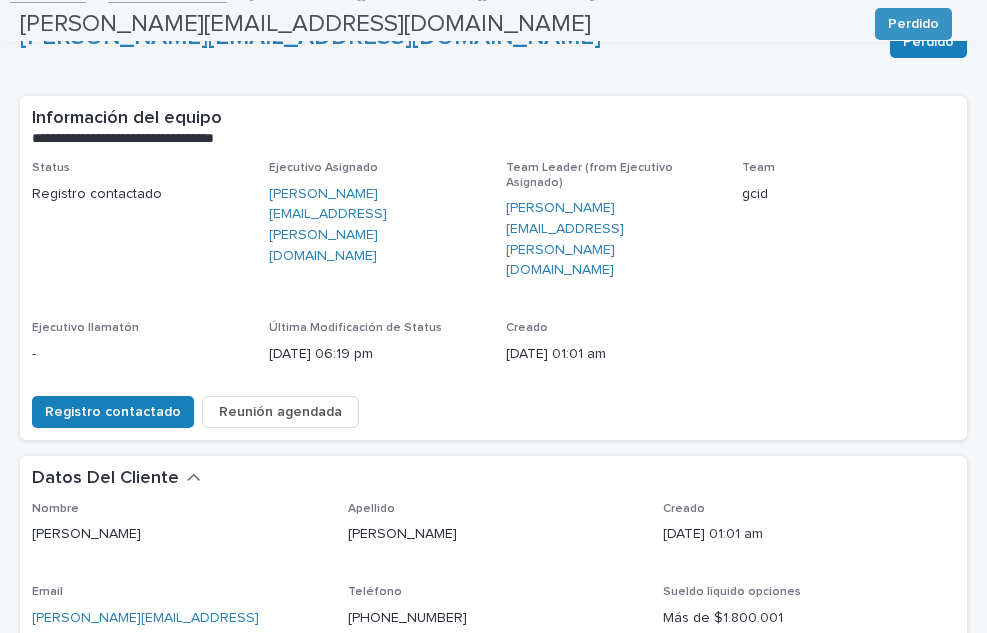 scroll, scrollTop: 0, scrollLeft: 0, axis: both 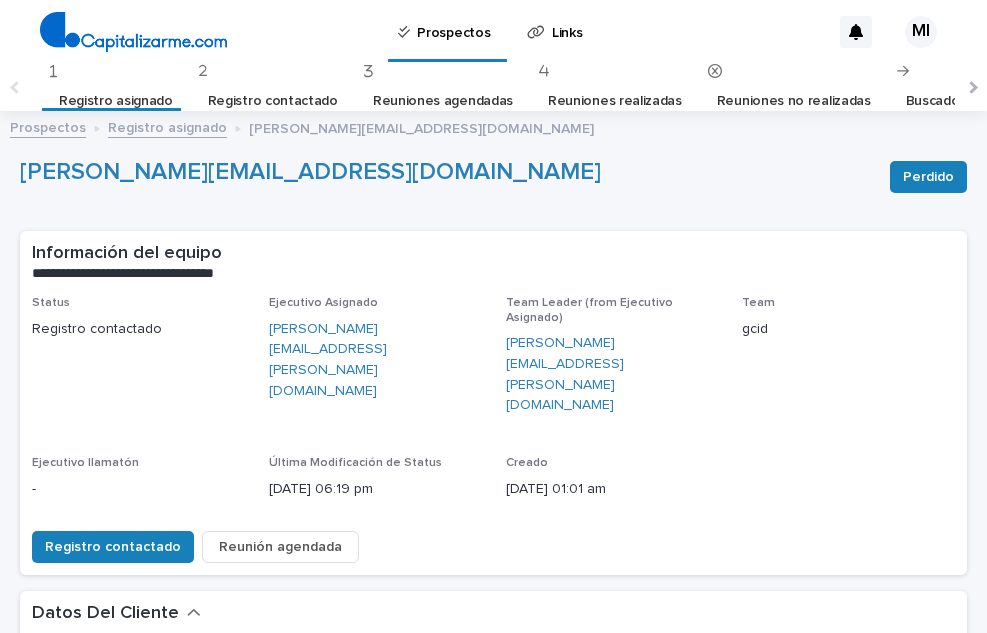 click on "Registro asignado" at bounding box center [116, 101] 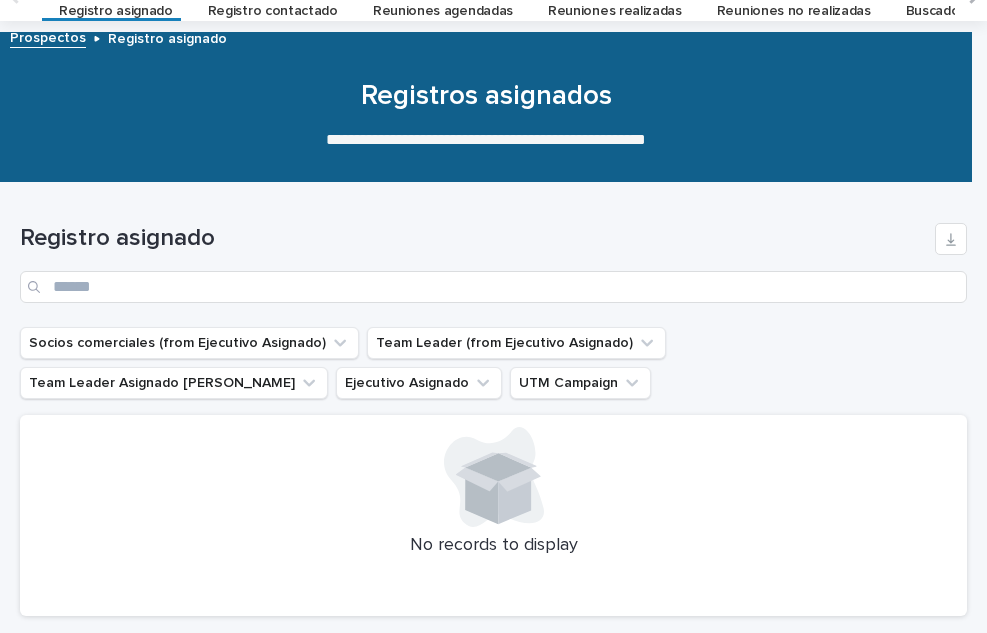 scroll, scrollTop: 0, scrollLeft: 0, axis: both 